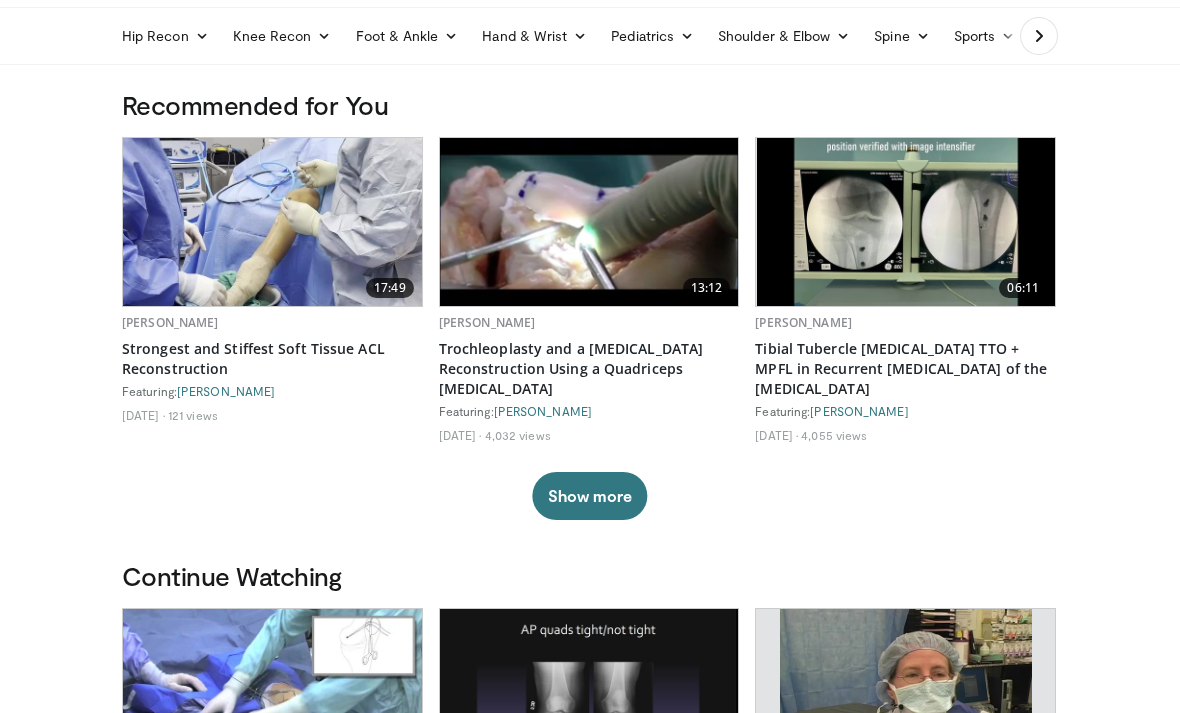 scroll, scrollTop: 0, scrollLeft: 0, axis: both 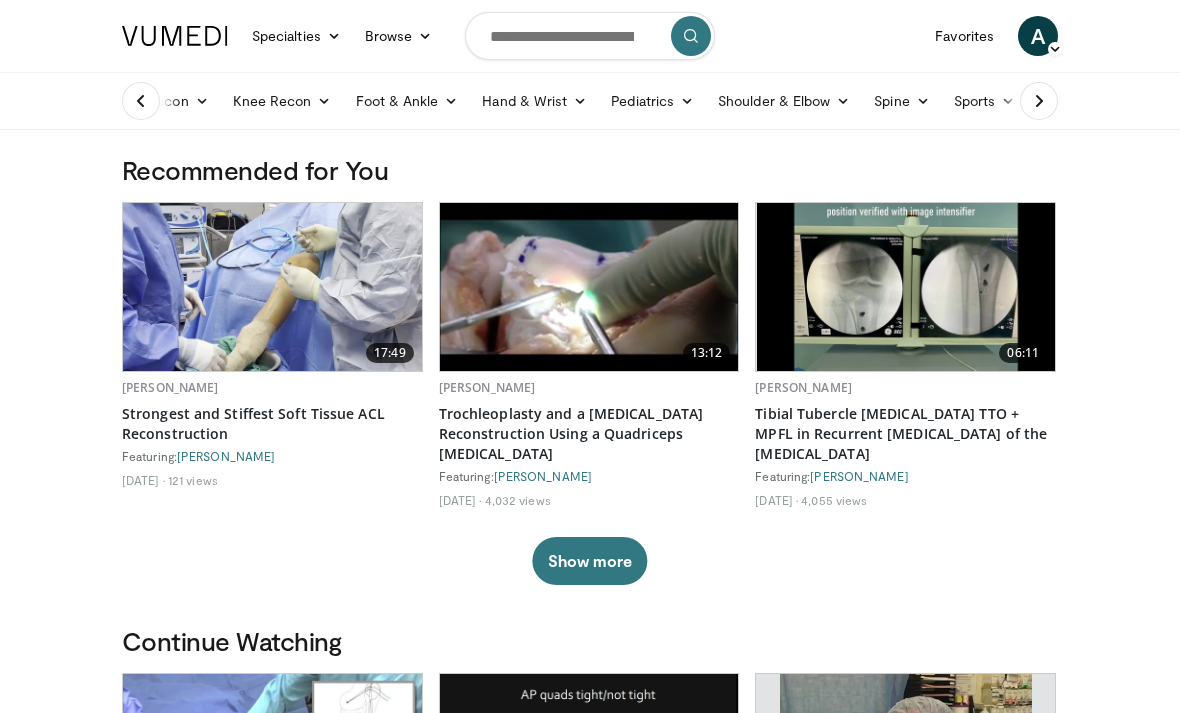 click at bounding box center [590, 36] 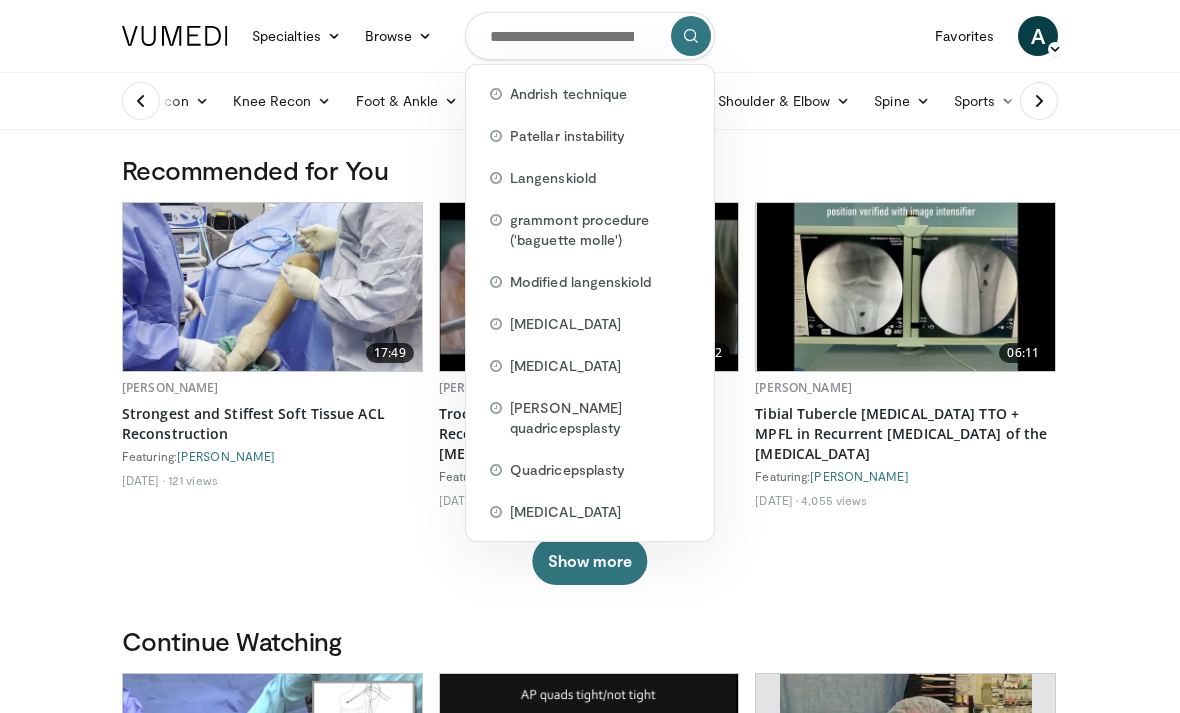 click at bounding box center [590, 36] 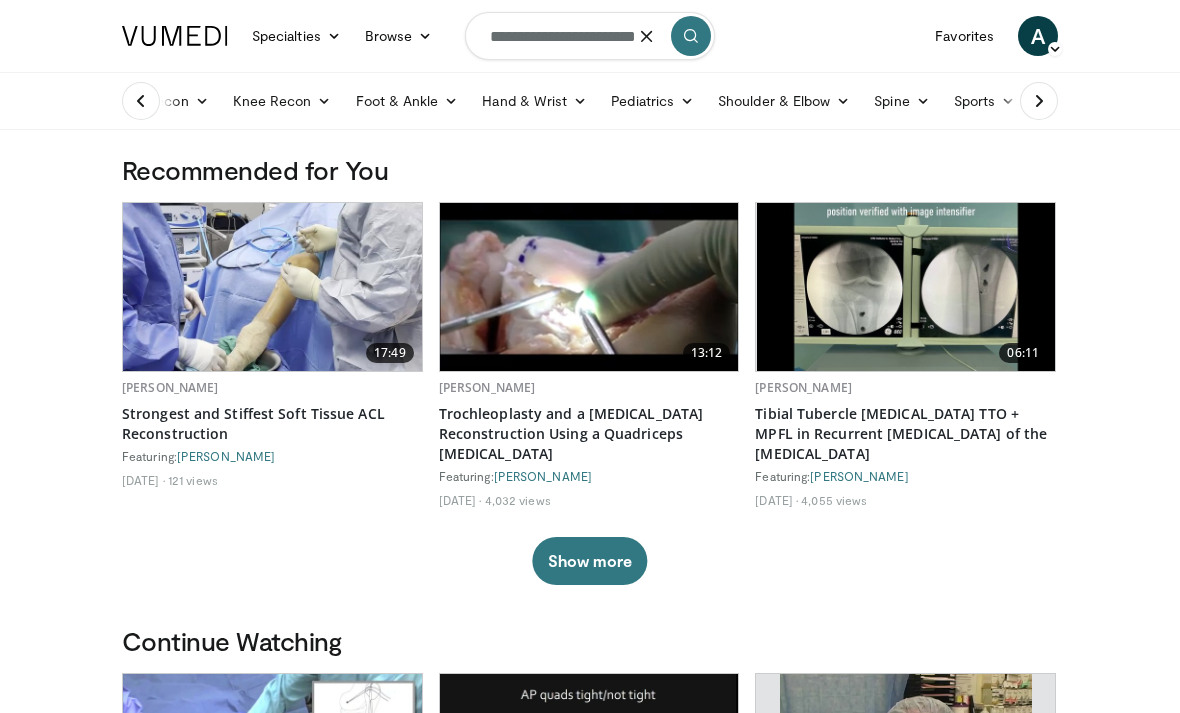 type on "**********" 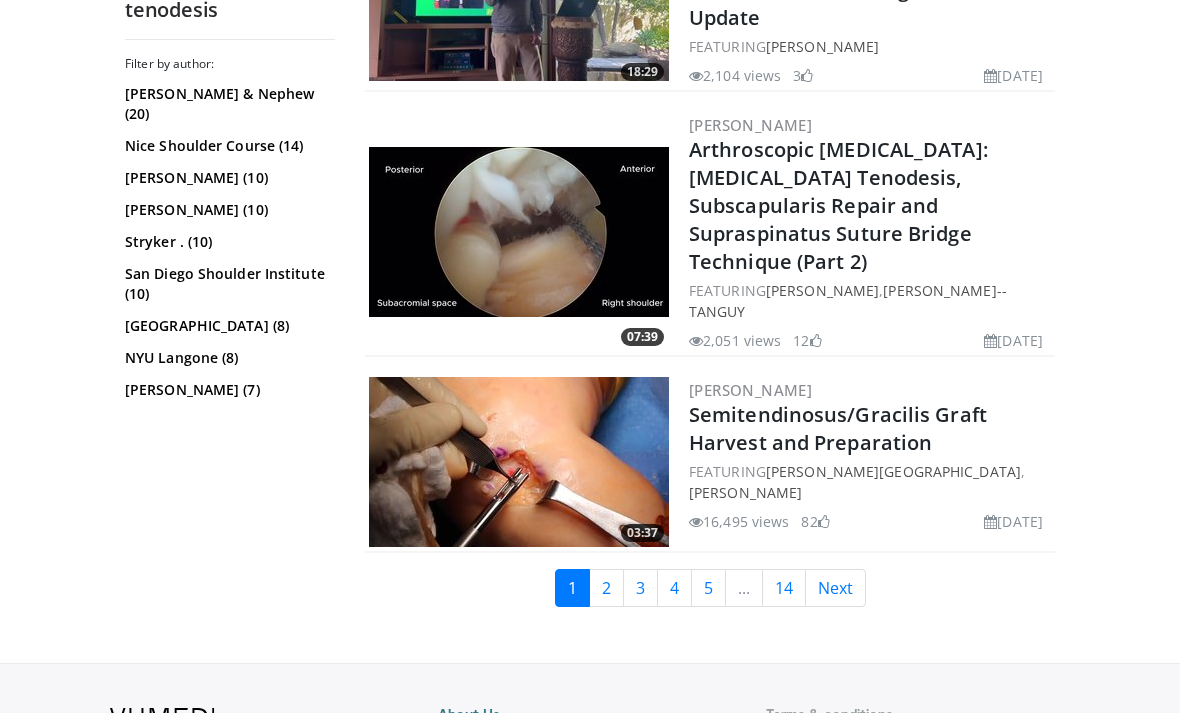 scroll, scrollTop: 4863, scrollLeft: 0, axis: vertical 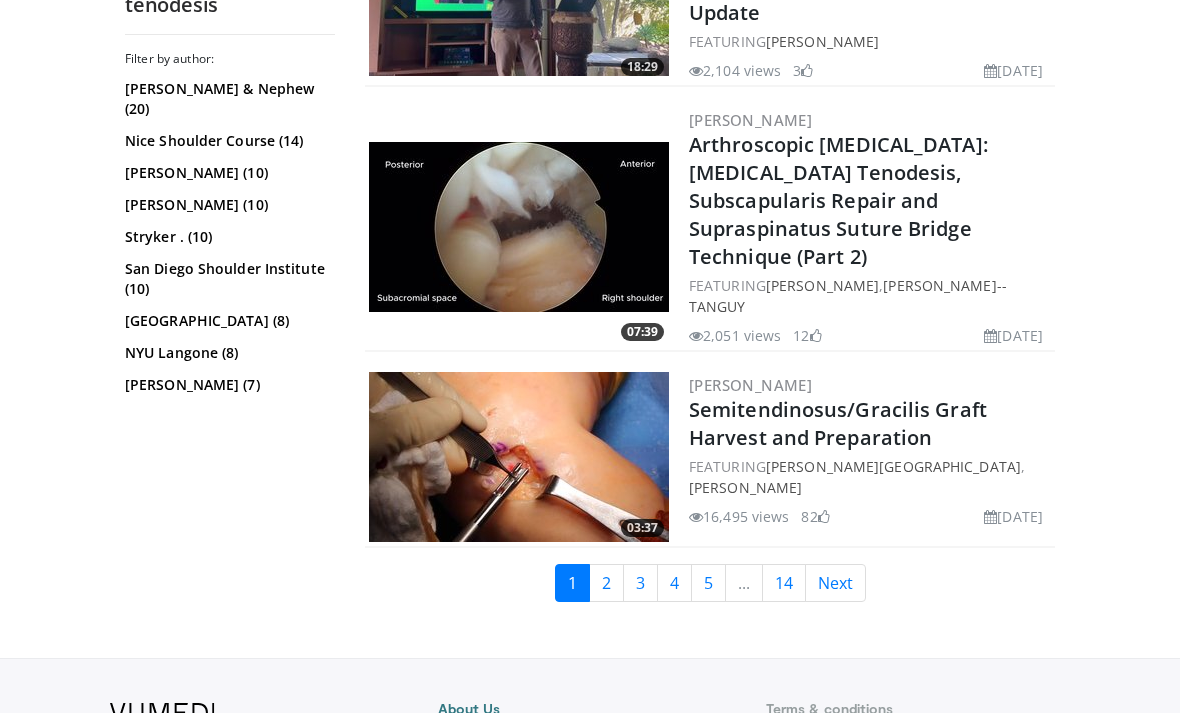 click on "2" at bounding box center [606, 583] 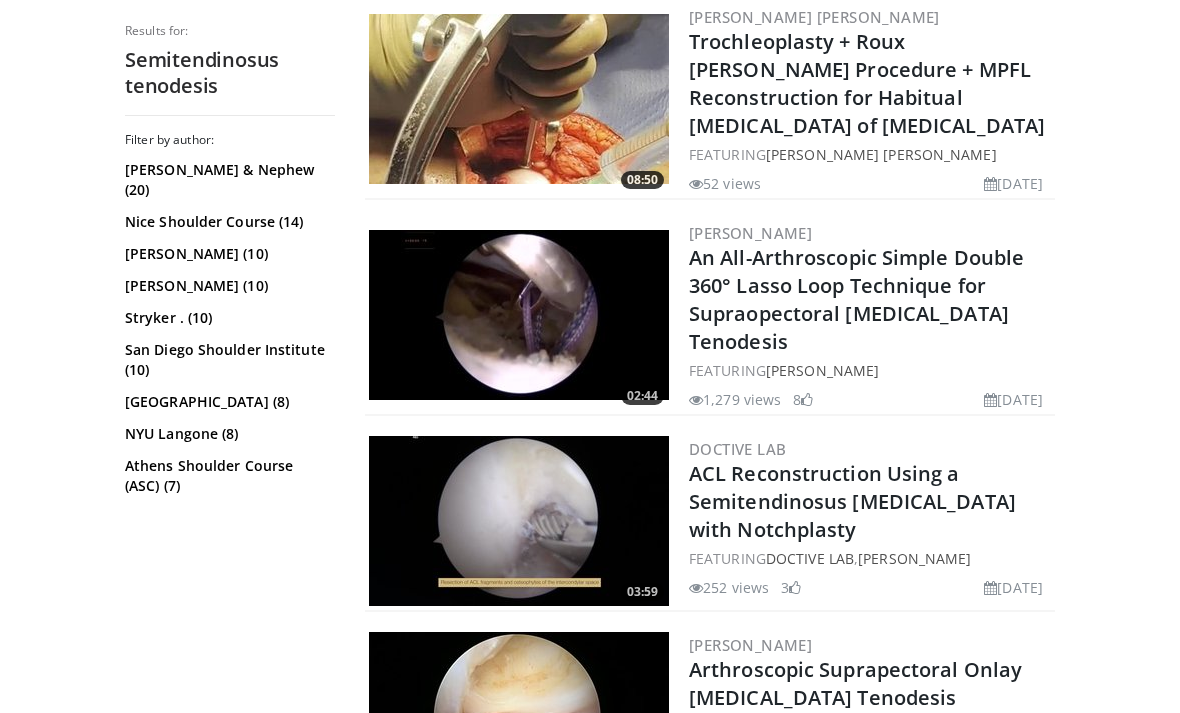scroll, scrollTop: 686, scrollLeft: 0, axis: vertical 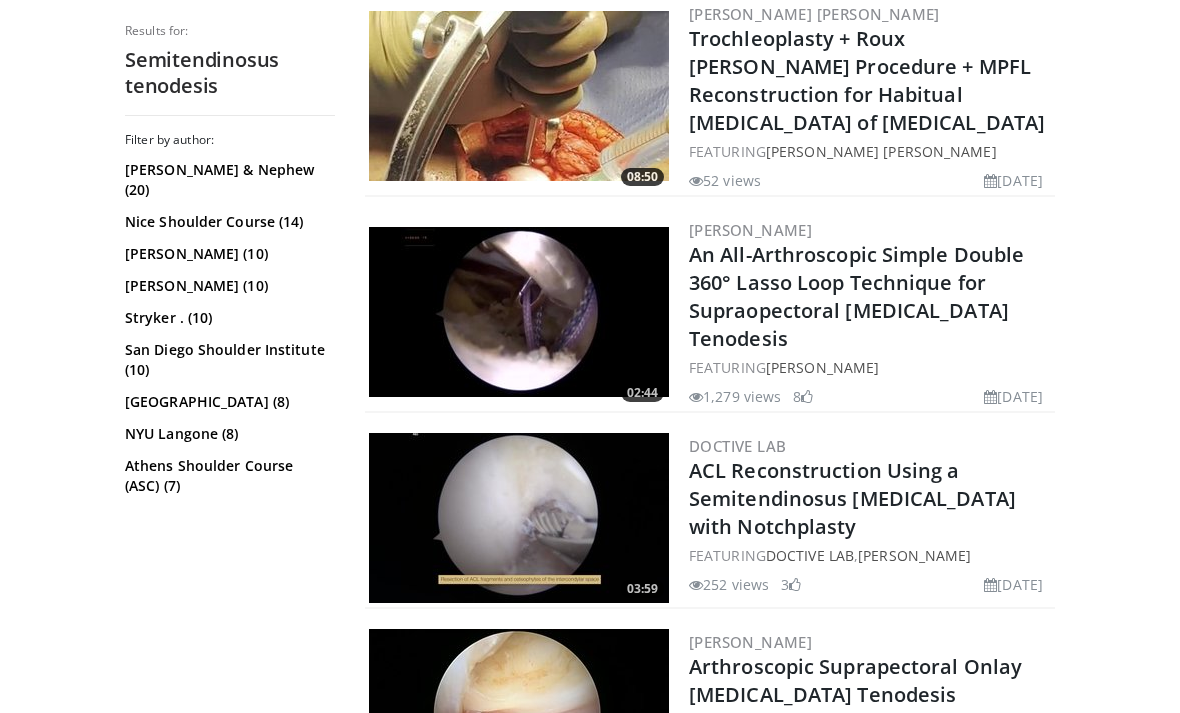 click at bounding box center [519, 96] 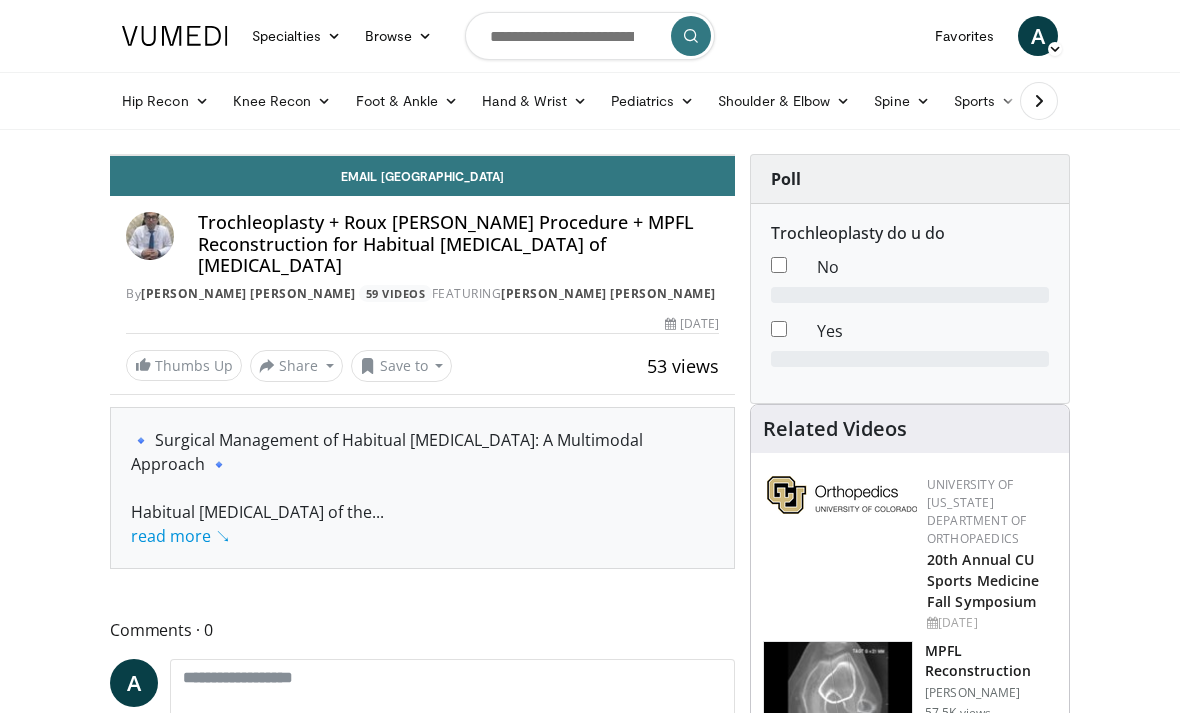scroll, scrollTop: 0, scrollLeft: 0, axis: both 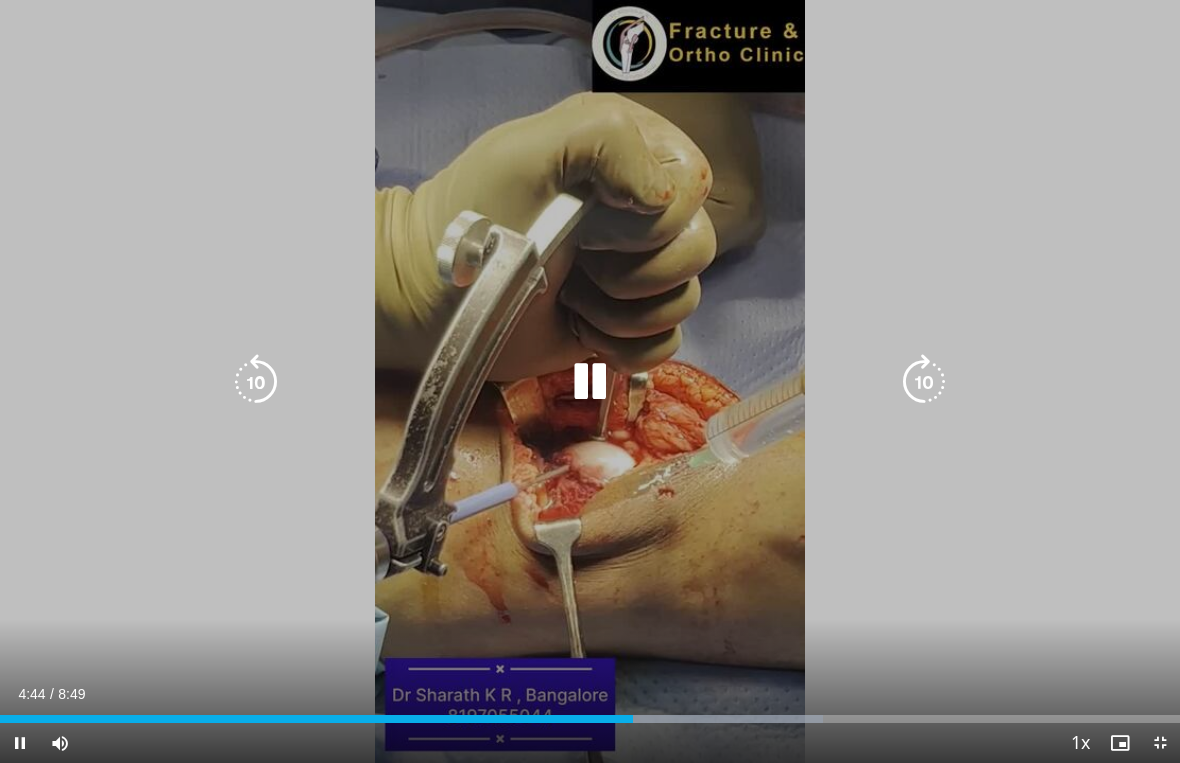 click at bounding box center [924, 382] 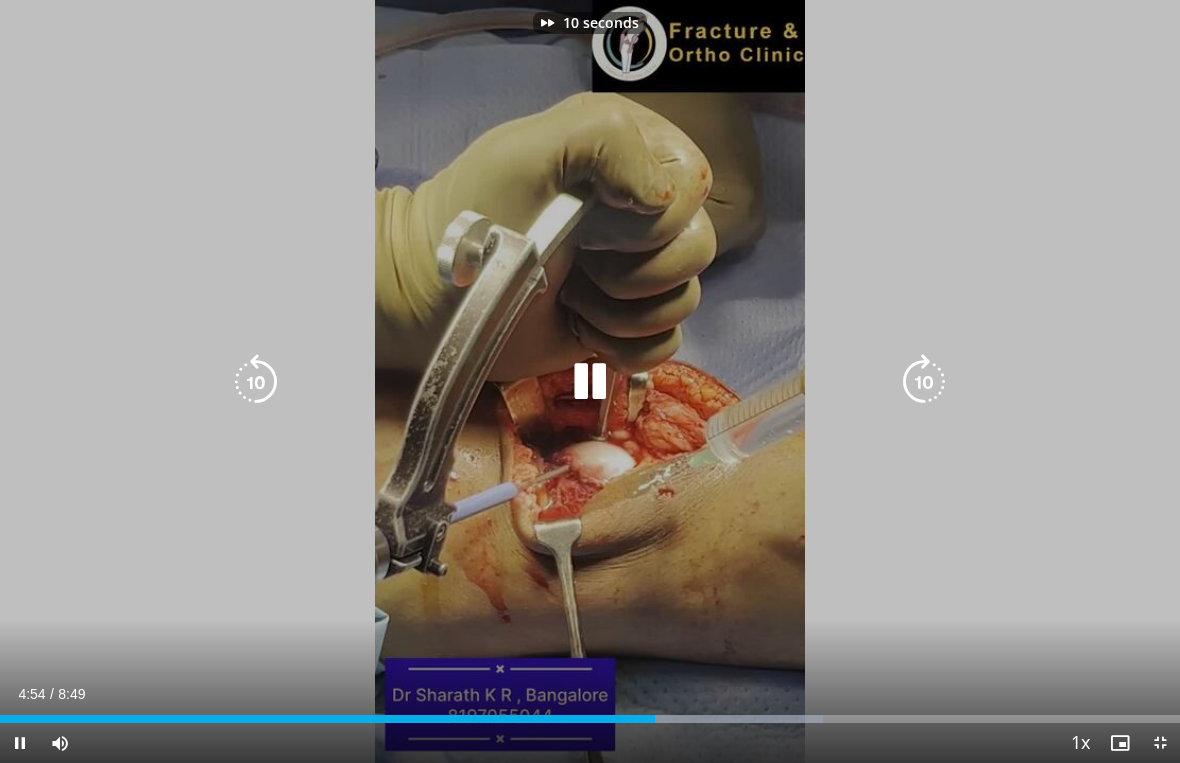 click at bounding box center (924, 382) 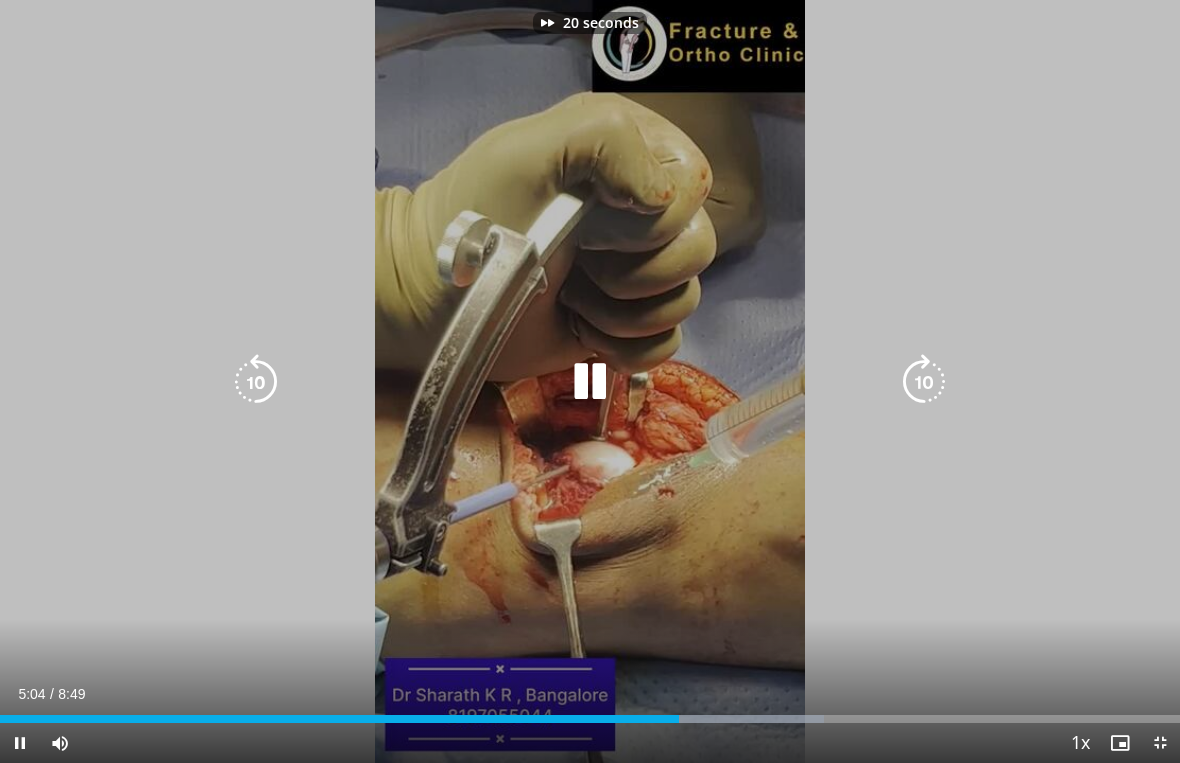 click at bounding box center (924, 382) 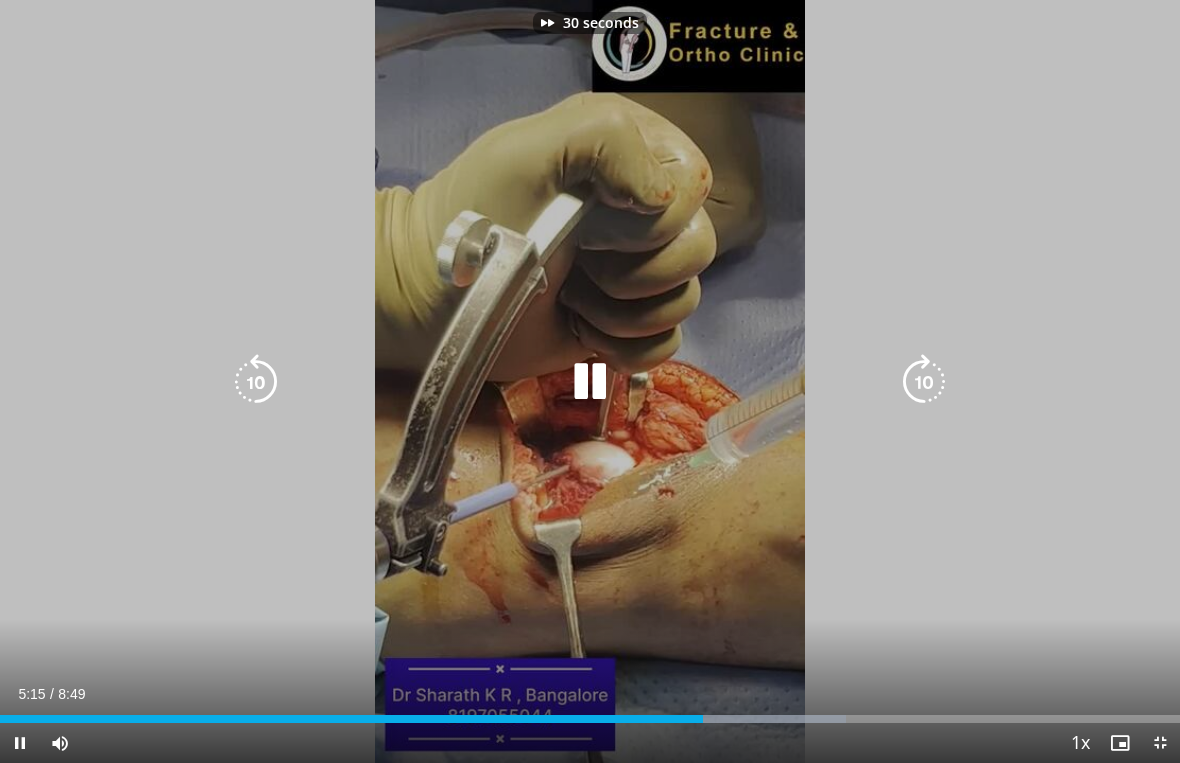 click at bounding box center [256, 382] 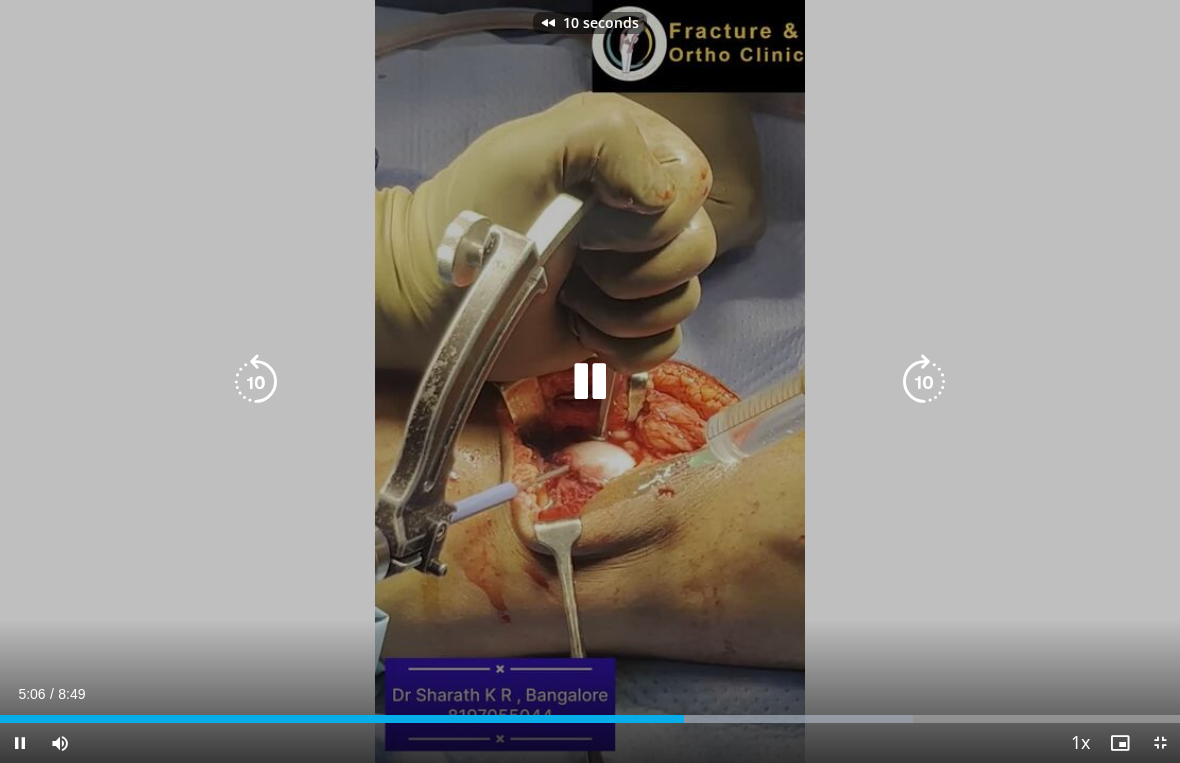 click on "10 seconds
Tap to unmute" at bounding box center (590, 381) 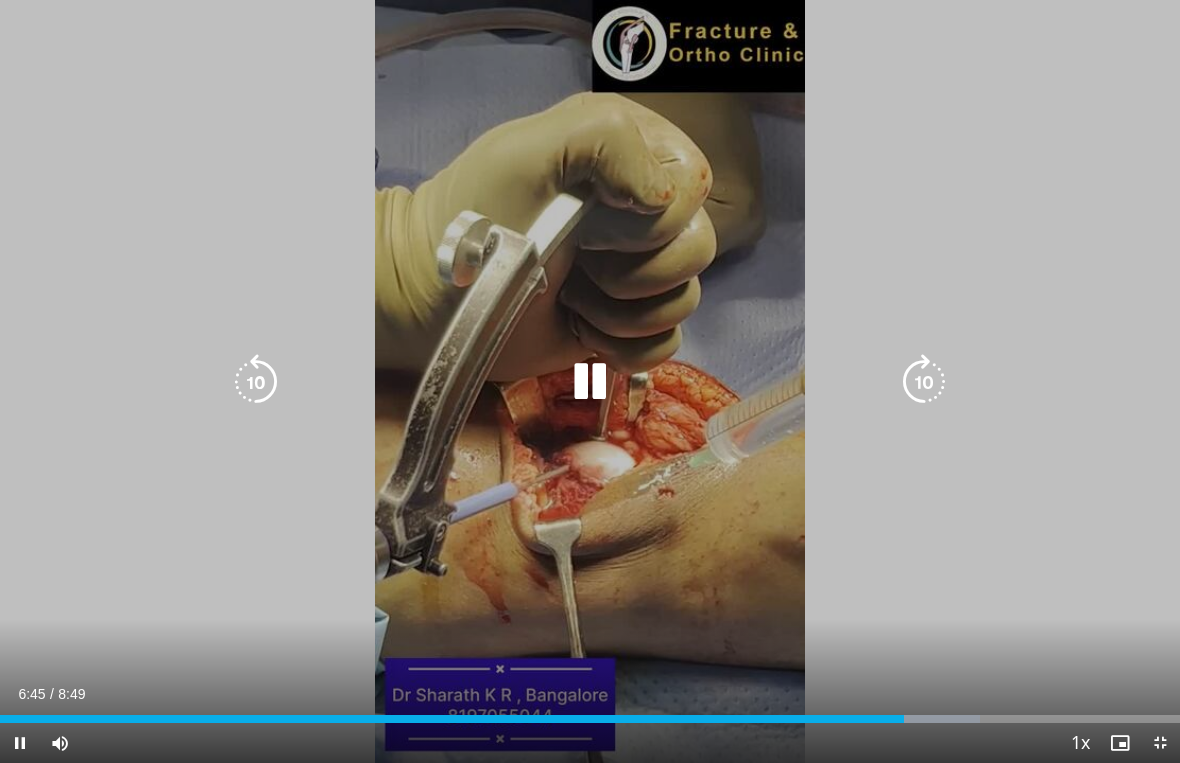click at bounding box center (256, 382) 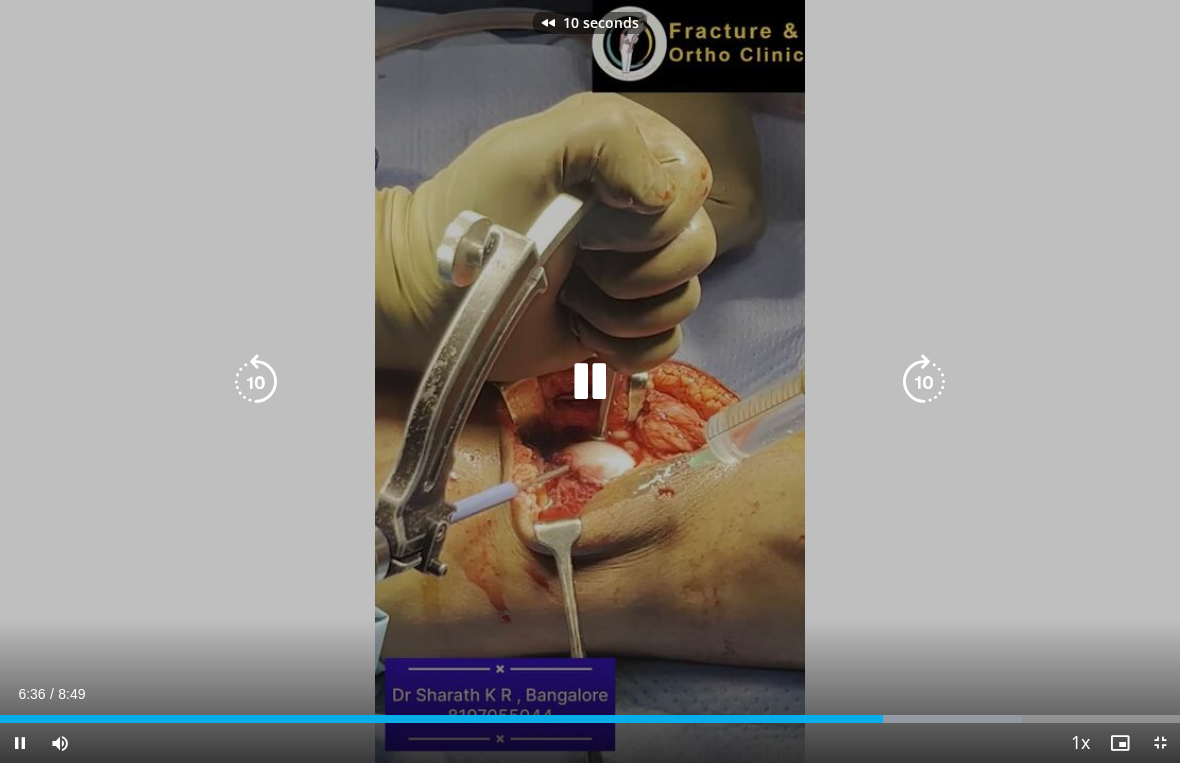 click at bounding box center [256, 382] 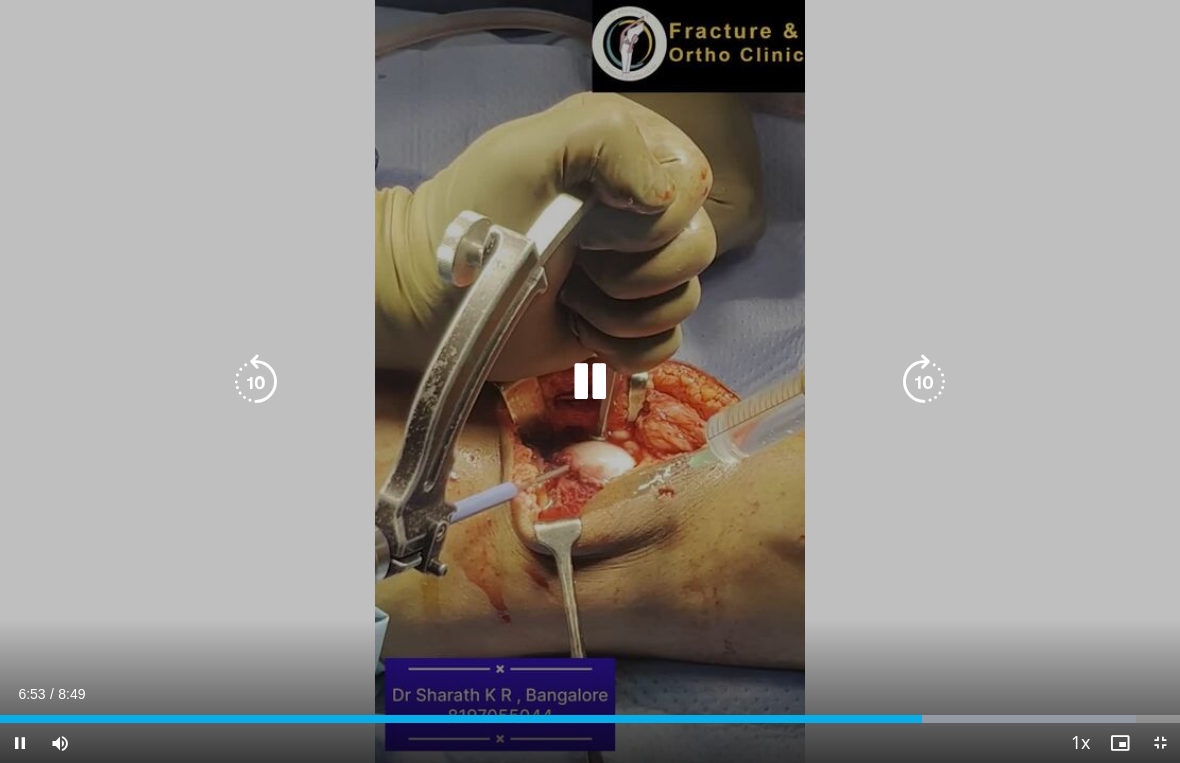 click on "20 seconds
Tap to unmute" at bounding box center [590, 381] 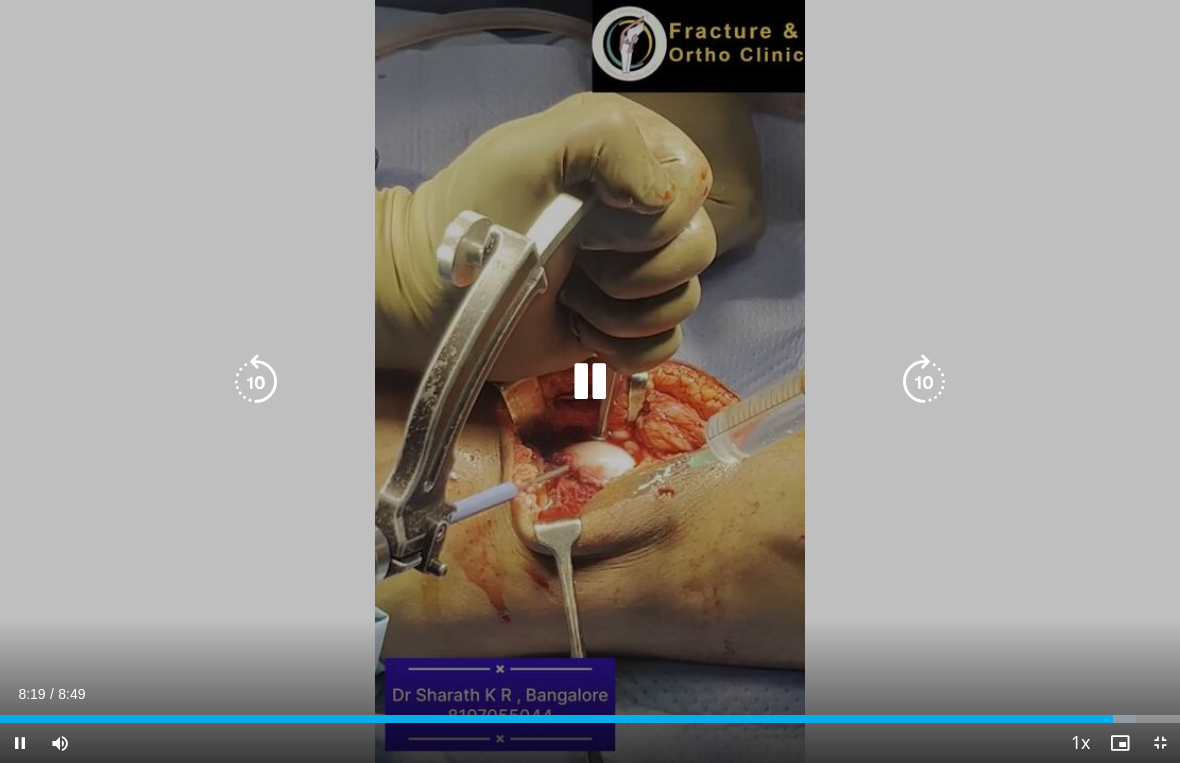 click at bounding box center [256, 382] 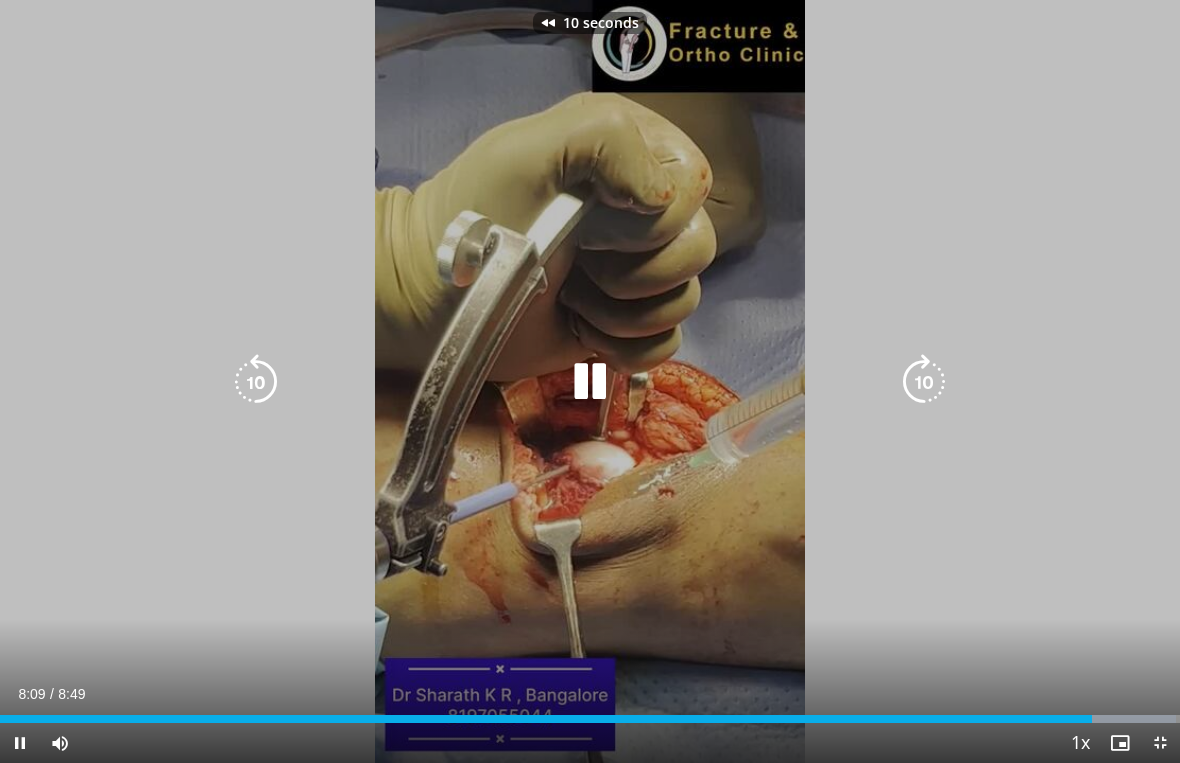 click at bounding box center [256, 382] 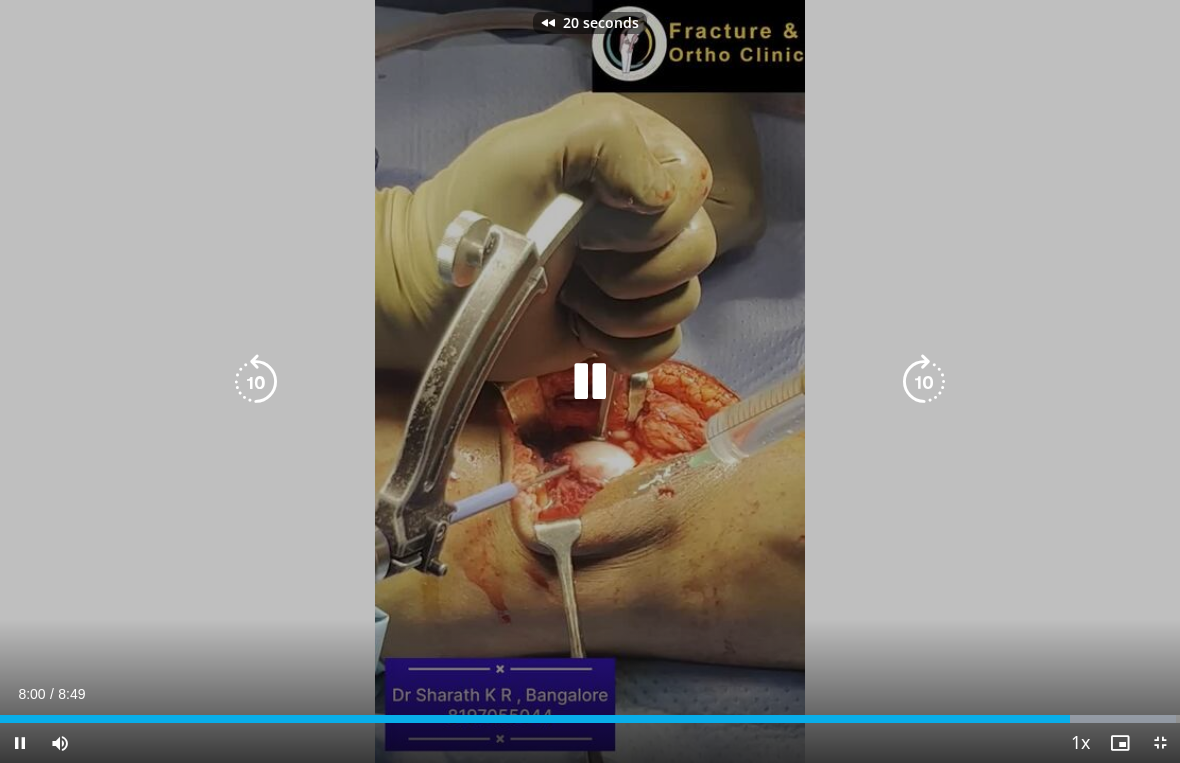 click at bounding box center (256, 382) 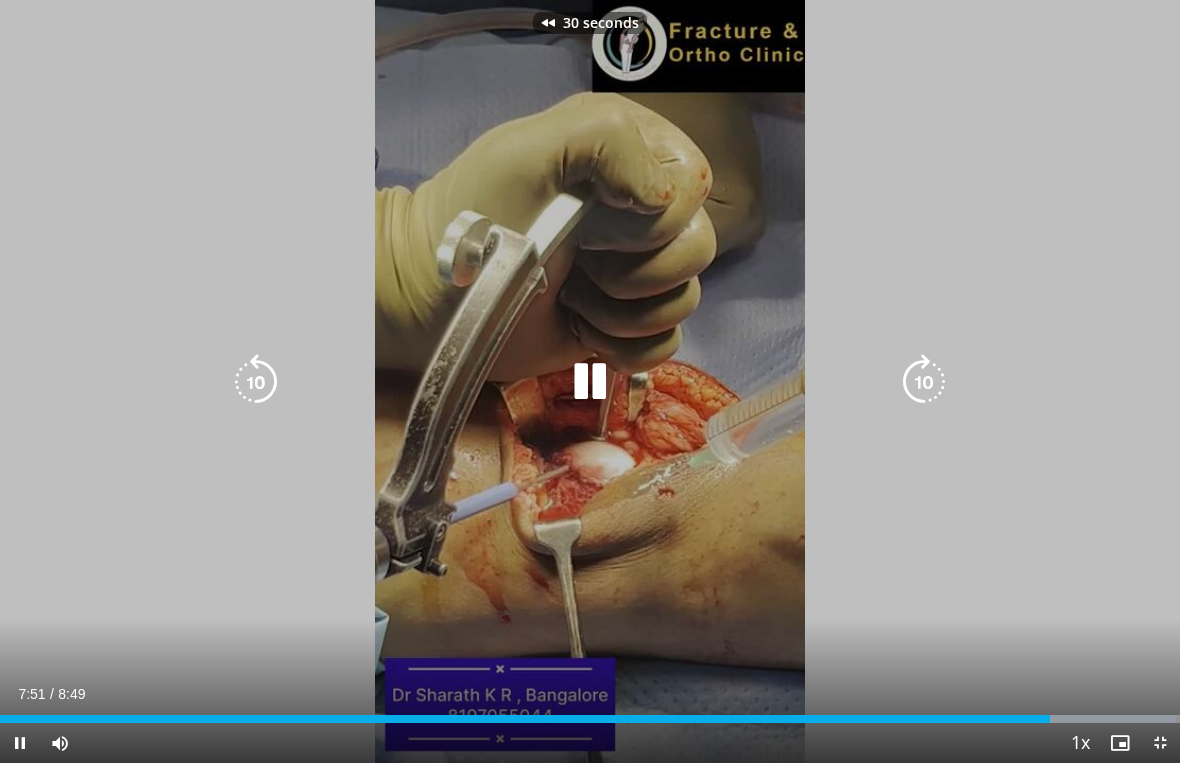 click on "30 seconds
Tap to unmute" at bounding box center (590, 381) 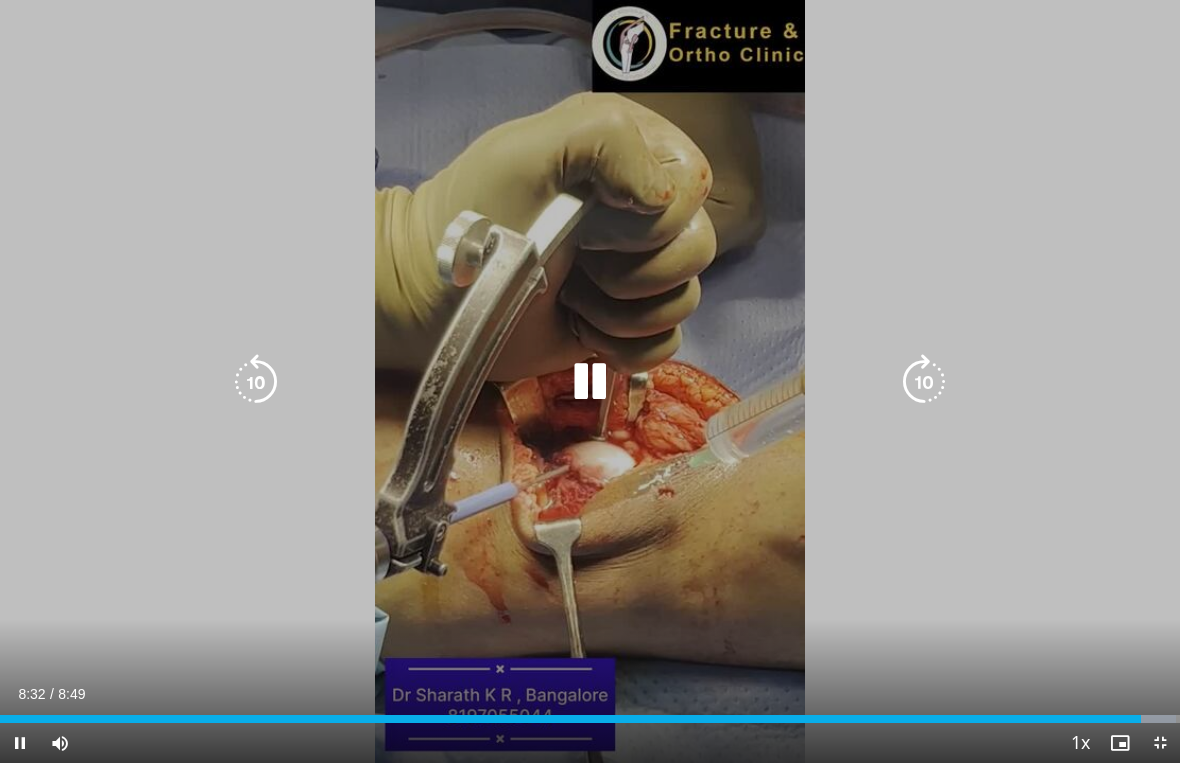 click at bounding box center [256, 382] 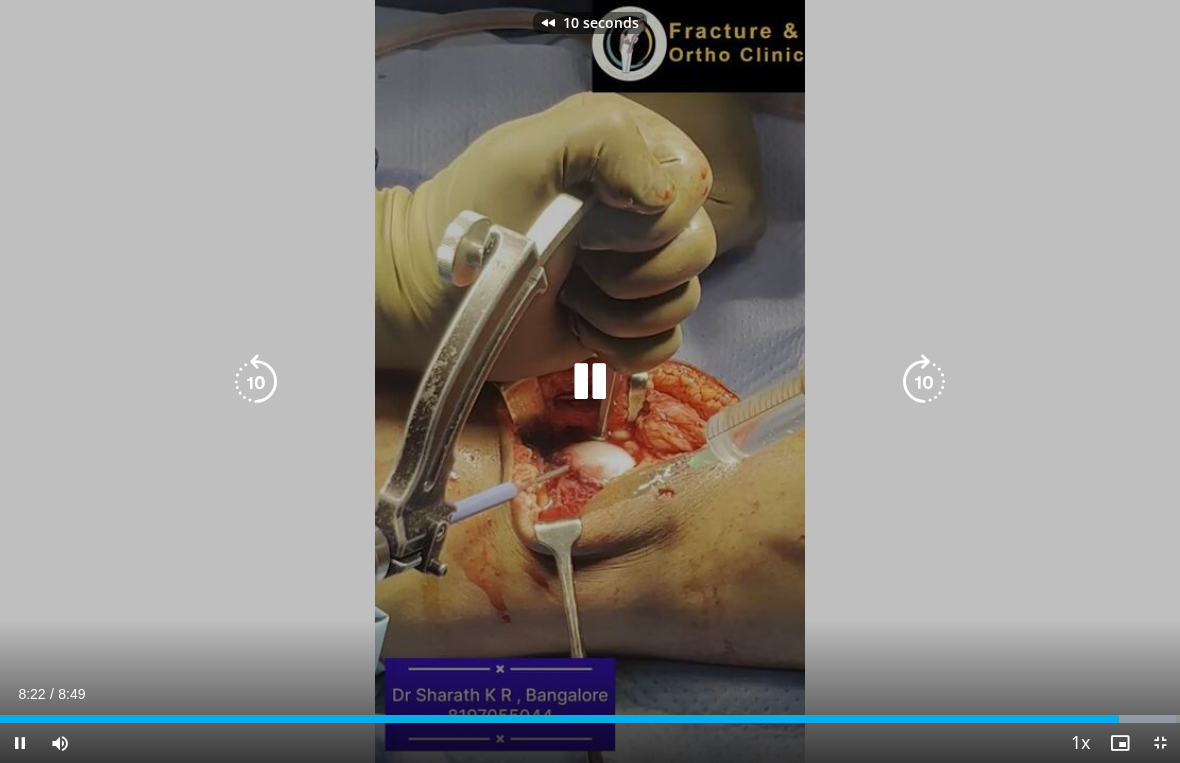 click at bounding box center (256, 382) 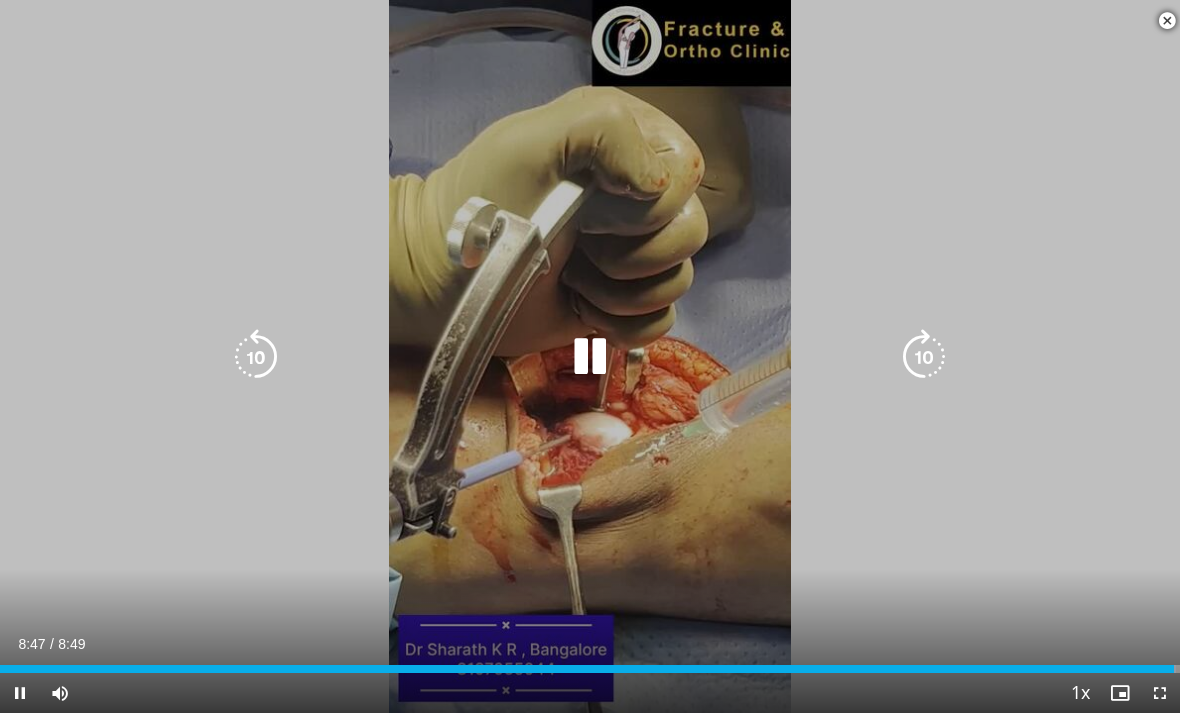 scroll, scrollTop: 236, scrollLeft: 0, axis: vertical 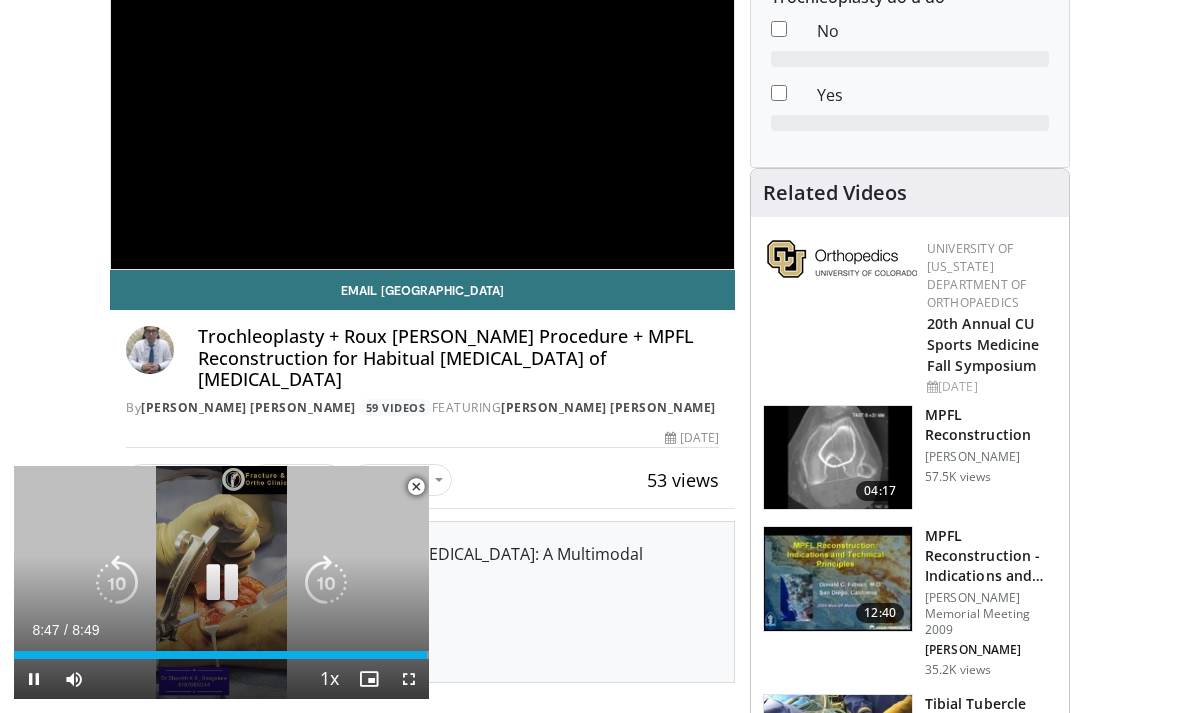 click on "Share" at bounding box center [296, 480] 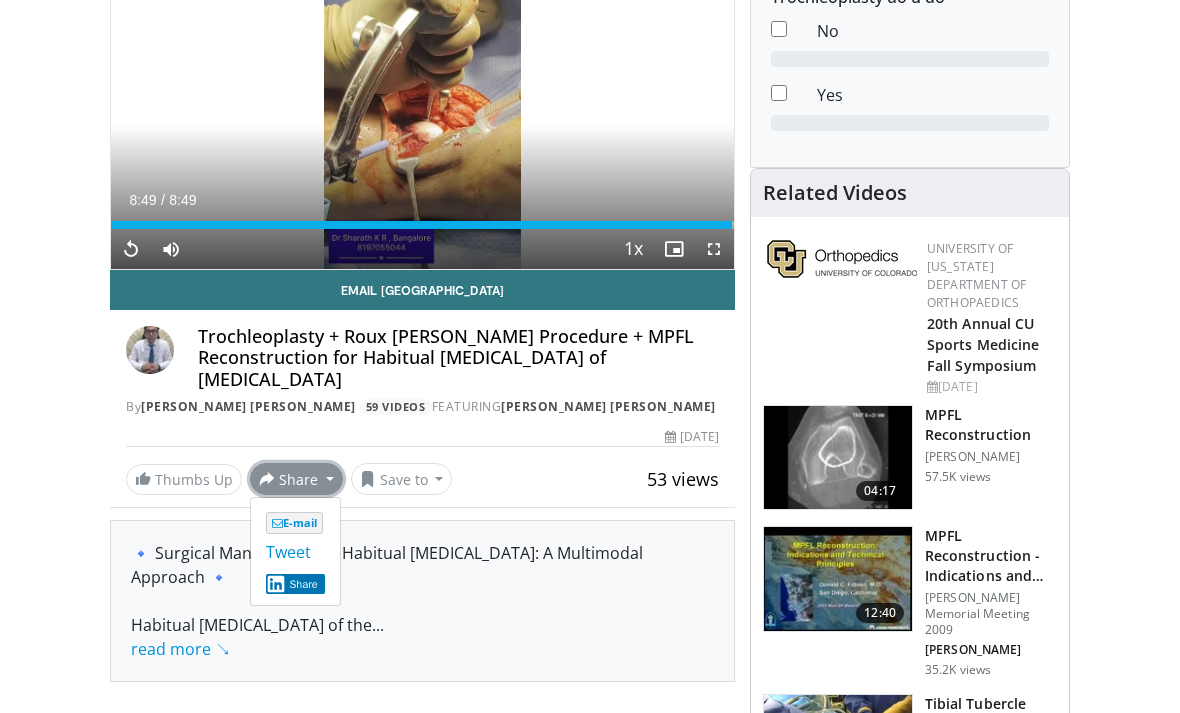 scroll, scrollTop: 300, scrollLeft: 0, axis: vertical 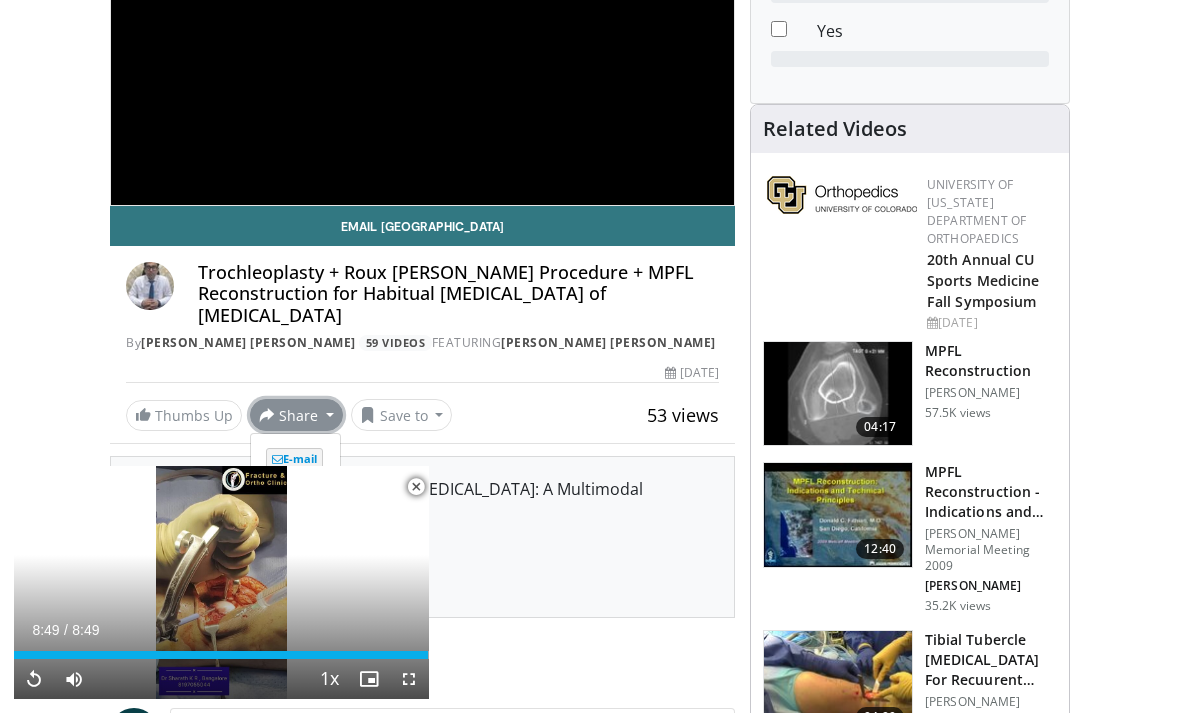 click on "Save to" at bounding box center [402, 415] 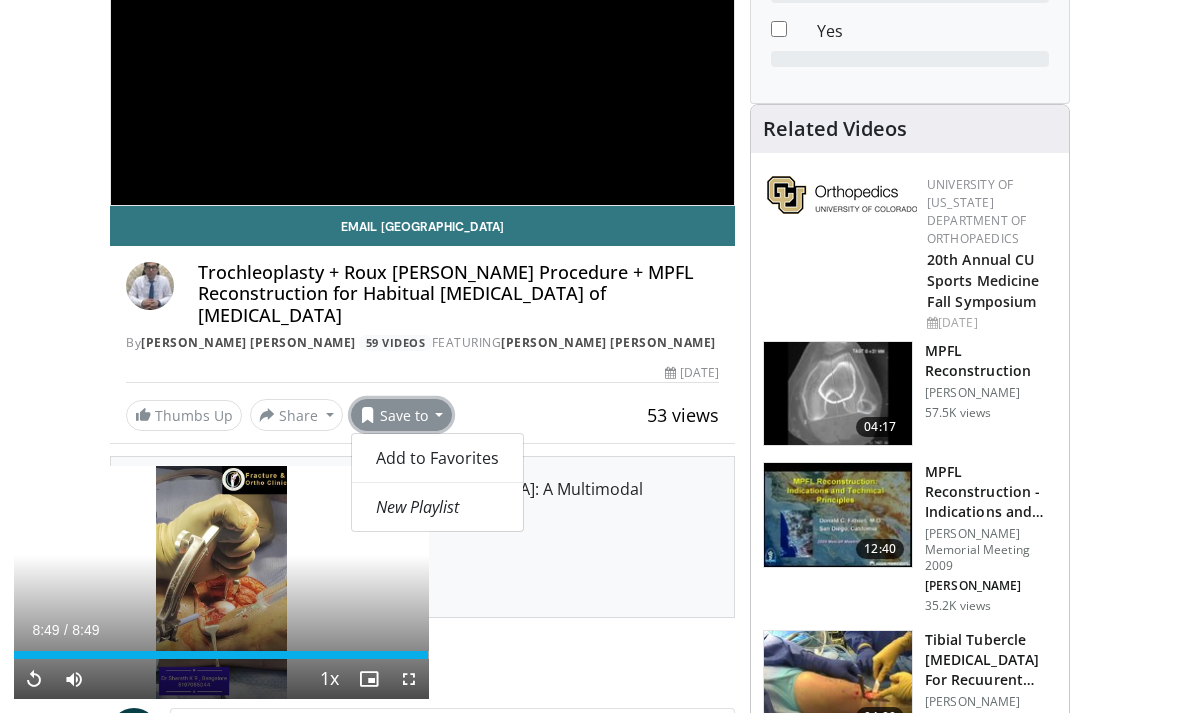 click on "Add to Favorites" at bounding box center (437, 458) 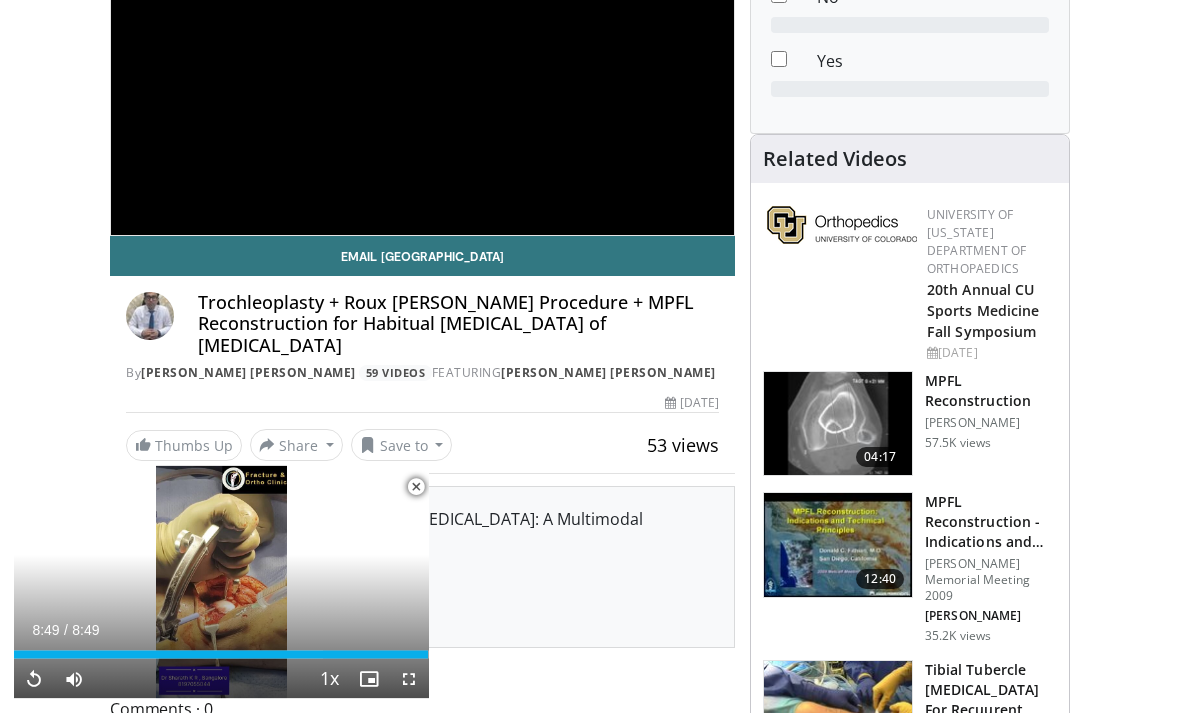scroll, scrollTop: 270, scrollLeft: 0, axis: vertical 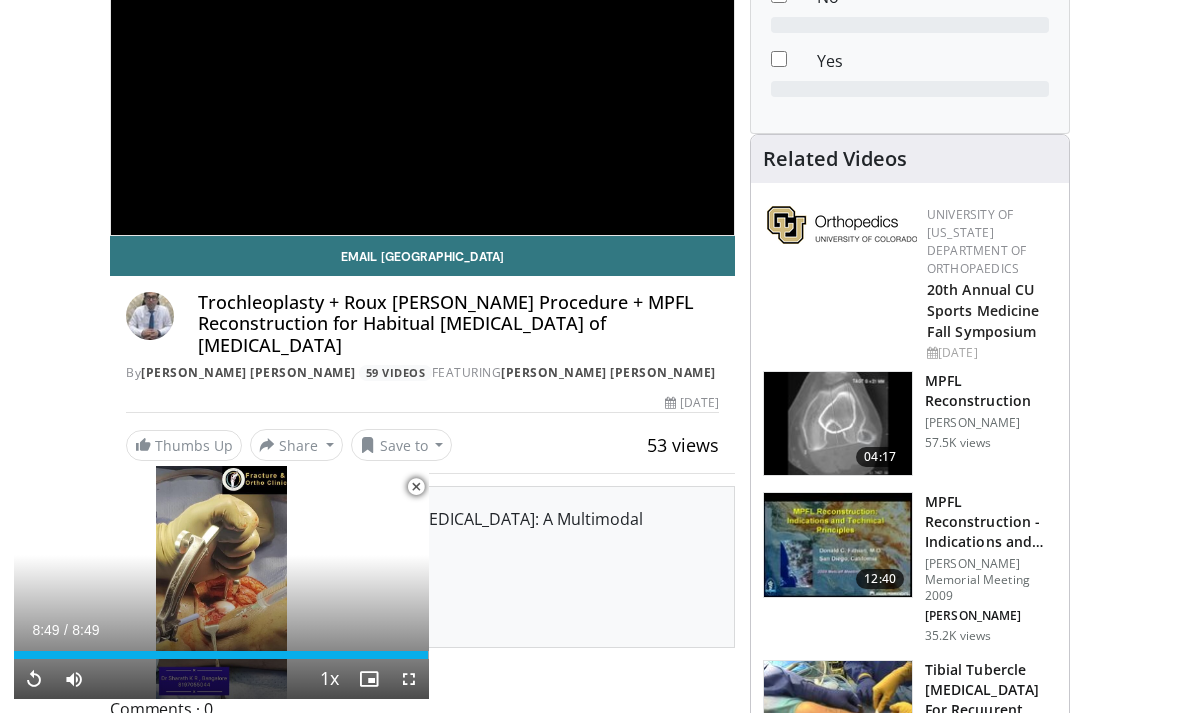 click on "Thumbs Up" at bounding box center [184, 445] 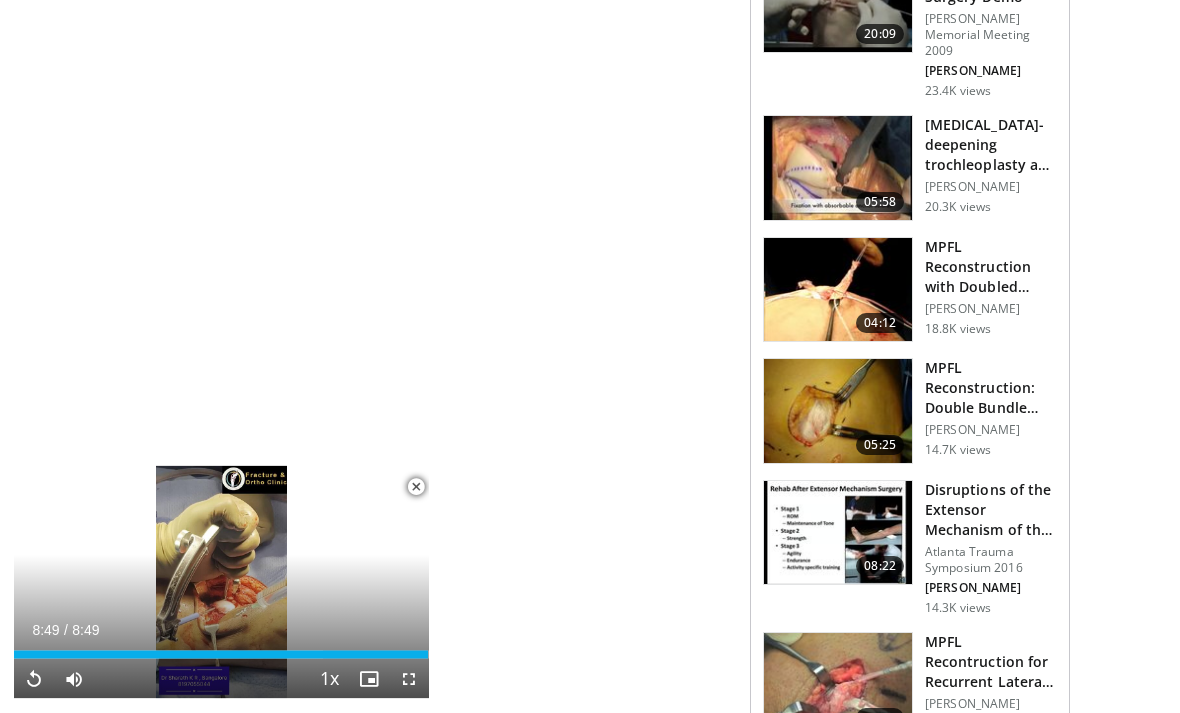 scroll, scrollTop: 1288, scrollLeft: 0, axis: vertical 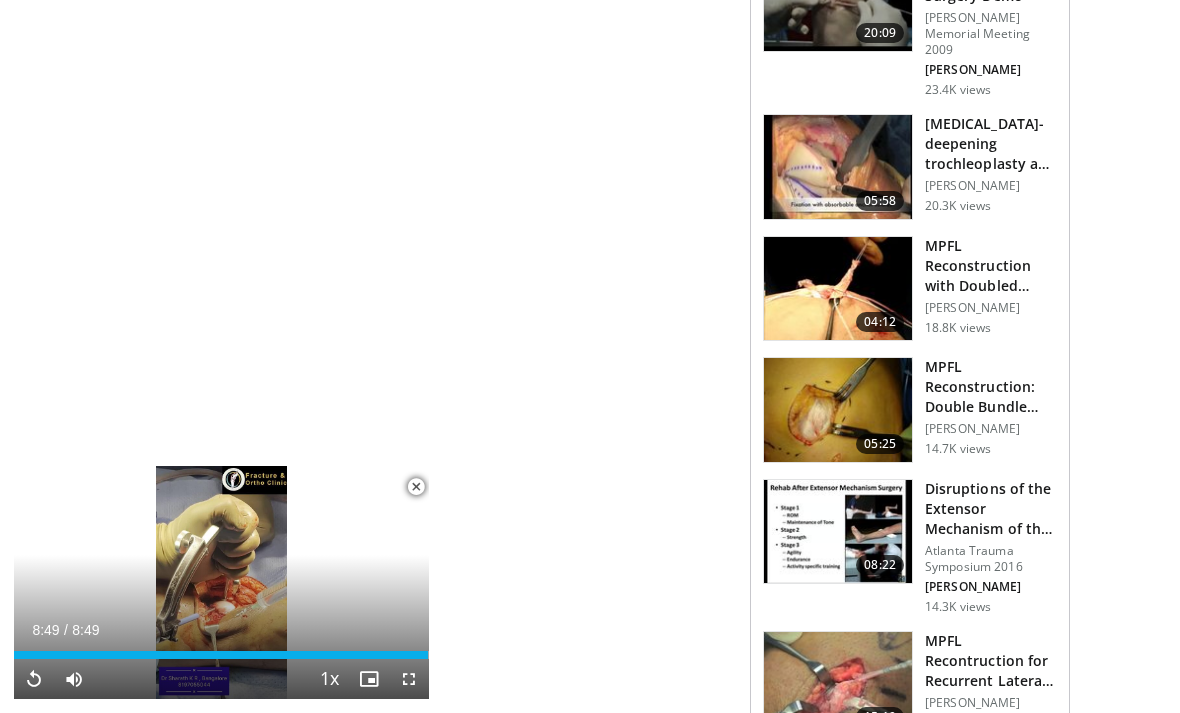 click on "MPFL Reconstruction with Doubled Semitendinosis" at bounding box center [991, 266] 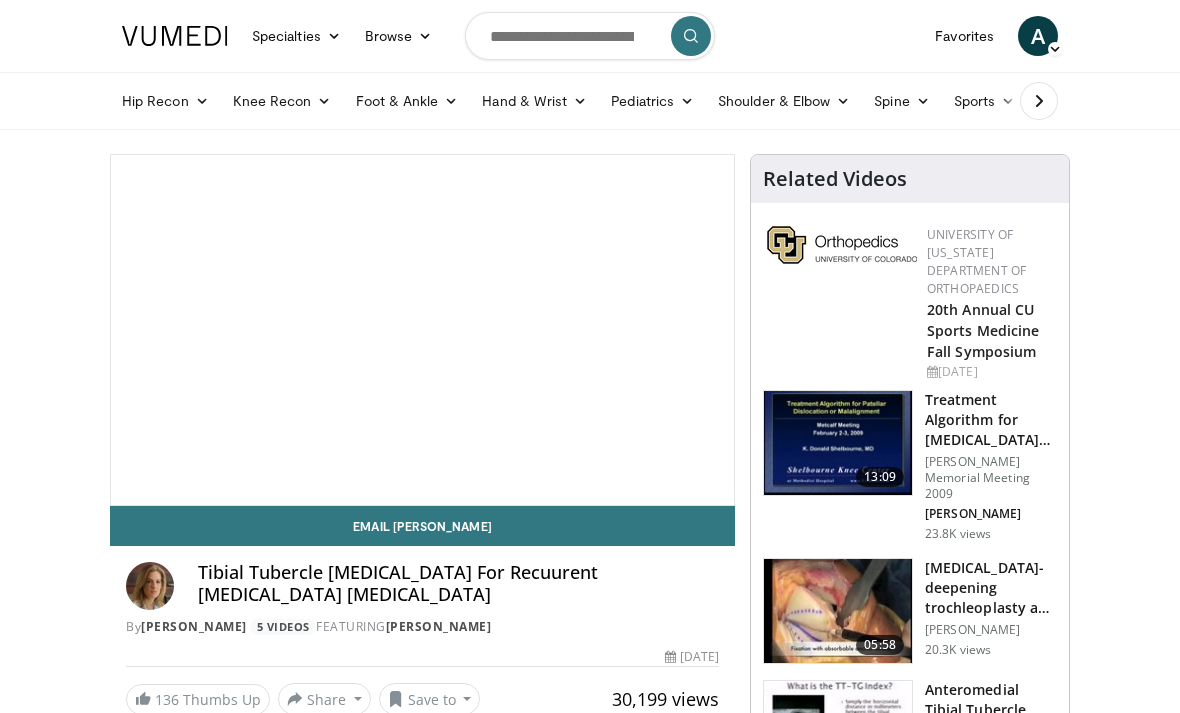 scroll, scrollTop: 0, scrollLeft: 0, axis: both 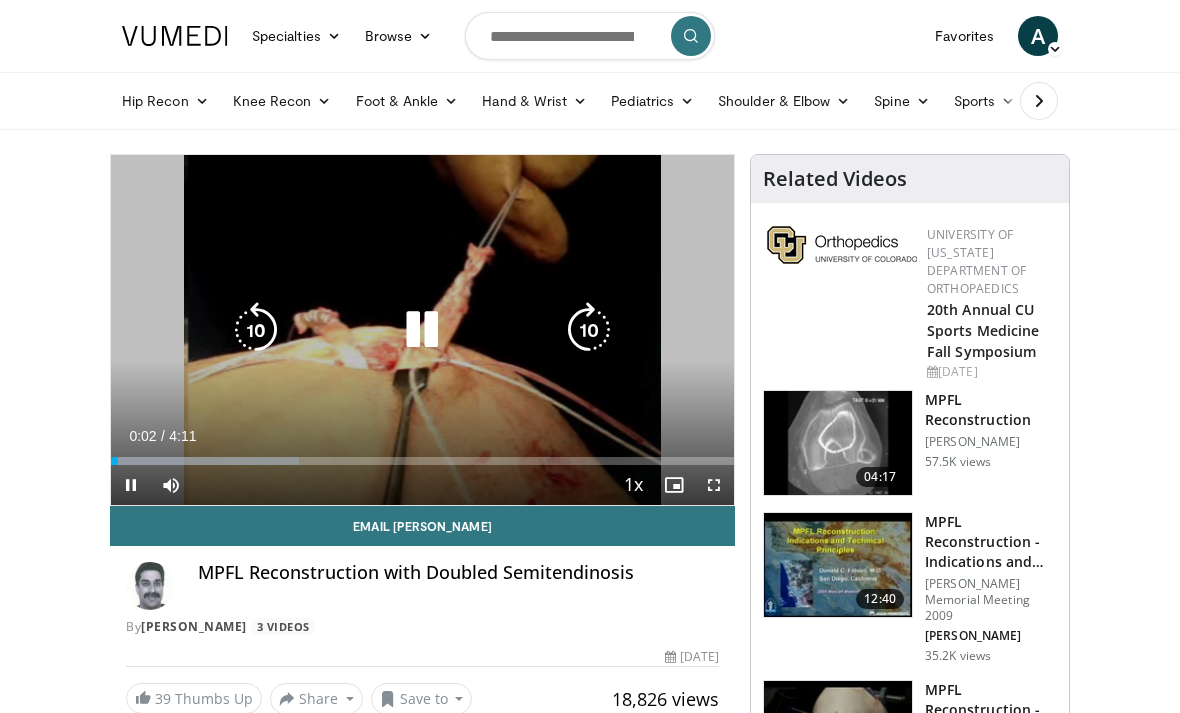 click at bounding box center [589, 330] 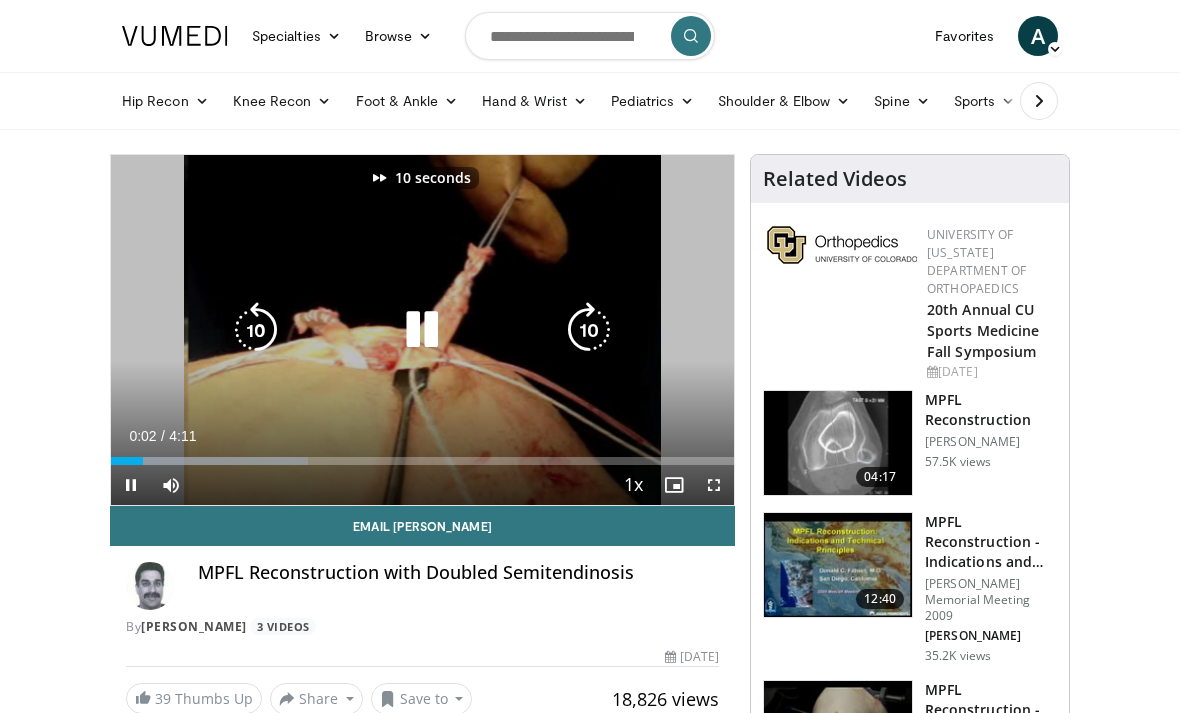 click at bounding box center (589, 330) 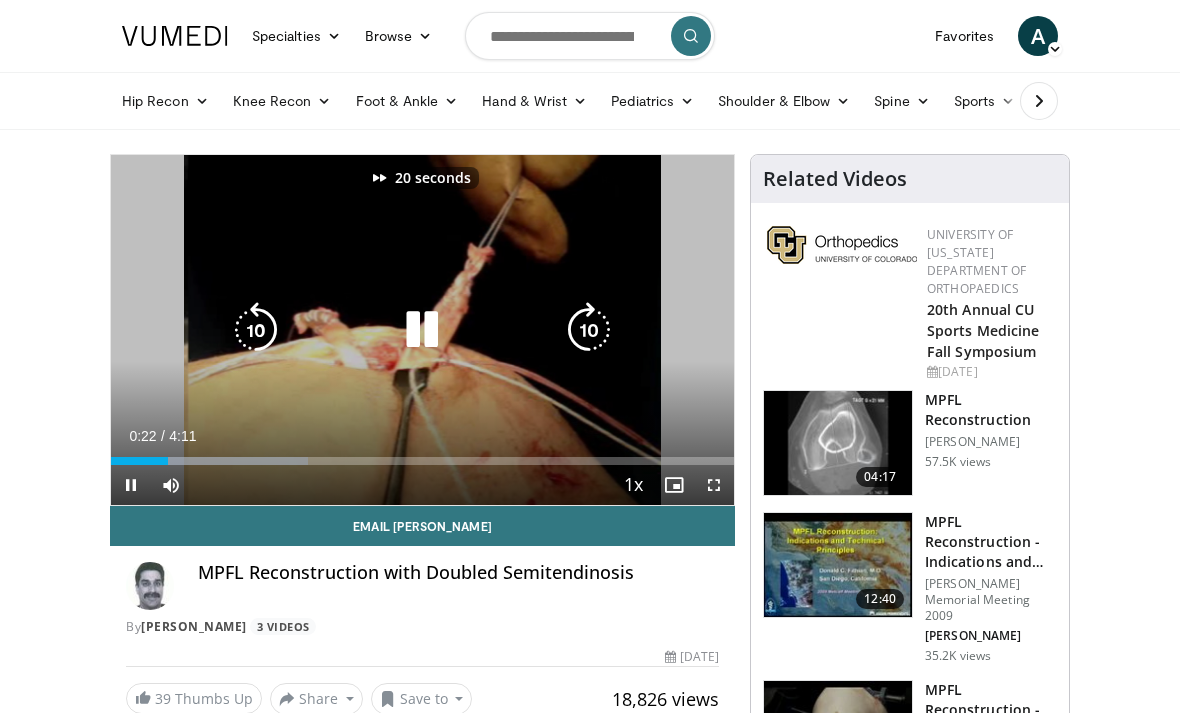 click at bounding box center (589, 330) 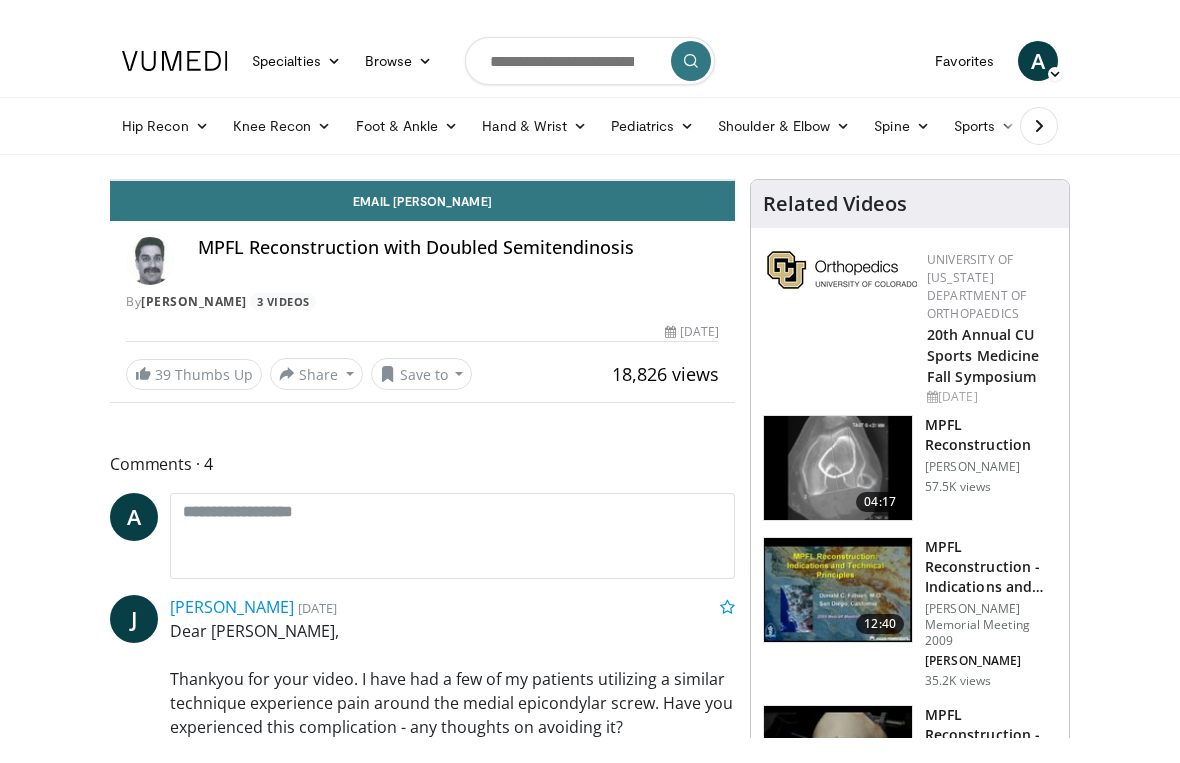 scroll, scrollTop: 24, scrollLeft: 0, axis: vertical 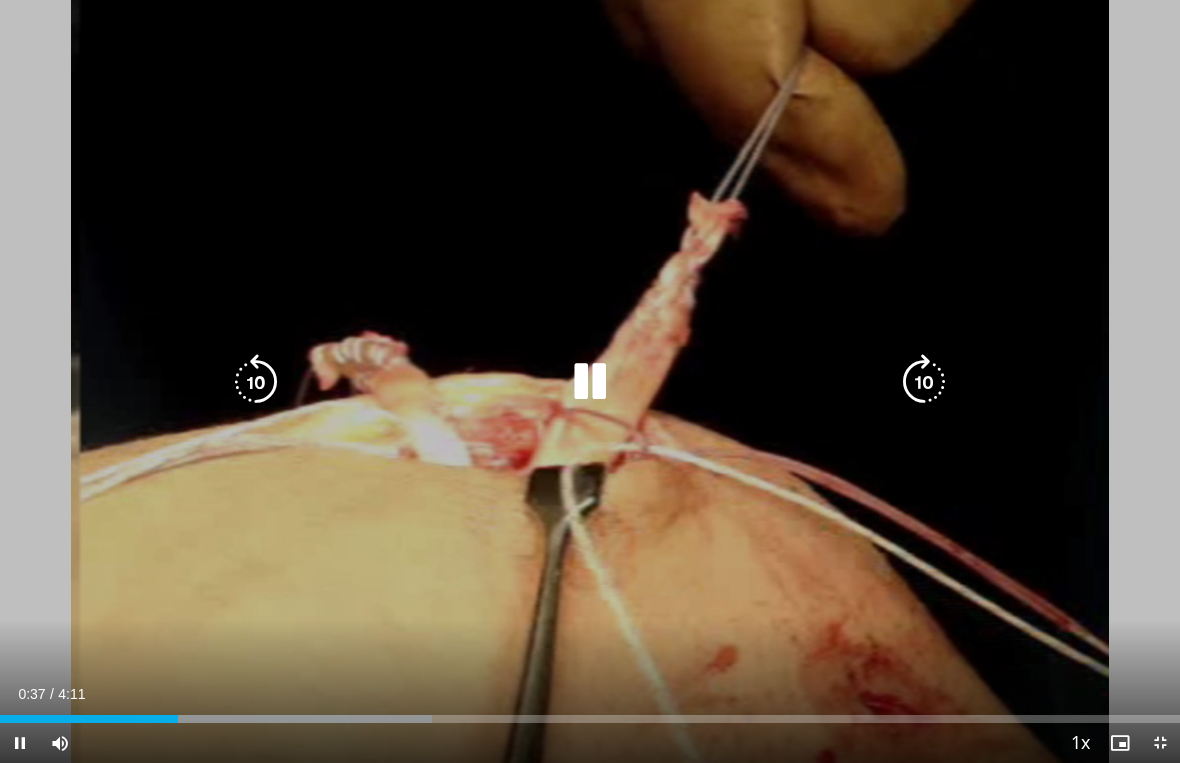 click at bounding box center [924, 382] 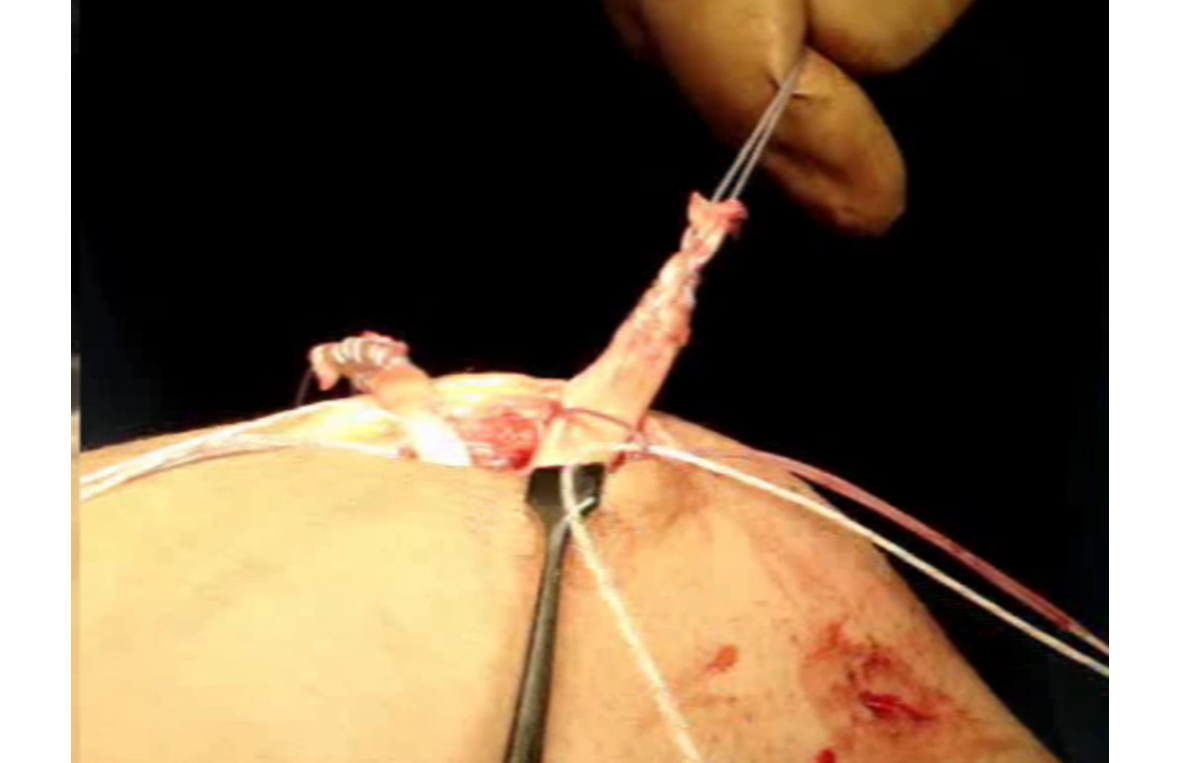 click on "10 seconds
Tap to unmute" at bounding box center (590, 381) 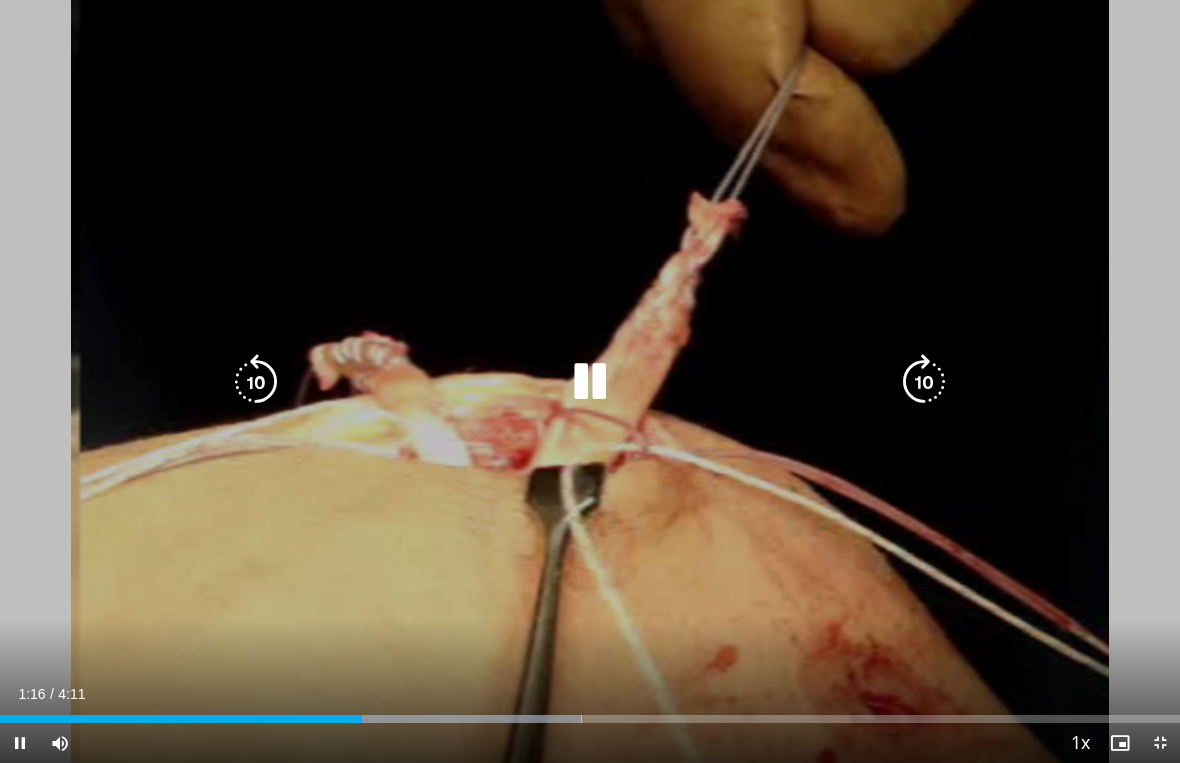 click at bounding box center [256, 382] 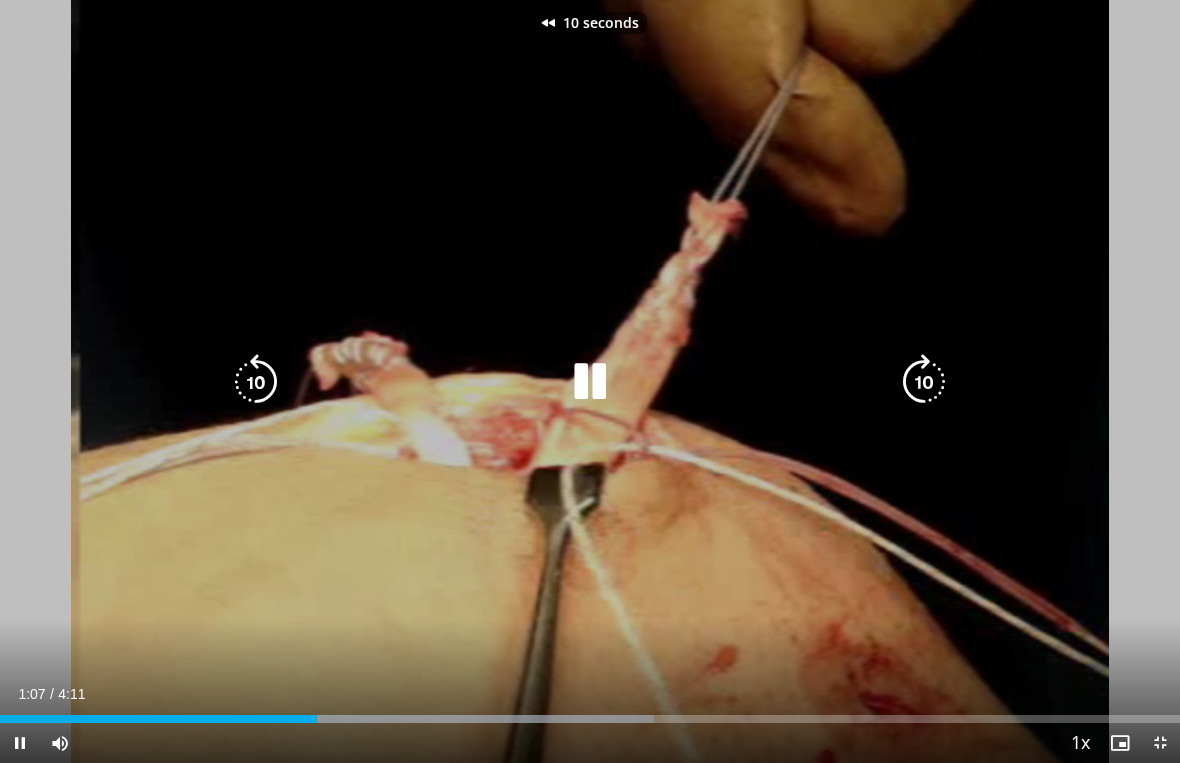 click at bounding box center [256, 382] 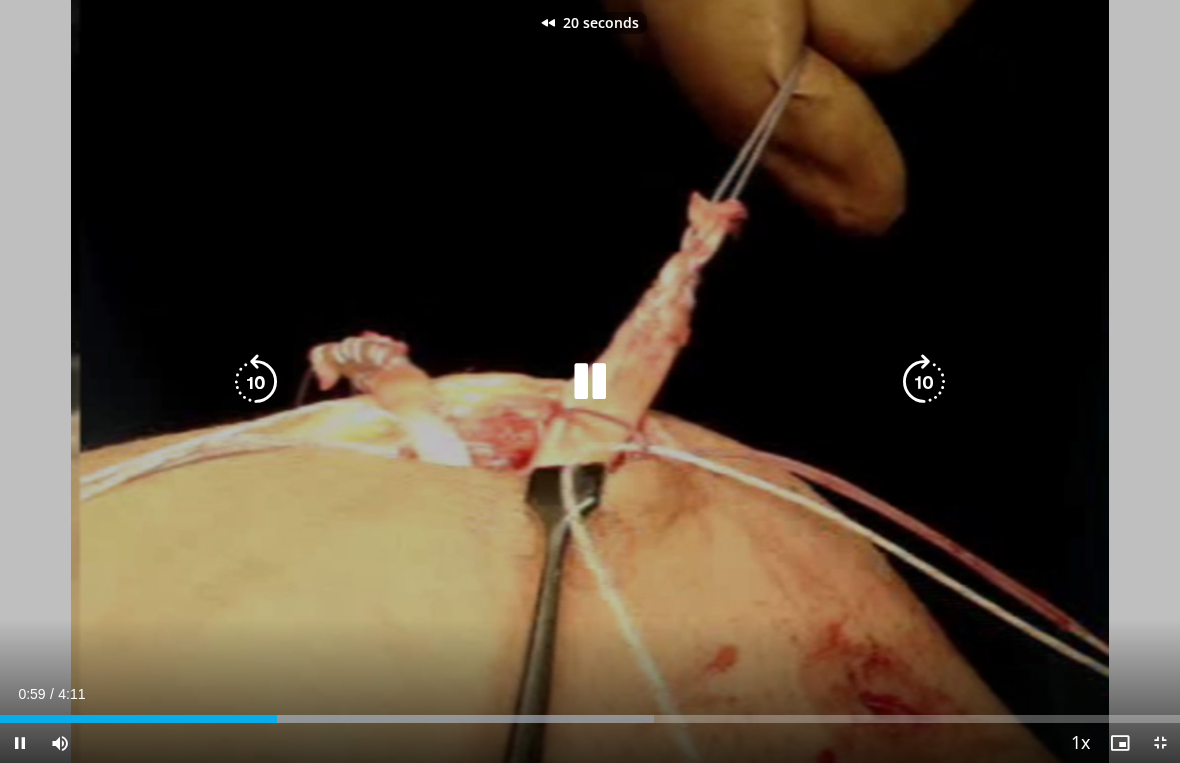 click on "20 seconds
Tap to unmute" at bounding box center [590, 381] 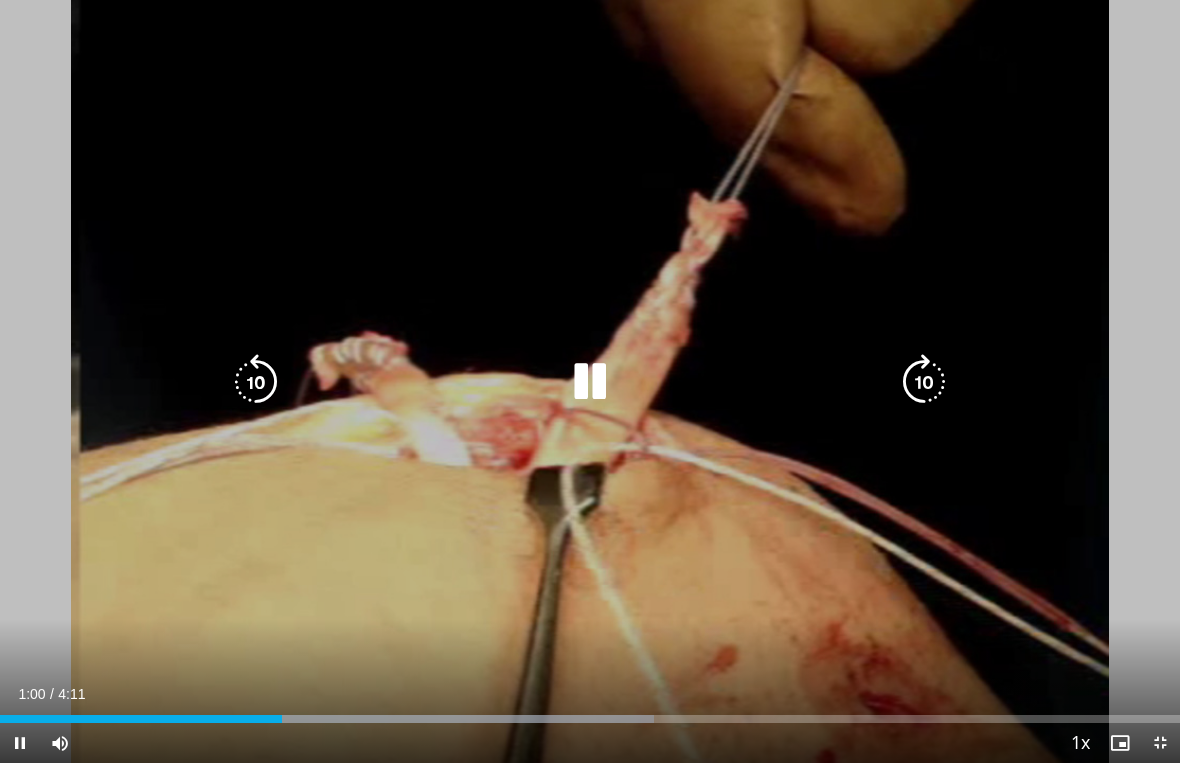 click at bounding box center (256, 382) 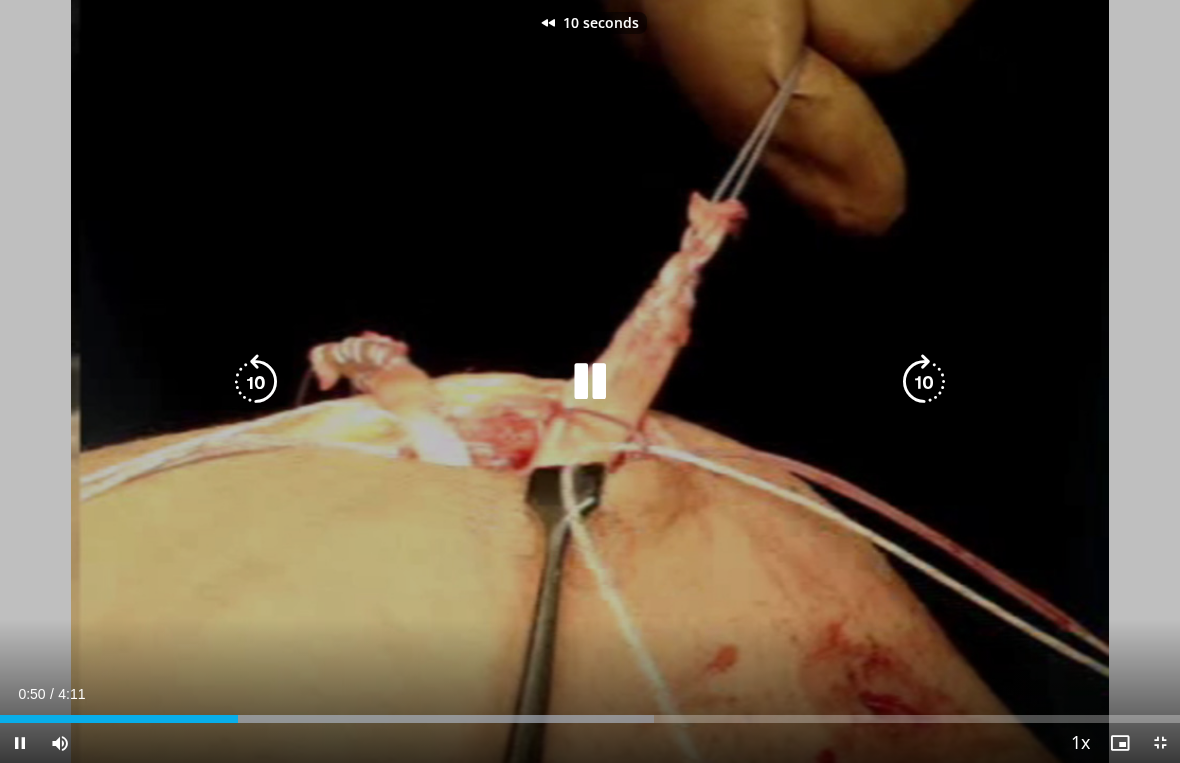 click at bounding box center (256, 382) 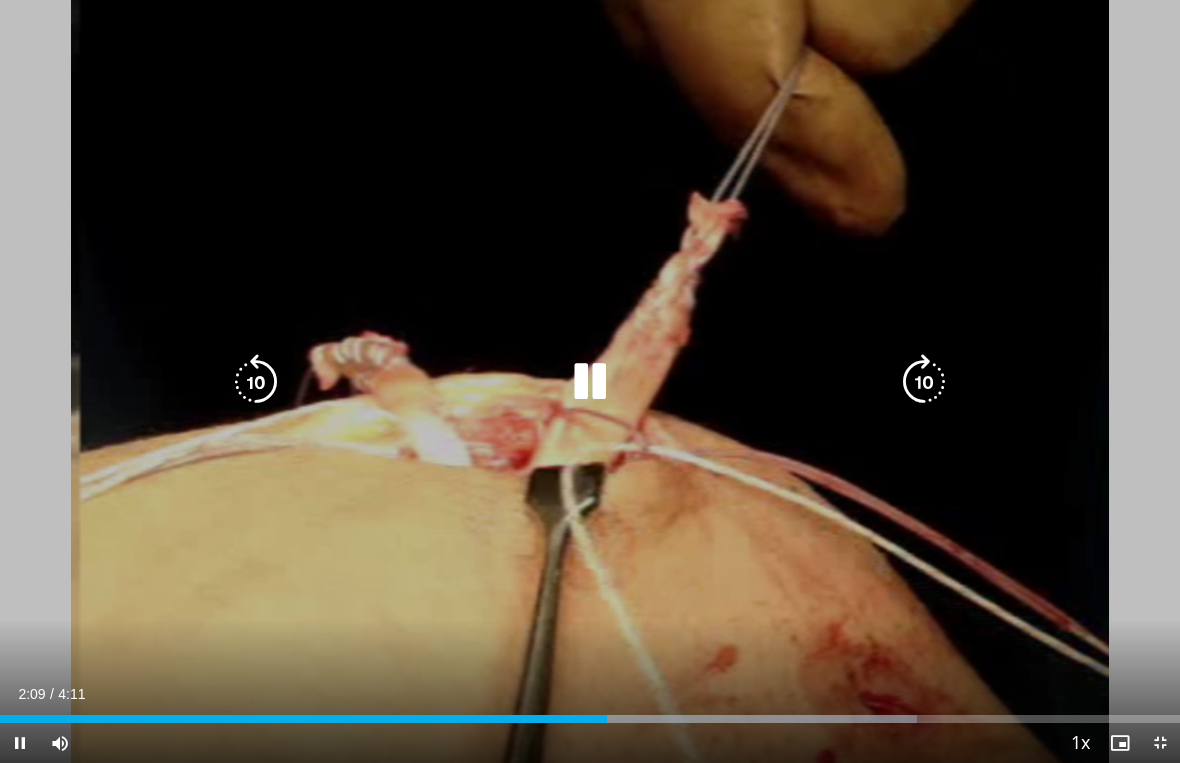 click at bounding box center [924, 382] 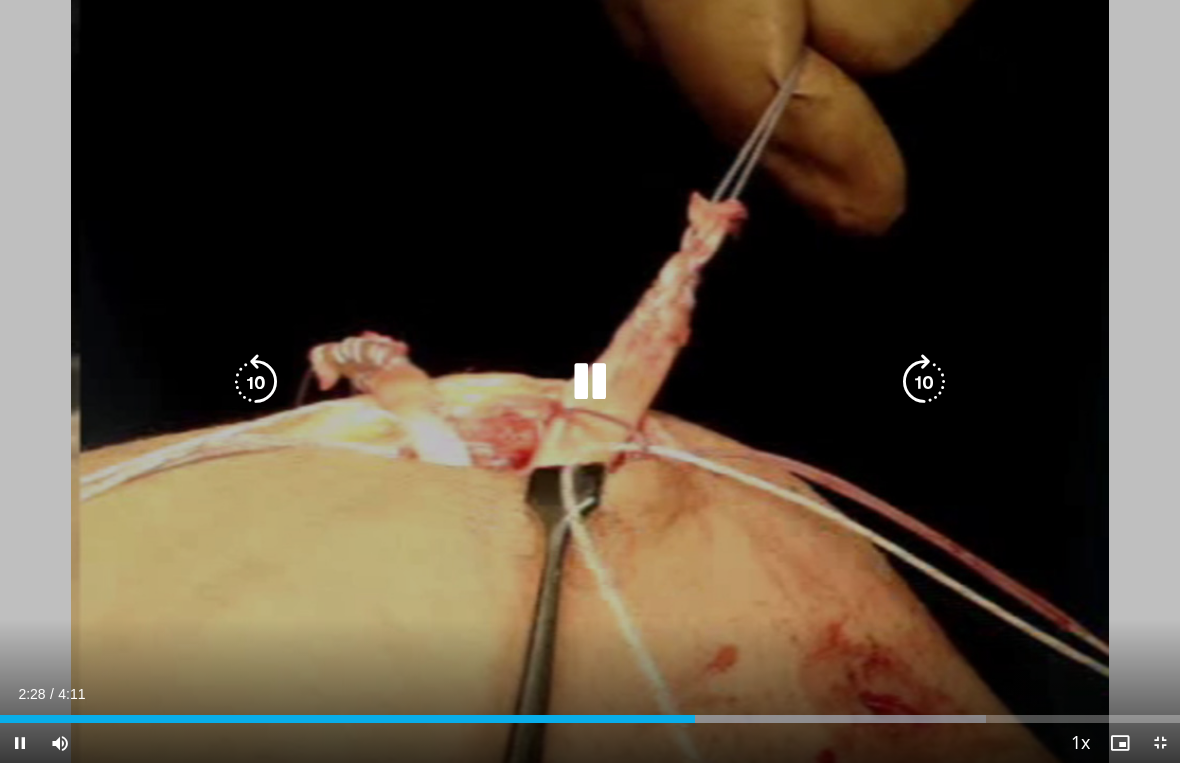 click at bounding box center [924, 382] 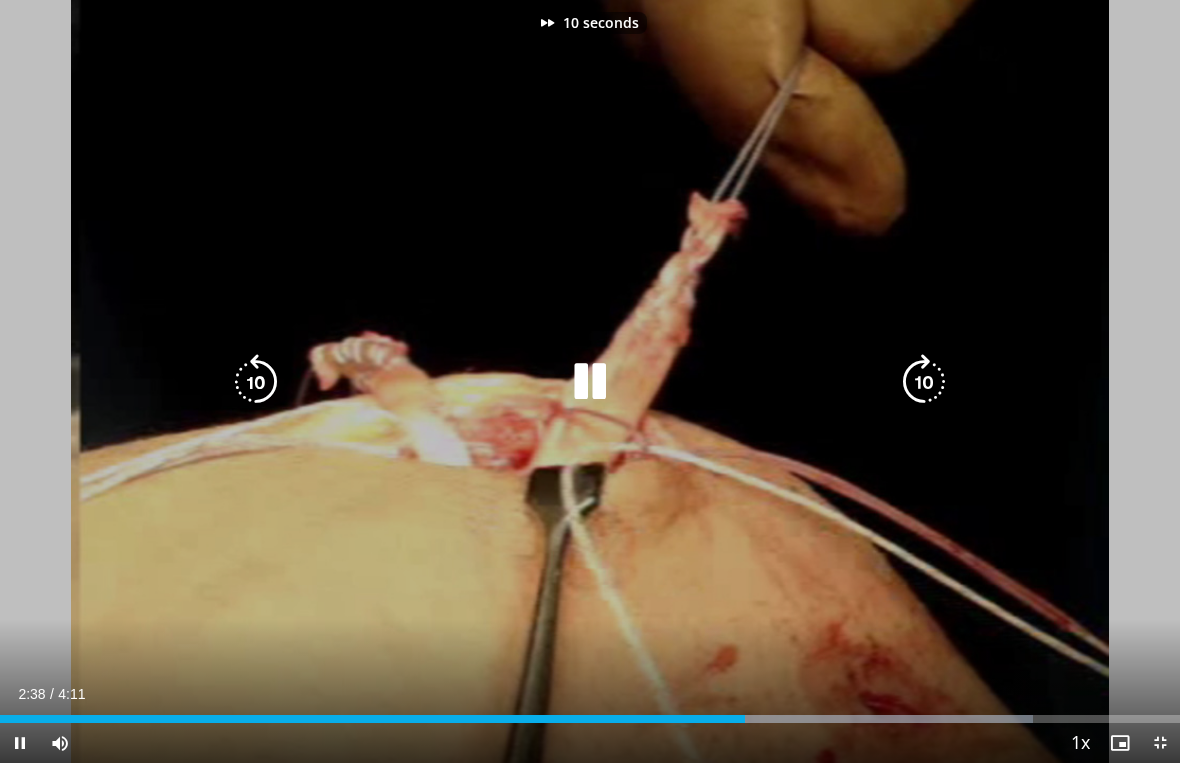 click at bounding box center (924, 382) 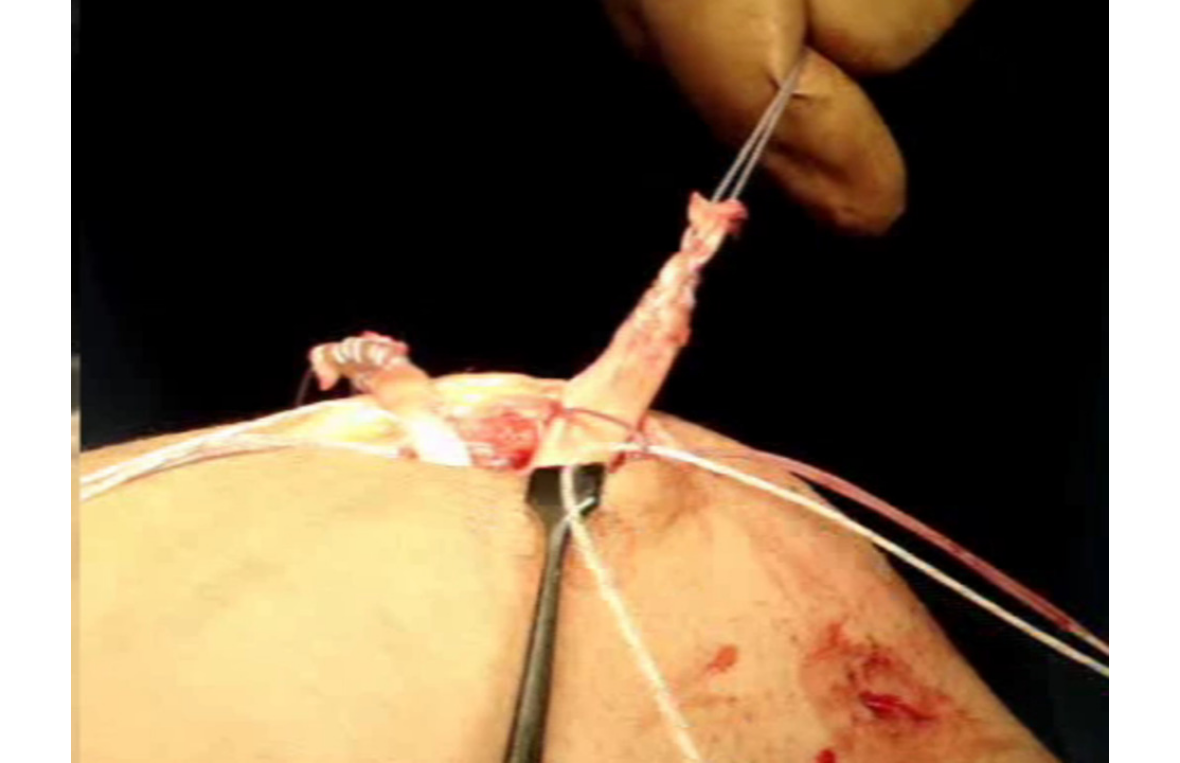 click at bounding box center [924, 382] 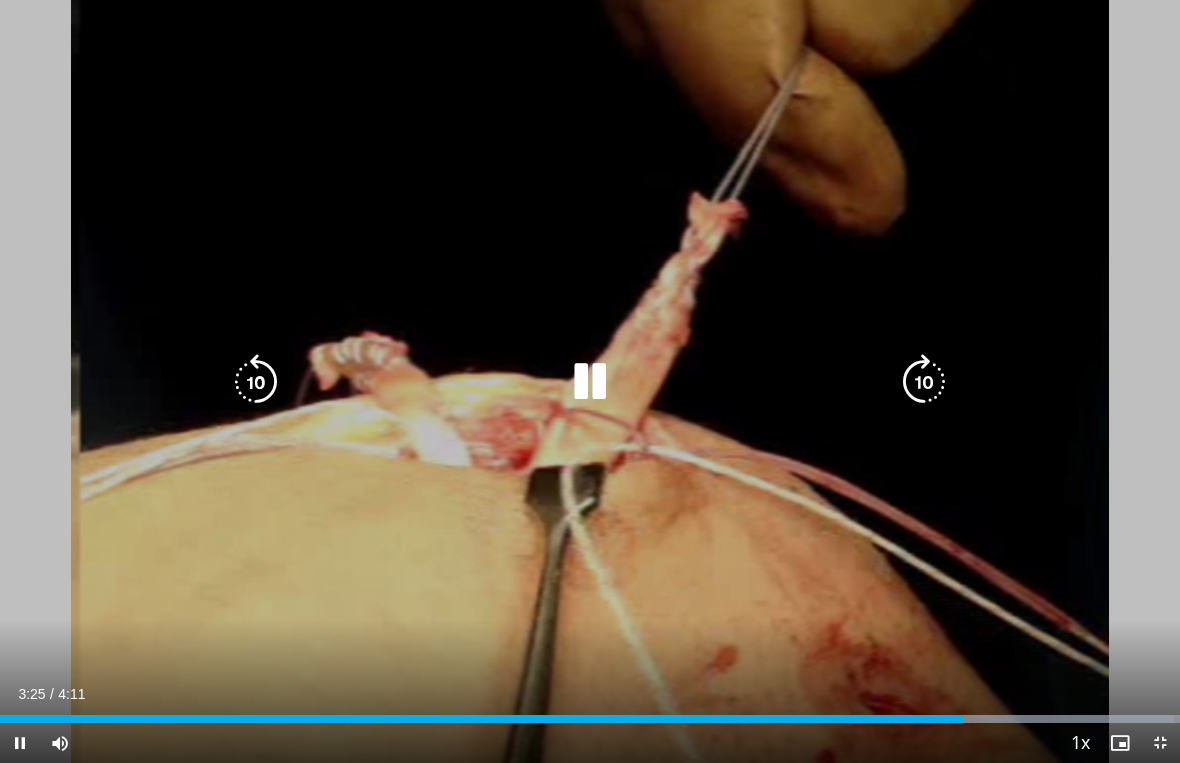 click at bounding box center [924, 382] 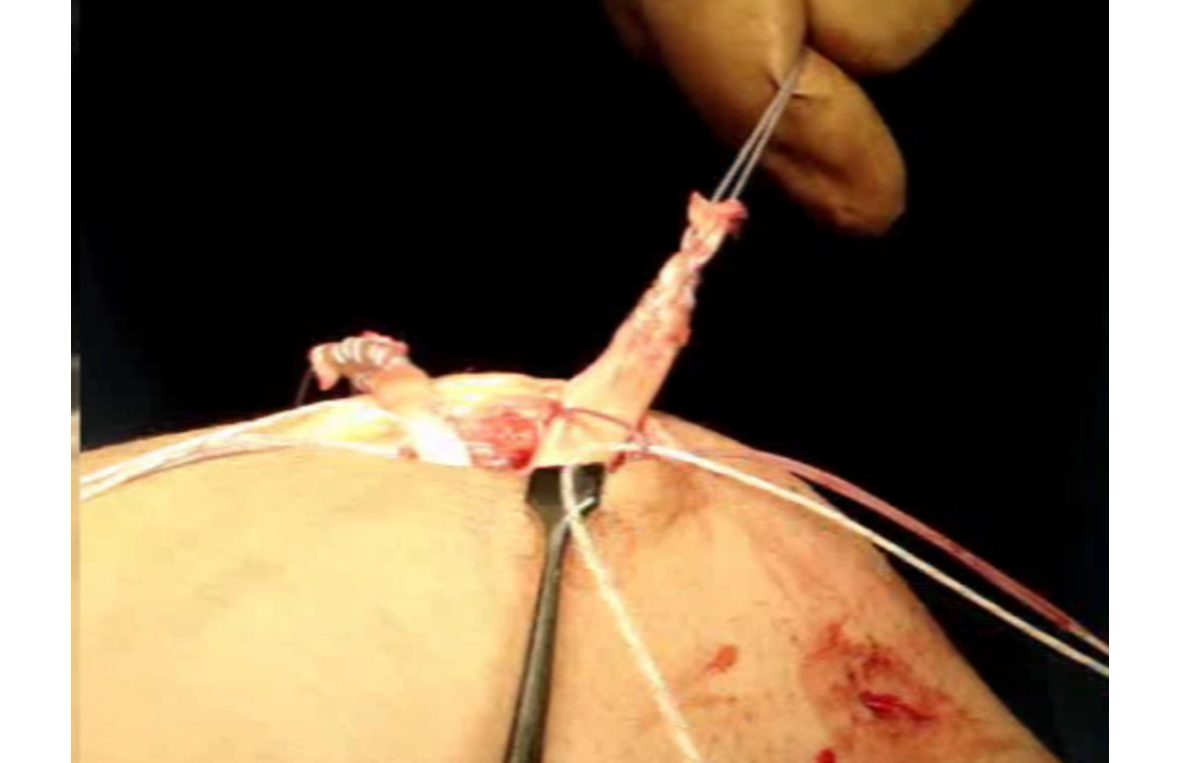 click at bounding box center [924, 382] 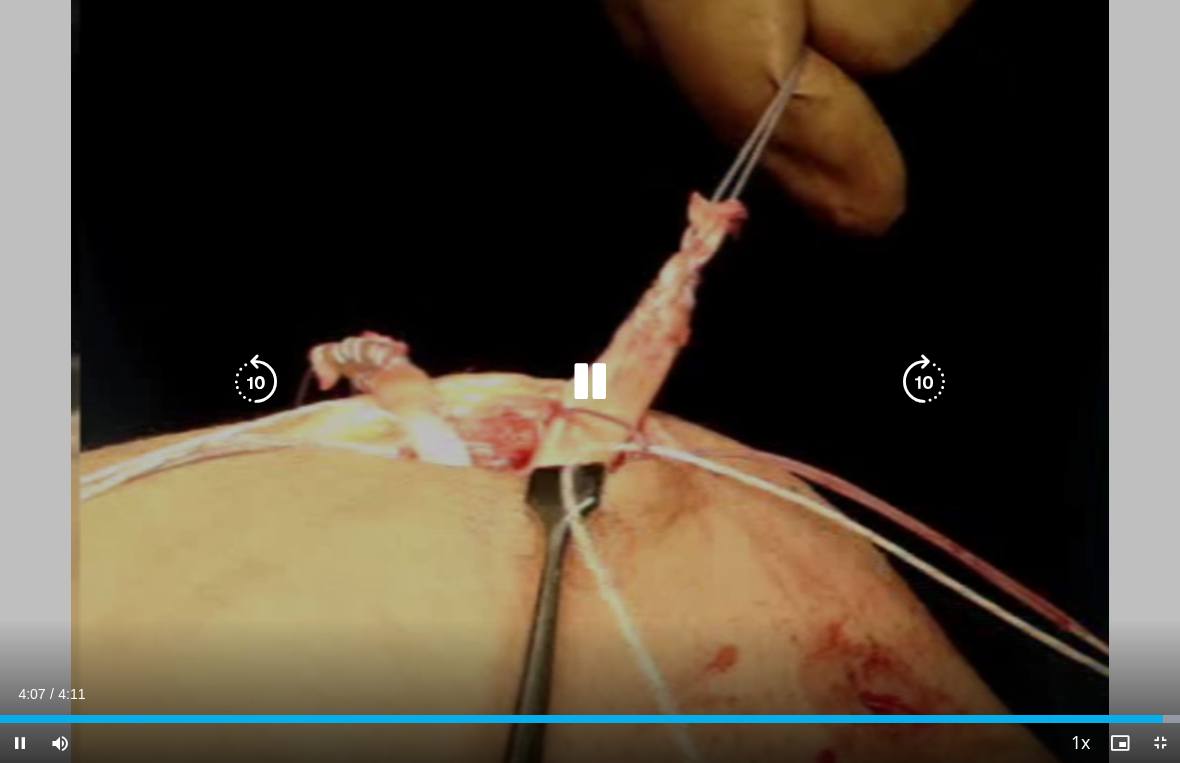 click at bounding box center (256, 382) 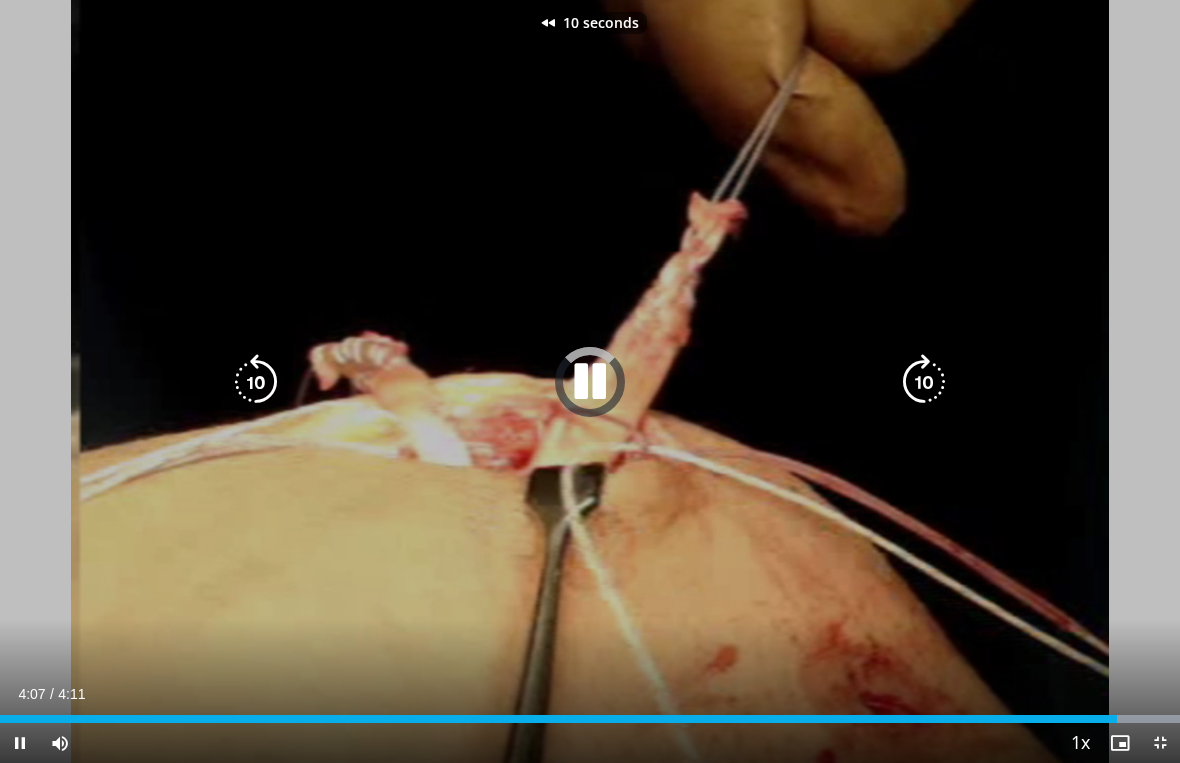 click at bounding box center (256, 382) 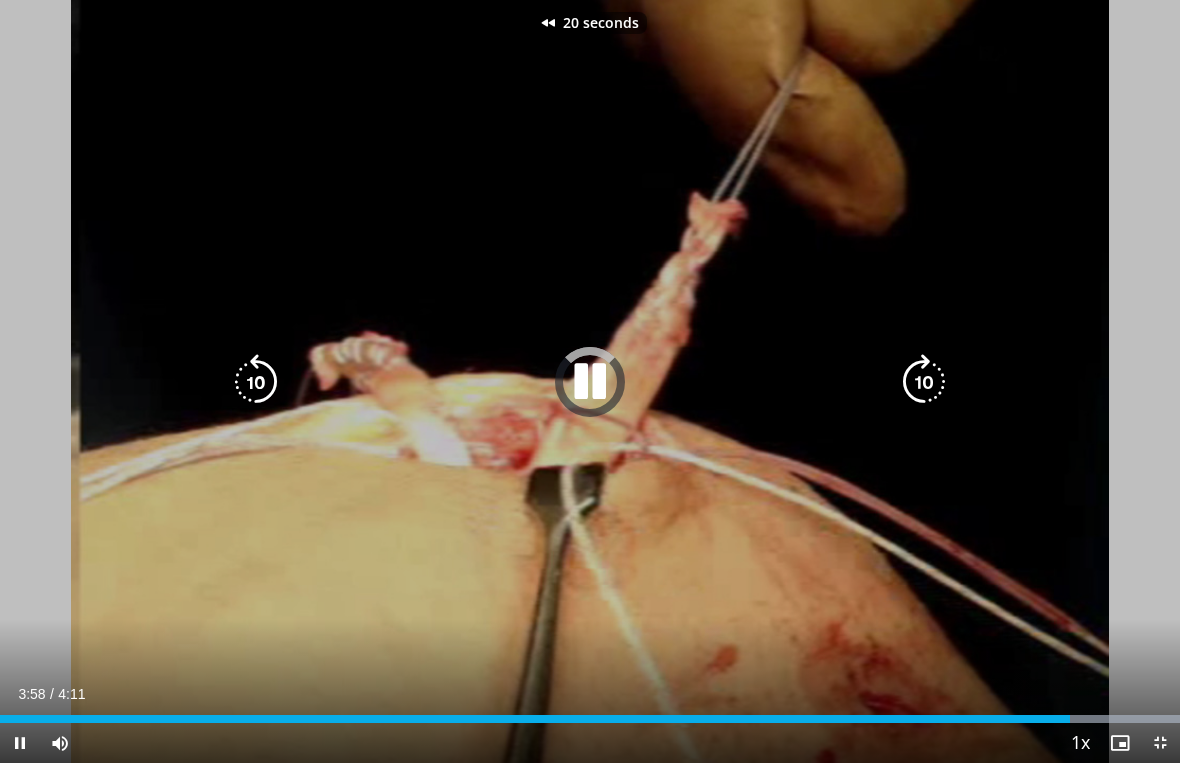 click at bounding box center [256, 382] 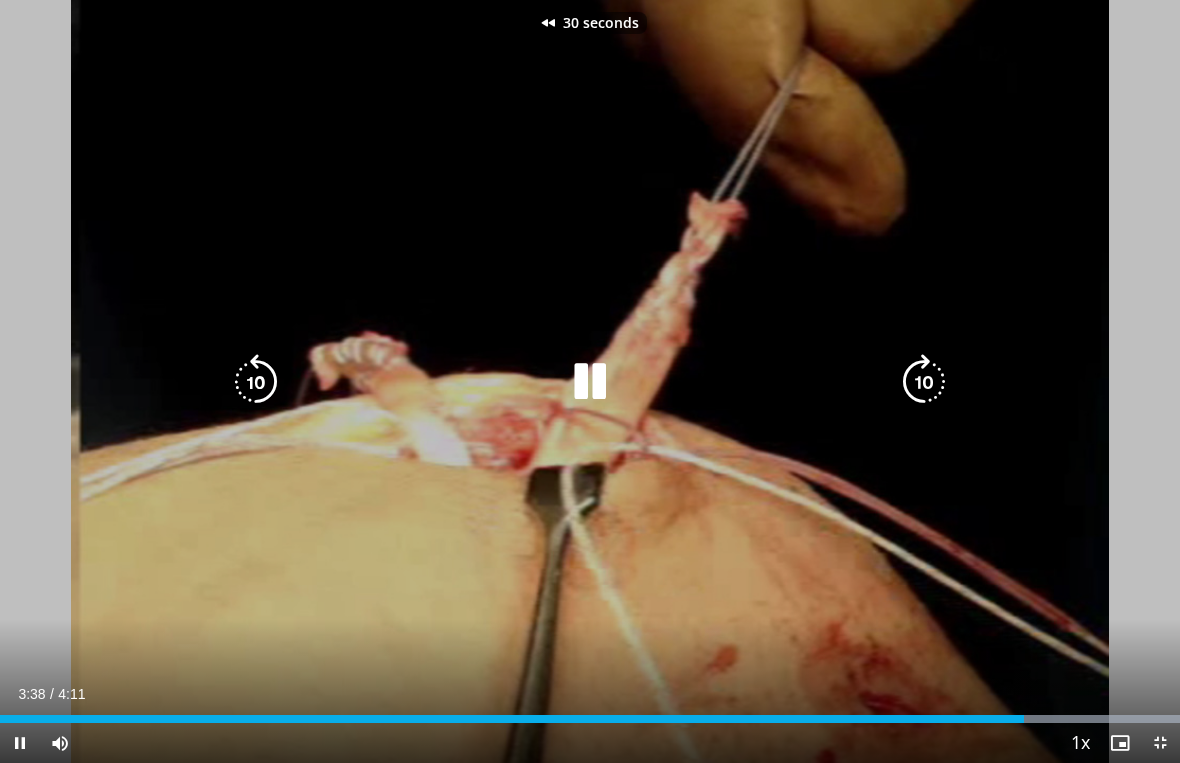 click at bounding box center (256, 382) 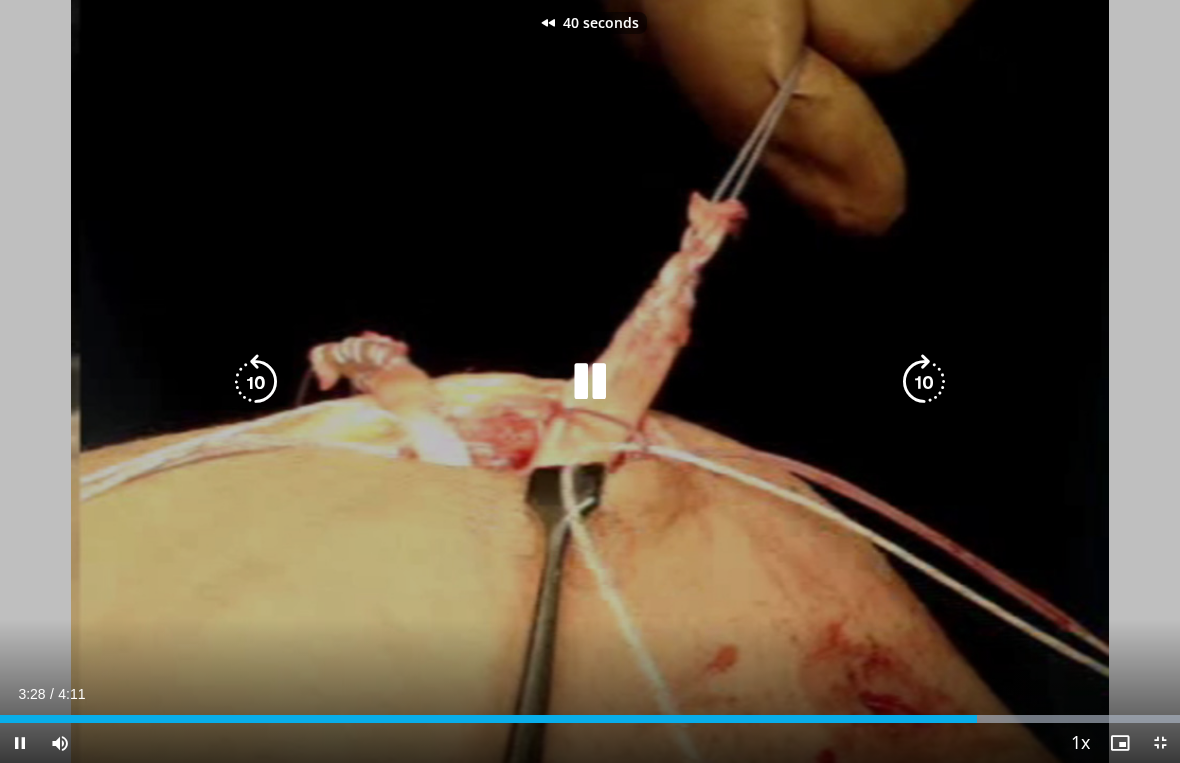 click at bounding box center [256, 382] 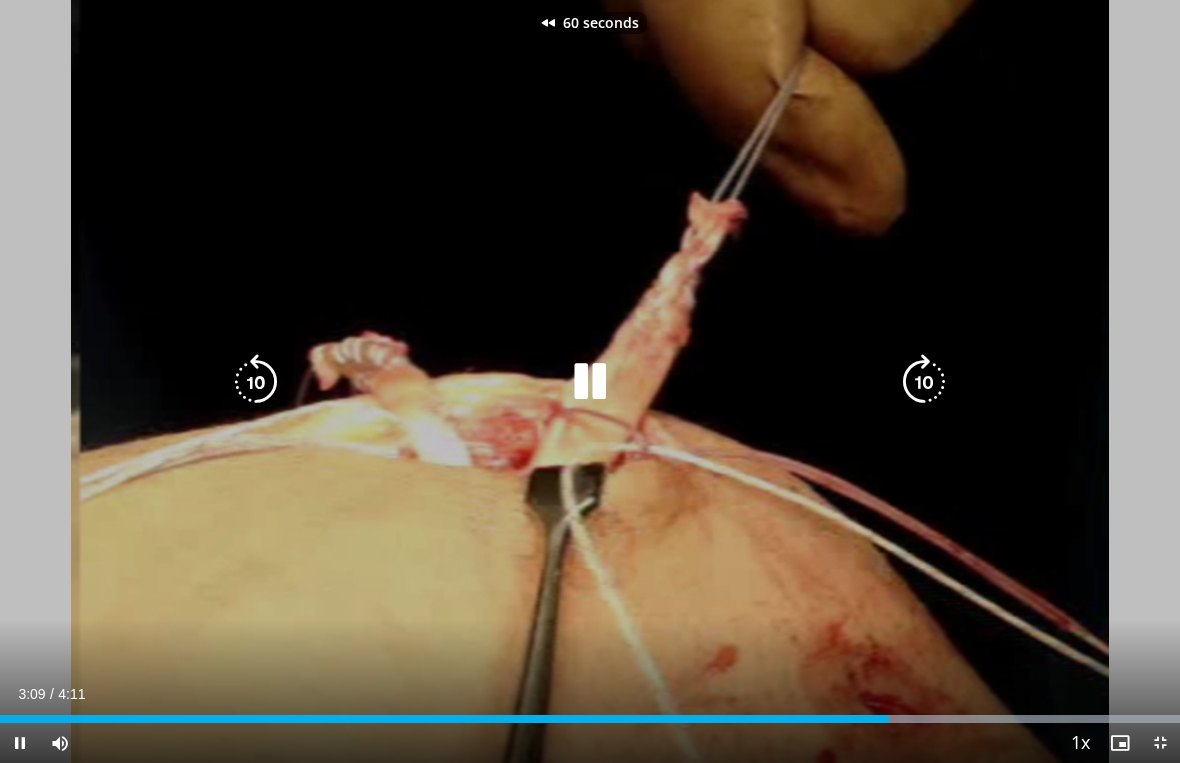 click at bounding box center (256, 382) 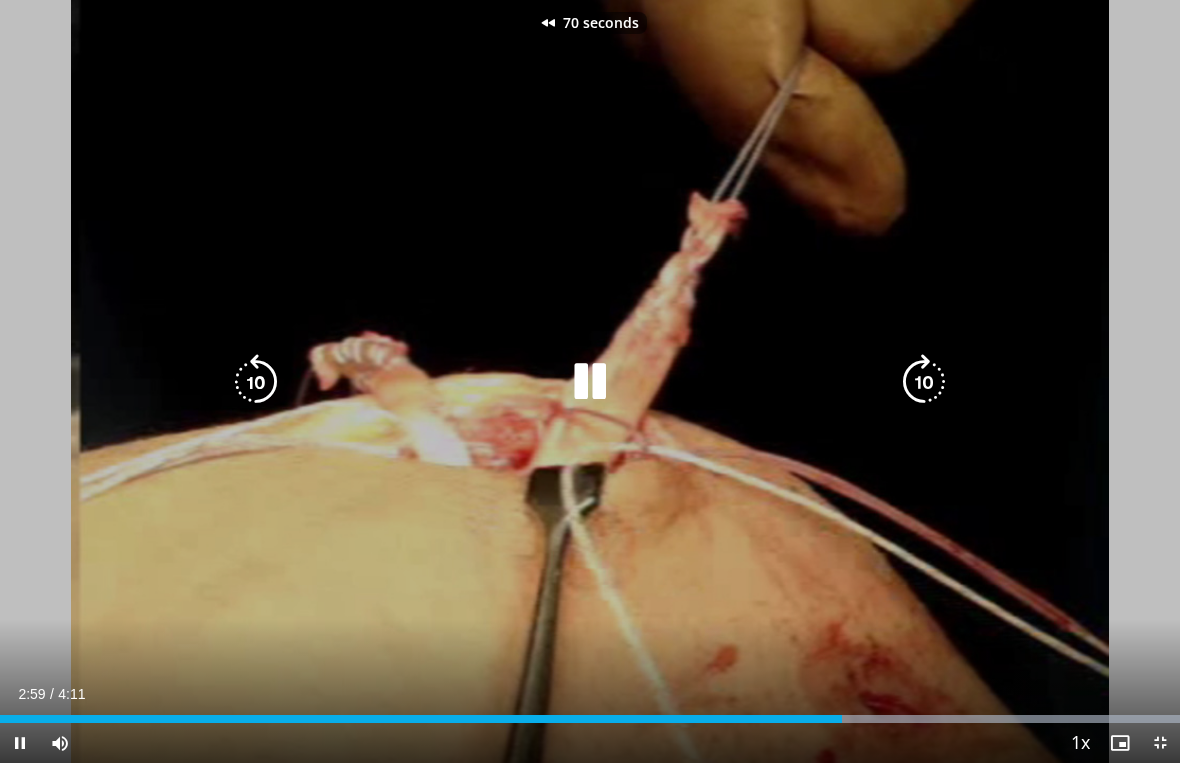 click at bounding box center (256, 382) 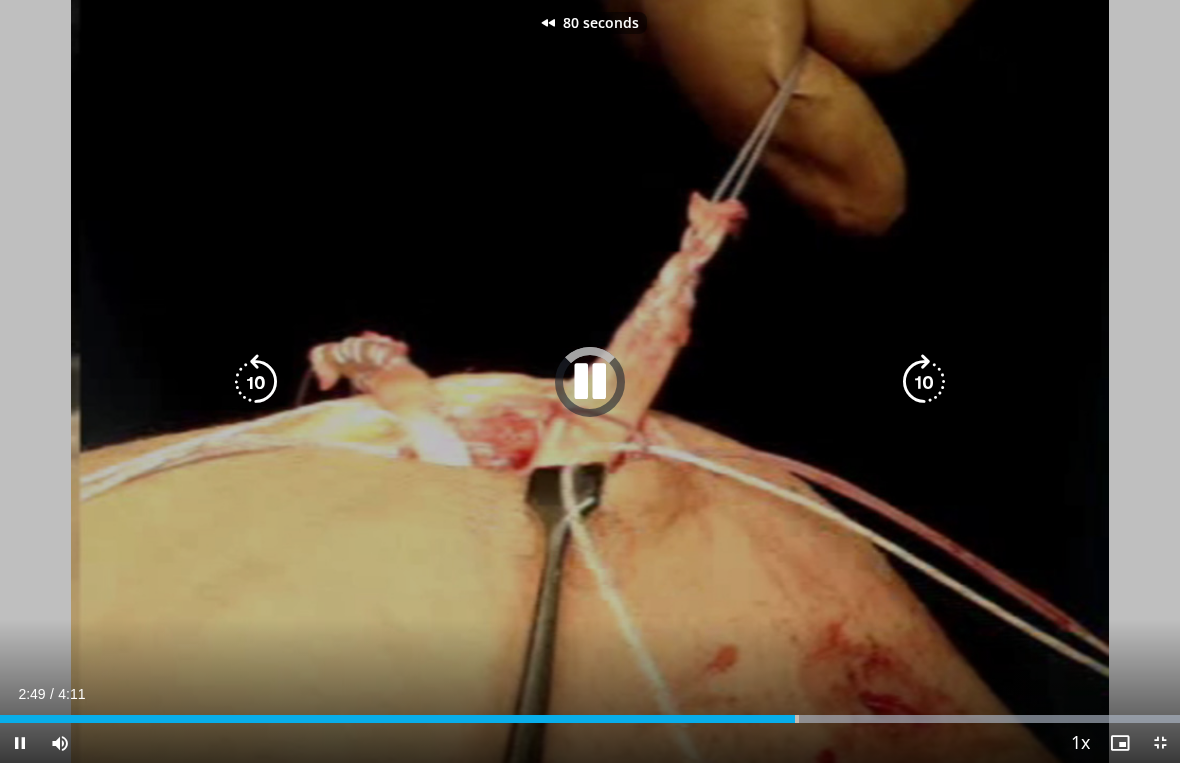 click at bounding box center [256, 382] 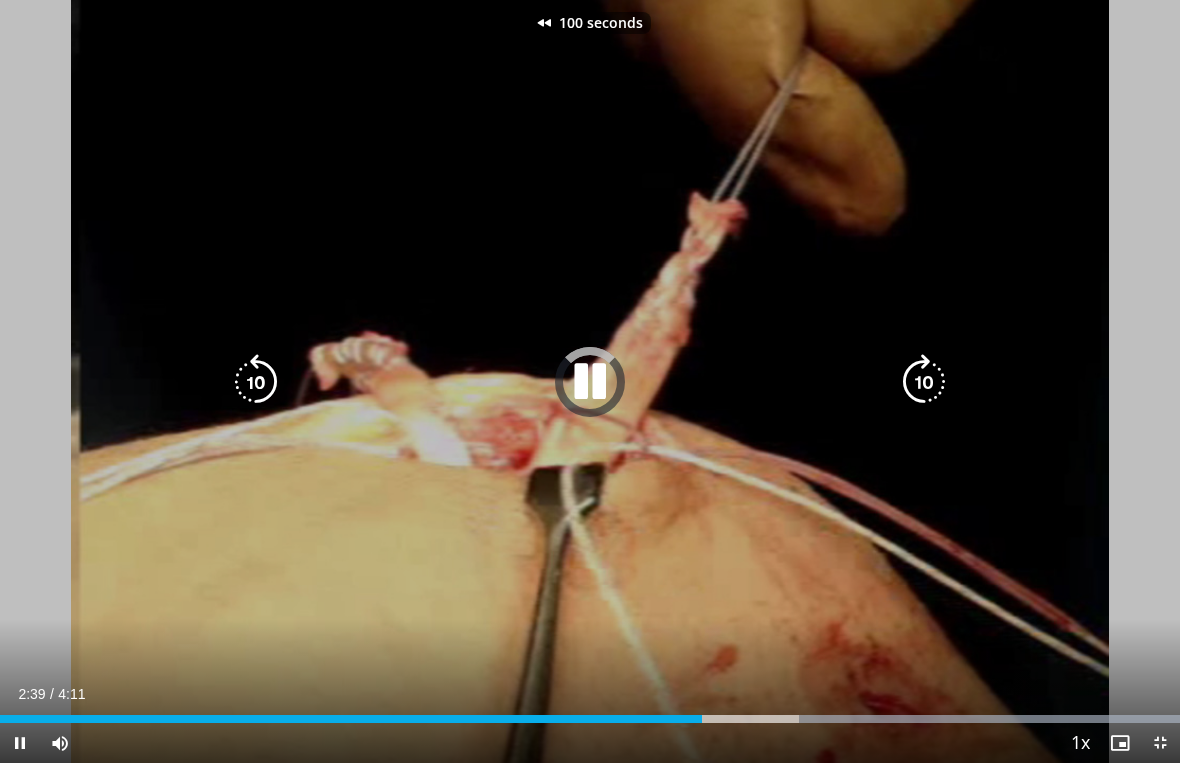 click at bounding box center (256, 382) 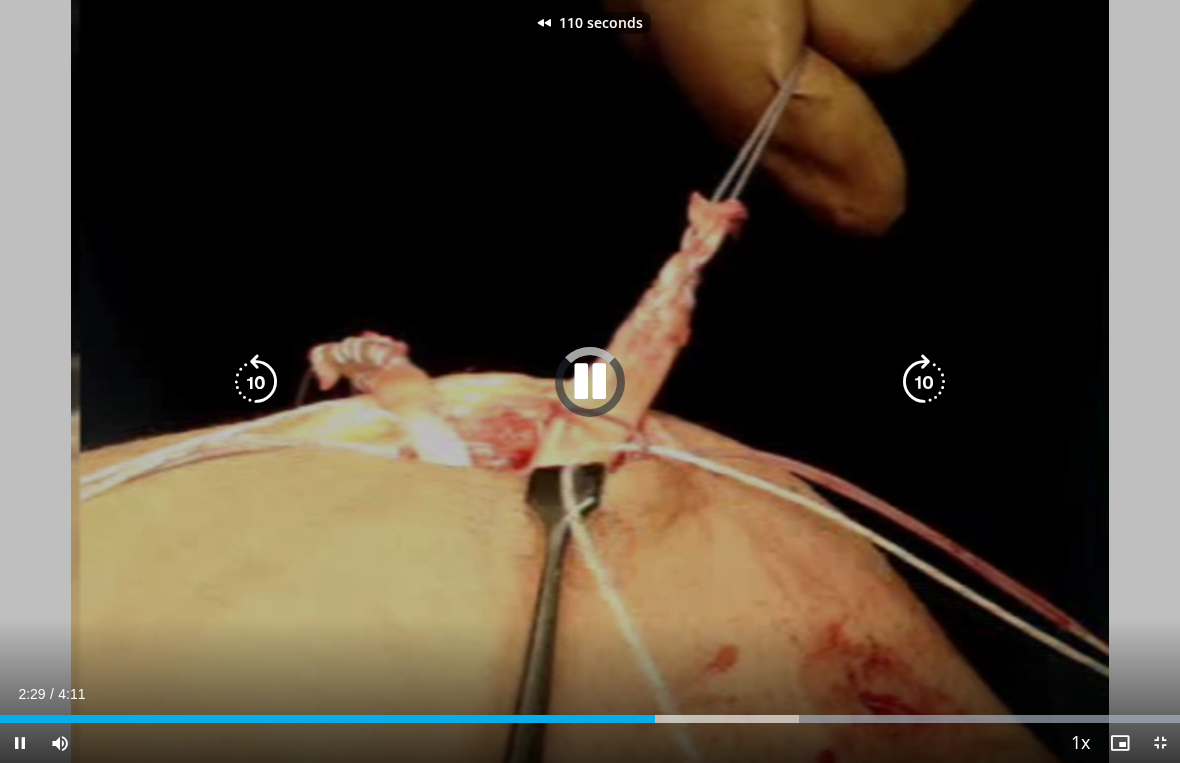 click at bounding box center (256, 382) 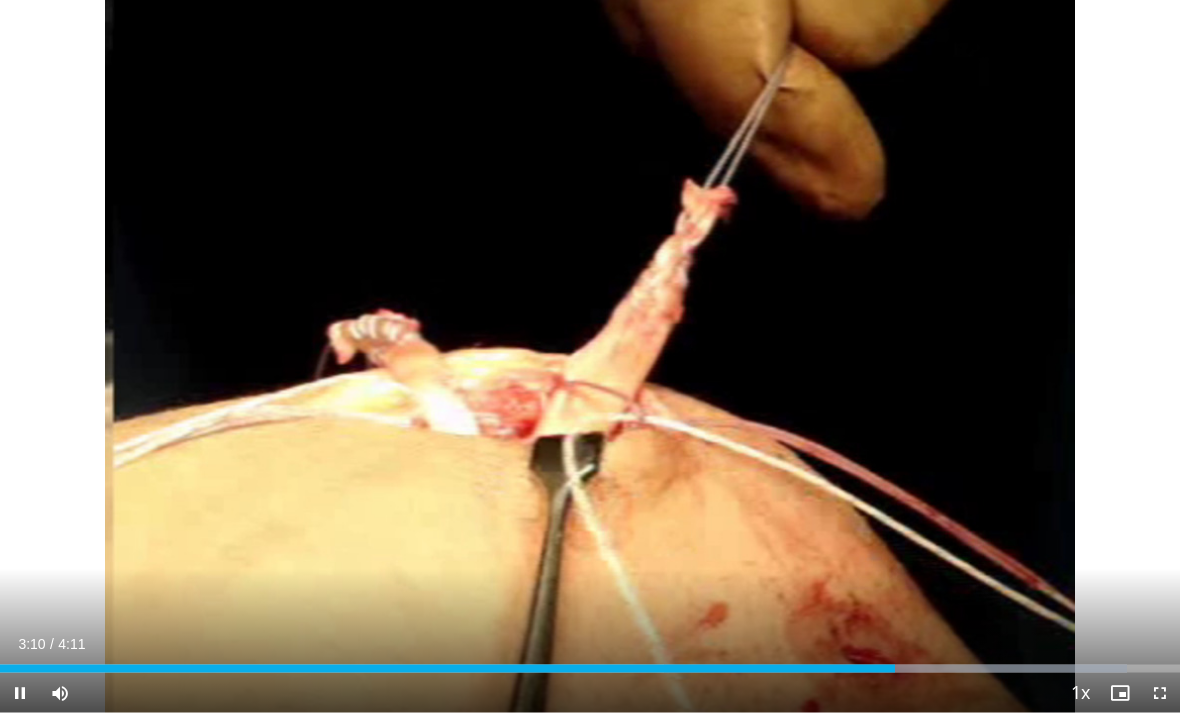 scroll, scrollTop: 158, scrollLeft: 0, axis: vertical 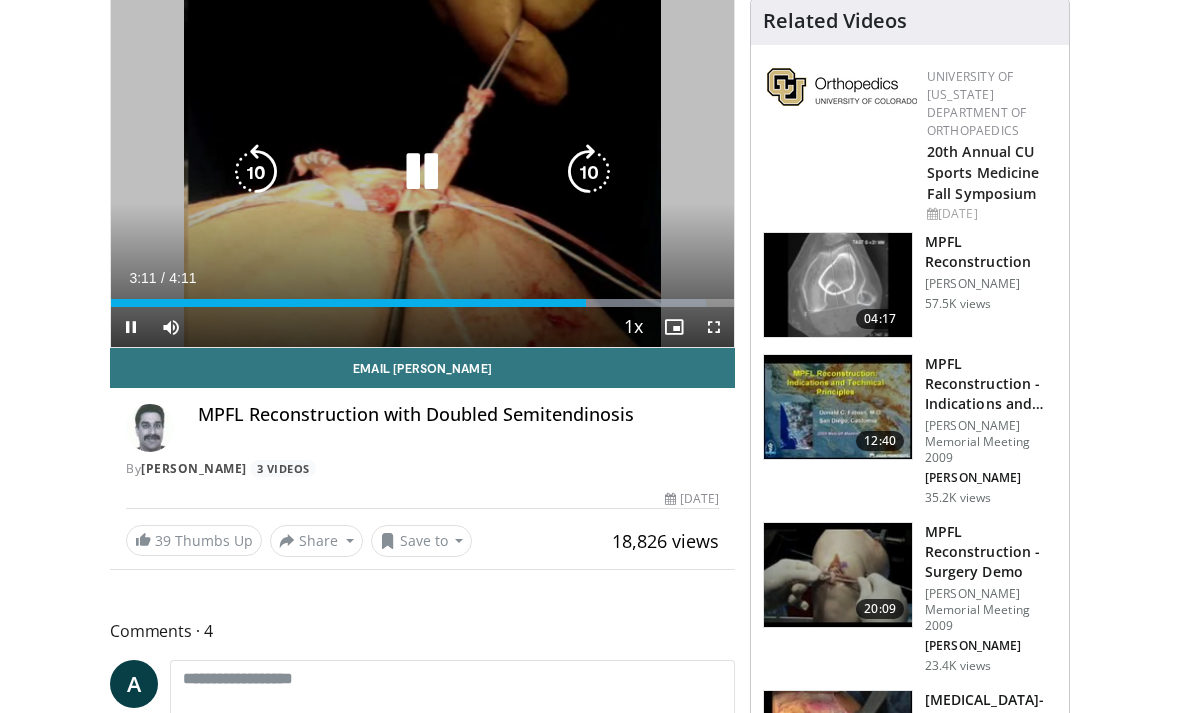 click on "Save to" at bounding box center (422, 541) 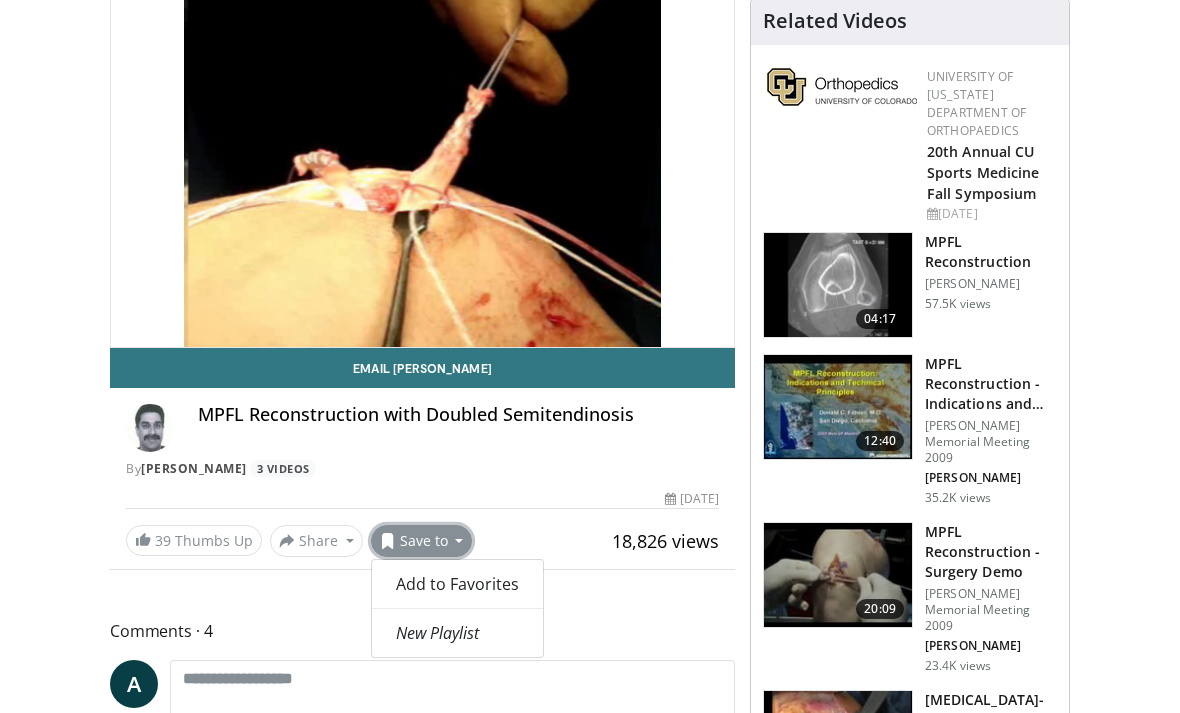 click on "Add to Favorites" at bounding box center (457, 584) 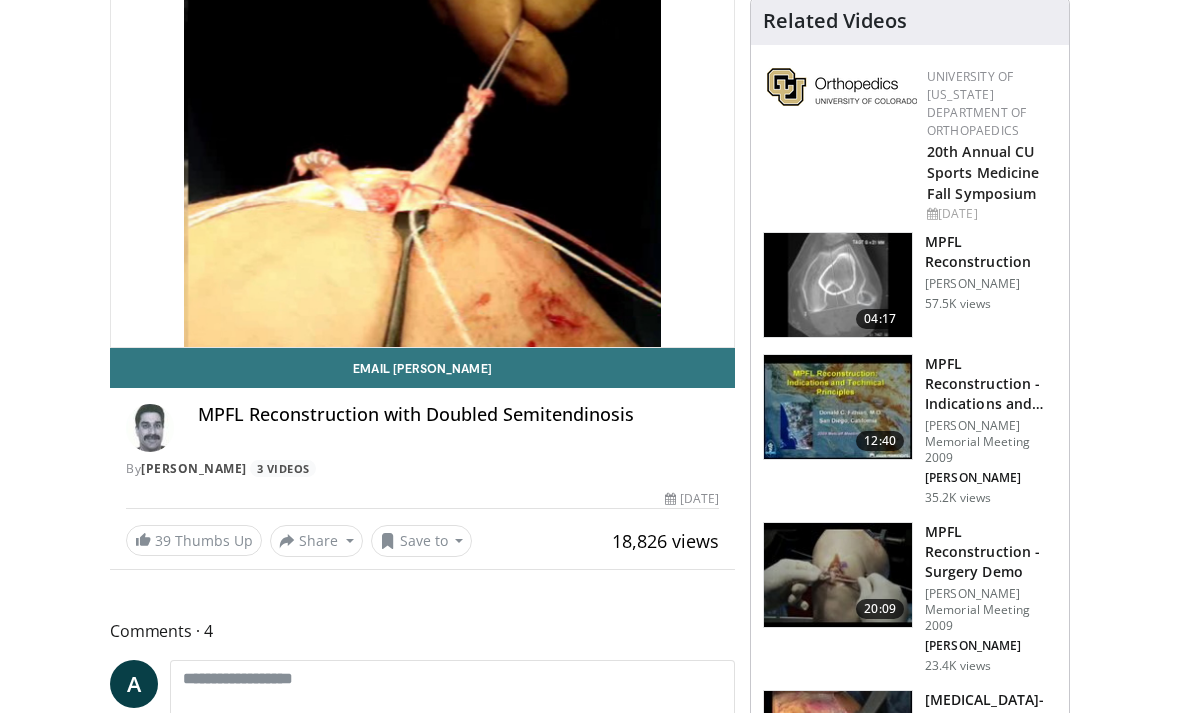 click on "[PERSON_NAME]" at bounding box center [194, 468] 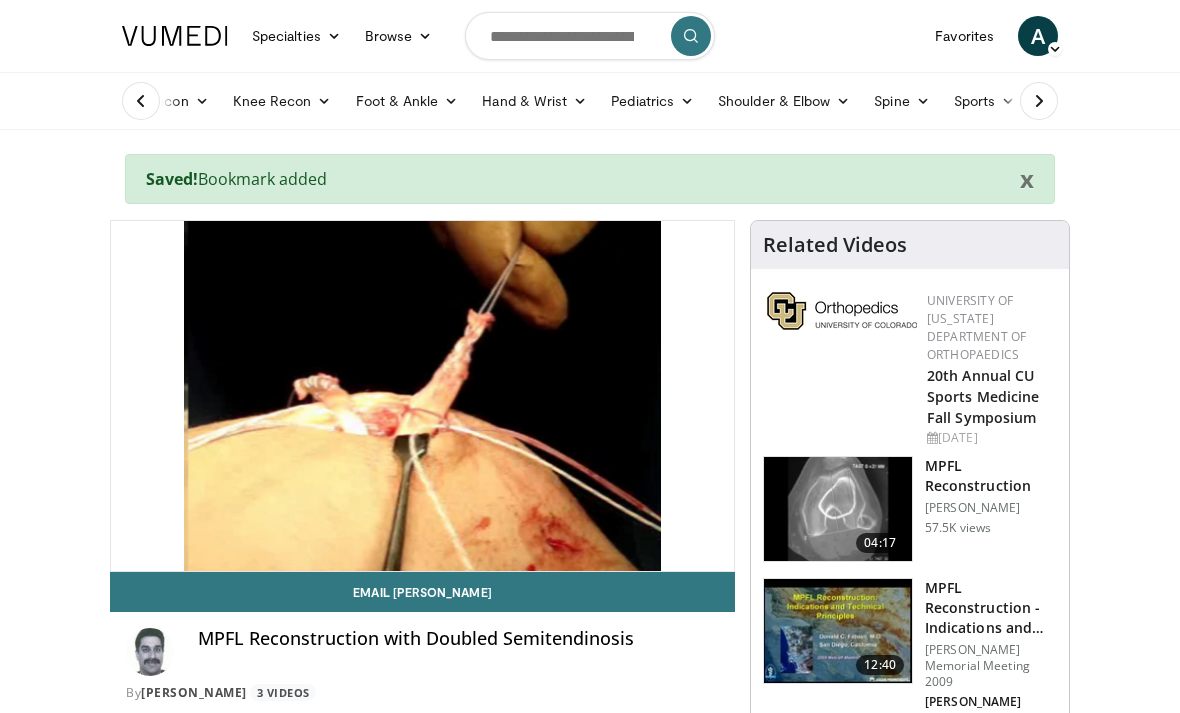 scroll, scrollTop: 222, scrollLeft: 0, axis: vertical 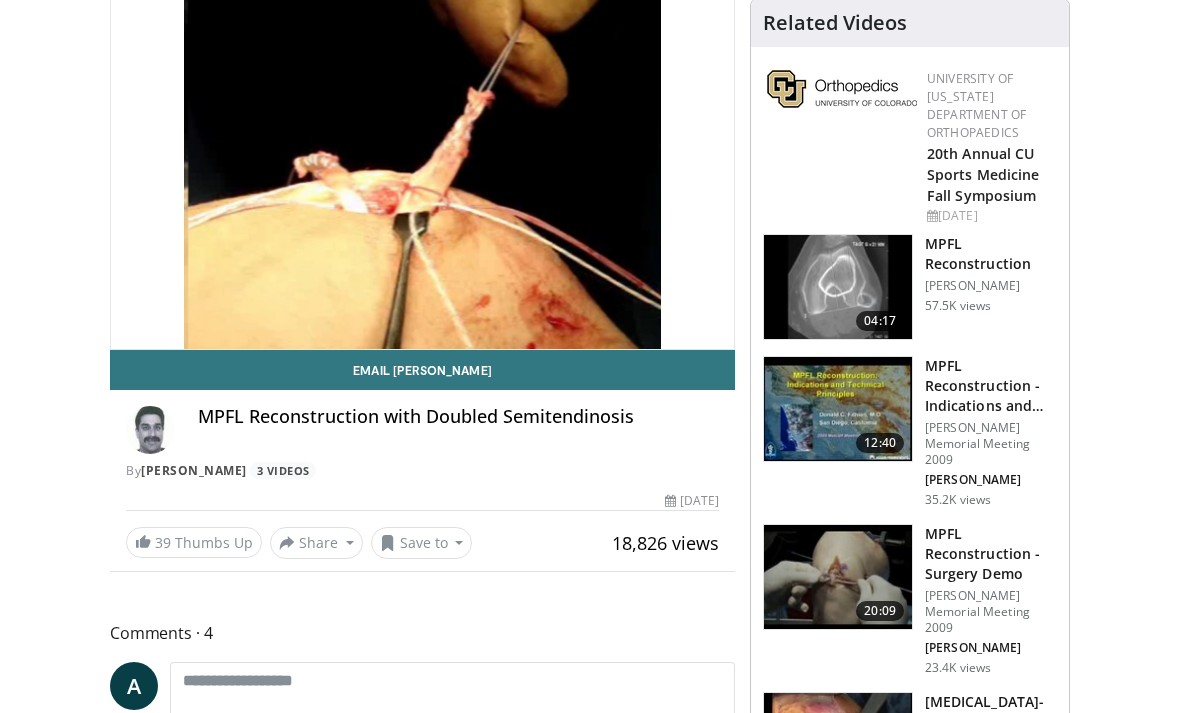 click on "39" at bounding box center [163, 542] 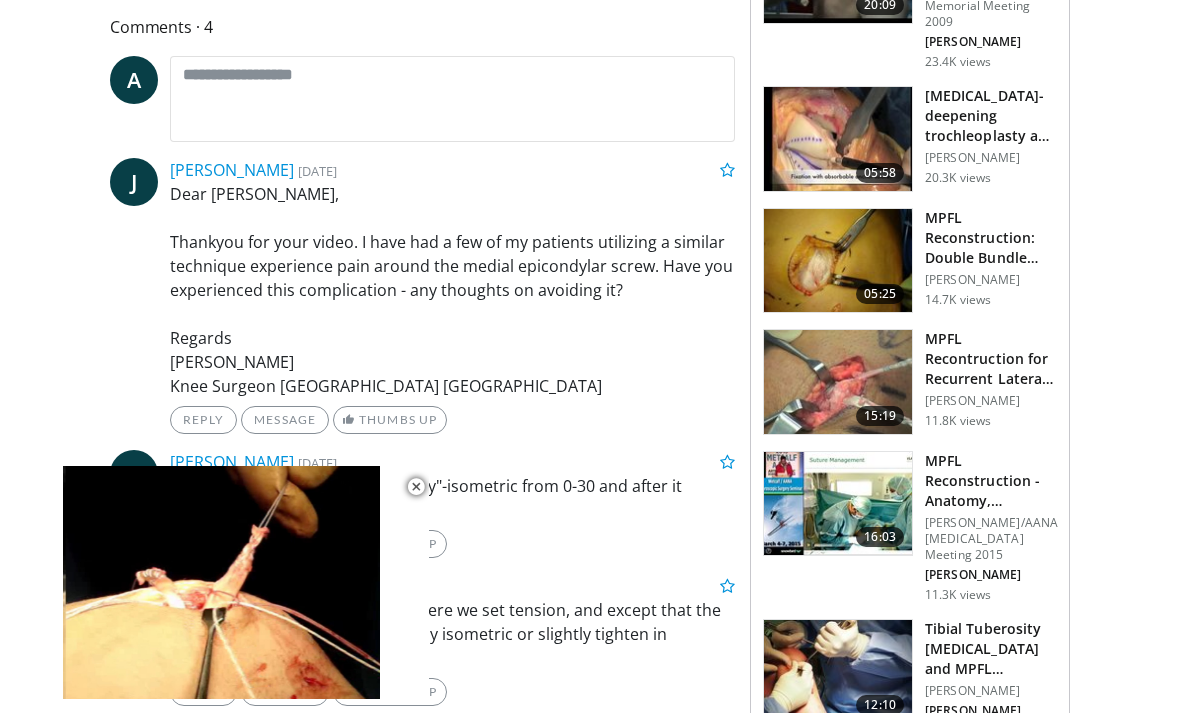 scroll, scrollTop: 764, scrollLeft: 0, axis: vertical 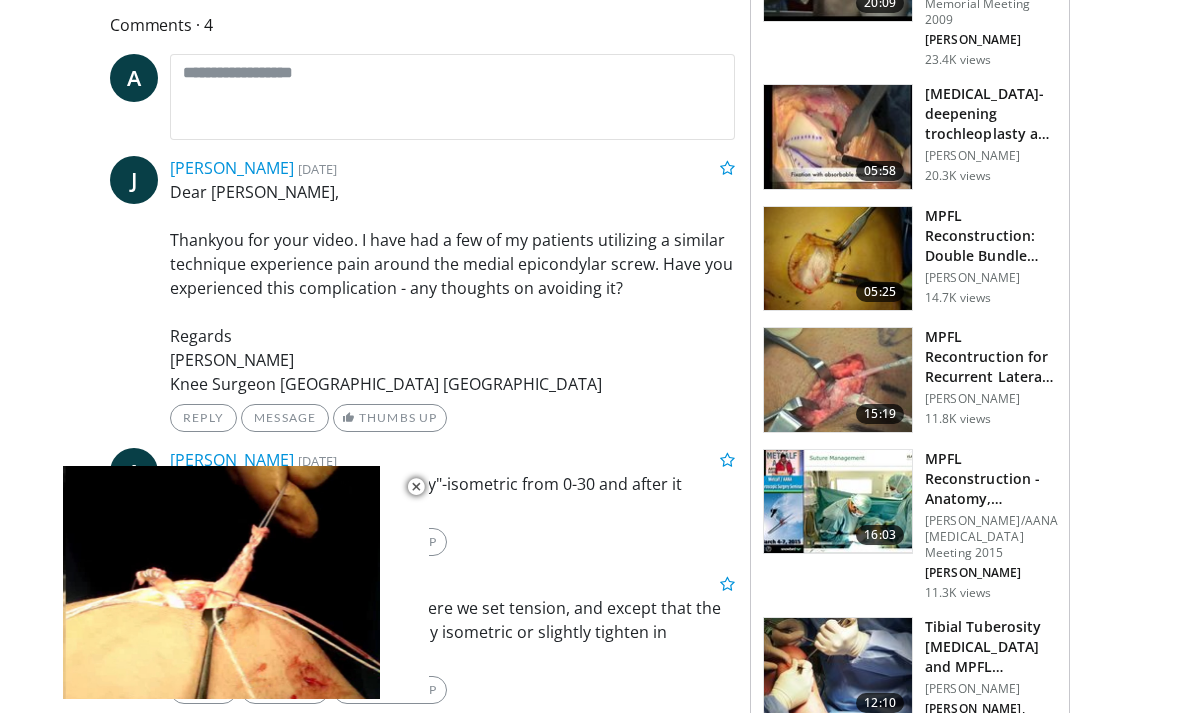 click on "MPFL Recontruction for Recurrent Lateral Patellar Instability" at bounding box center [991, 357] 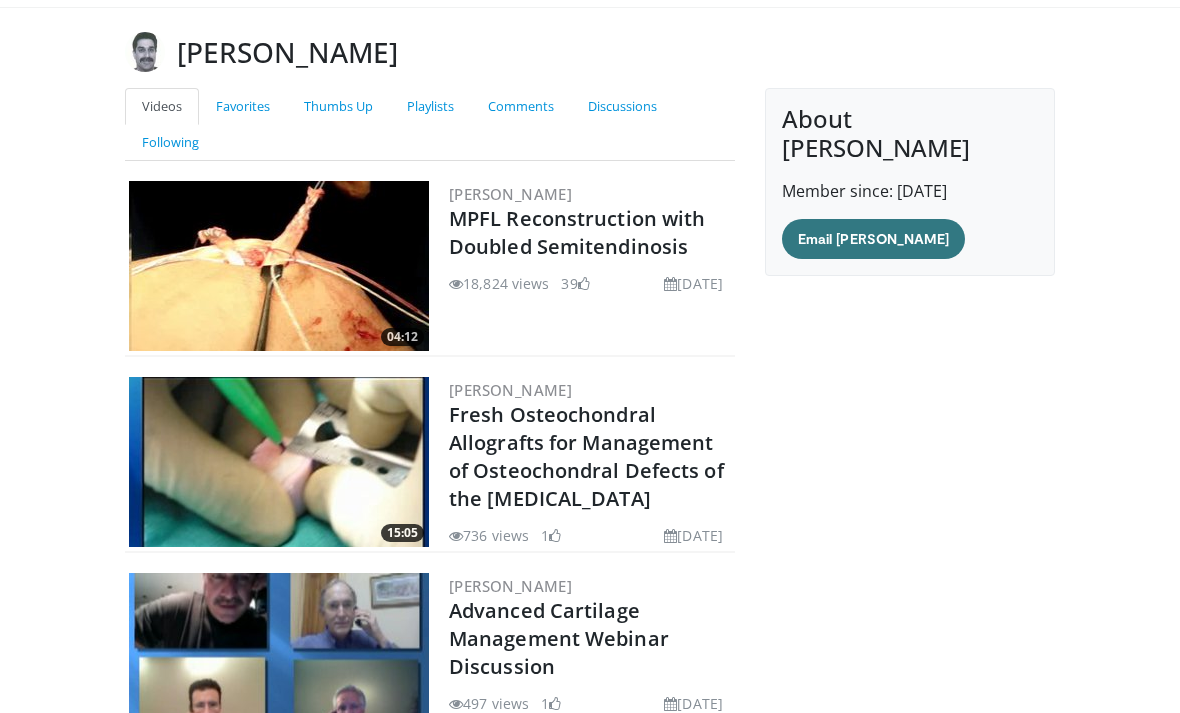 scroll, scrollTop: 0, scrollLeft: 0, axis: both 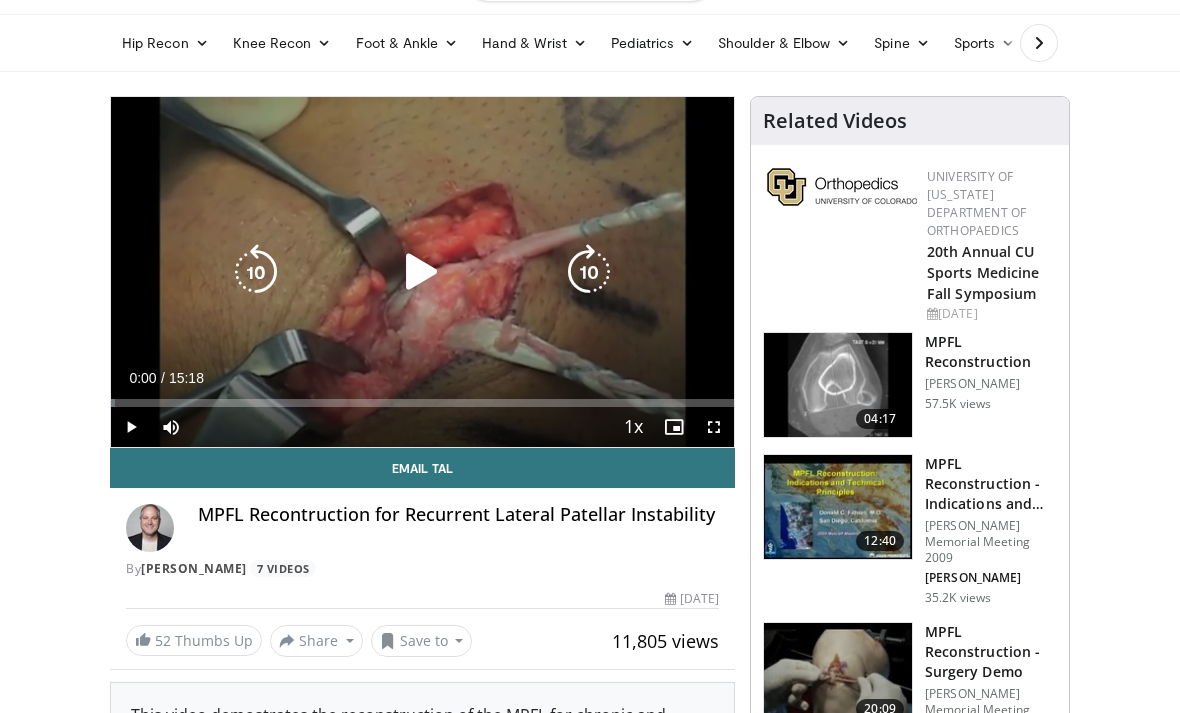 click at bounding box center (589, 273) 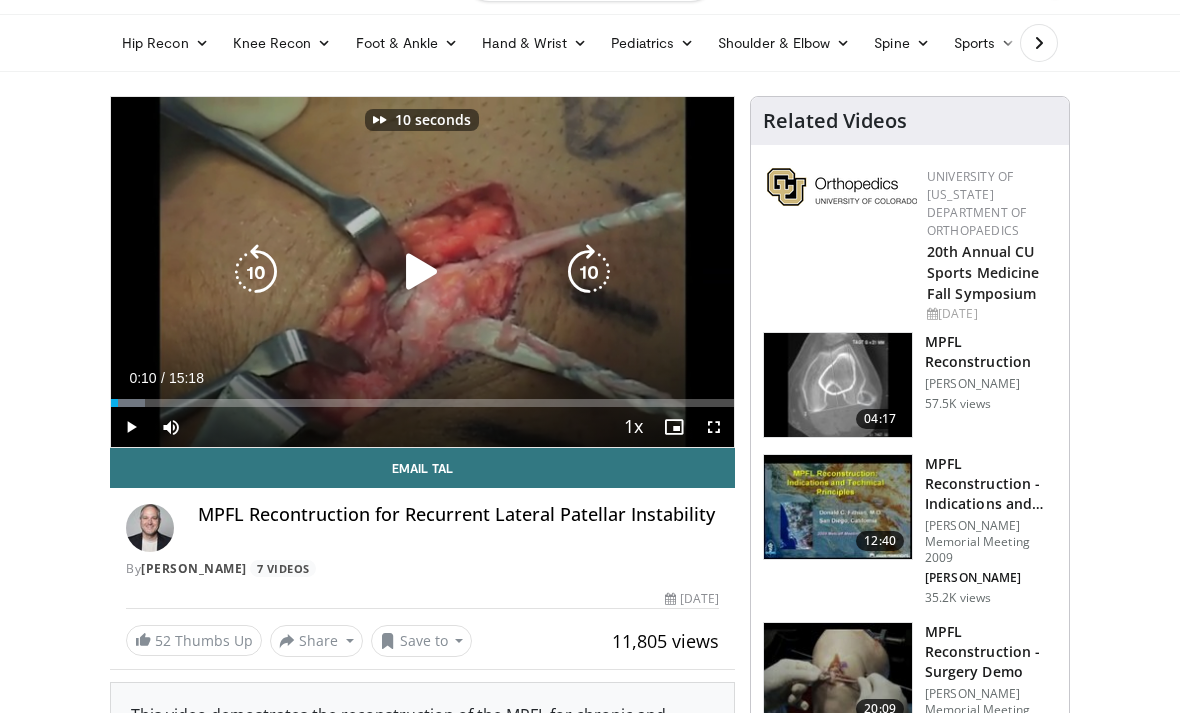 click at bounding box center (589, 272) 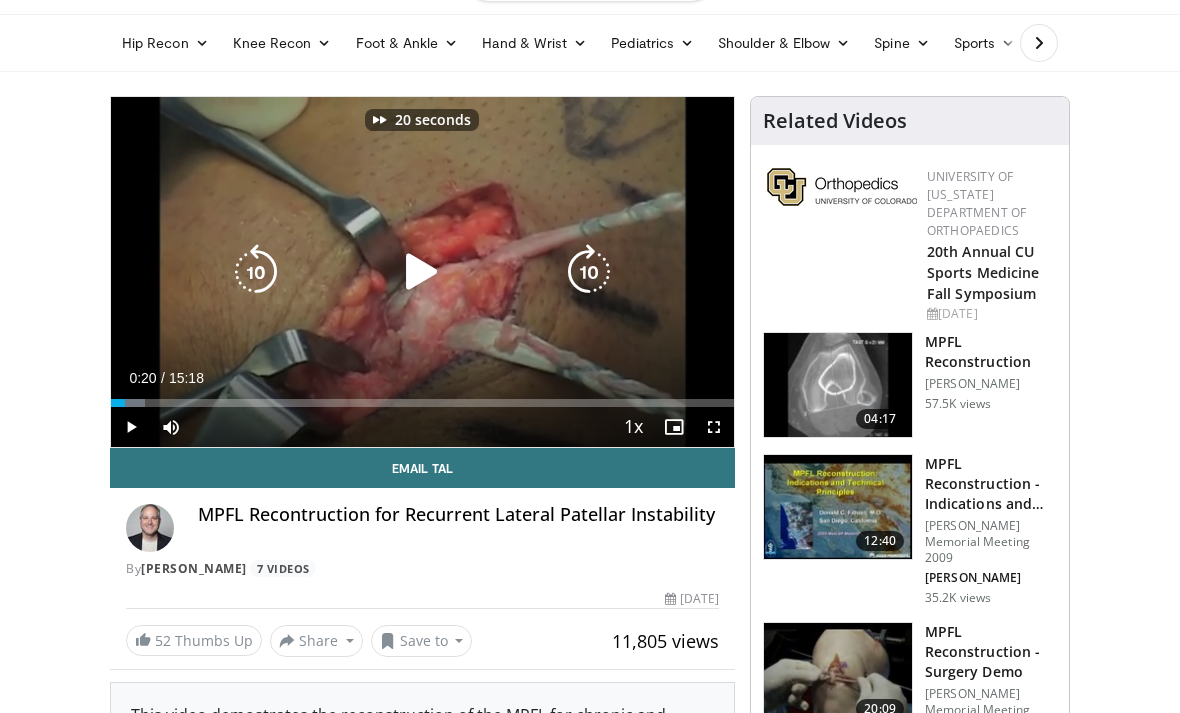 click at bounding box center (589, 272) 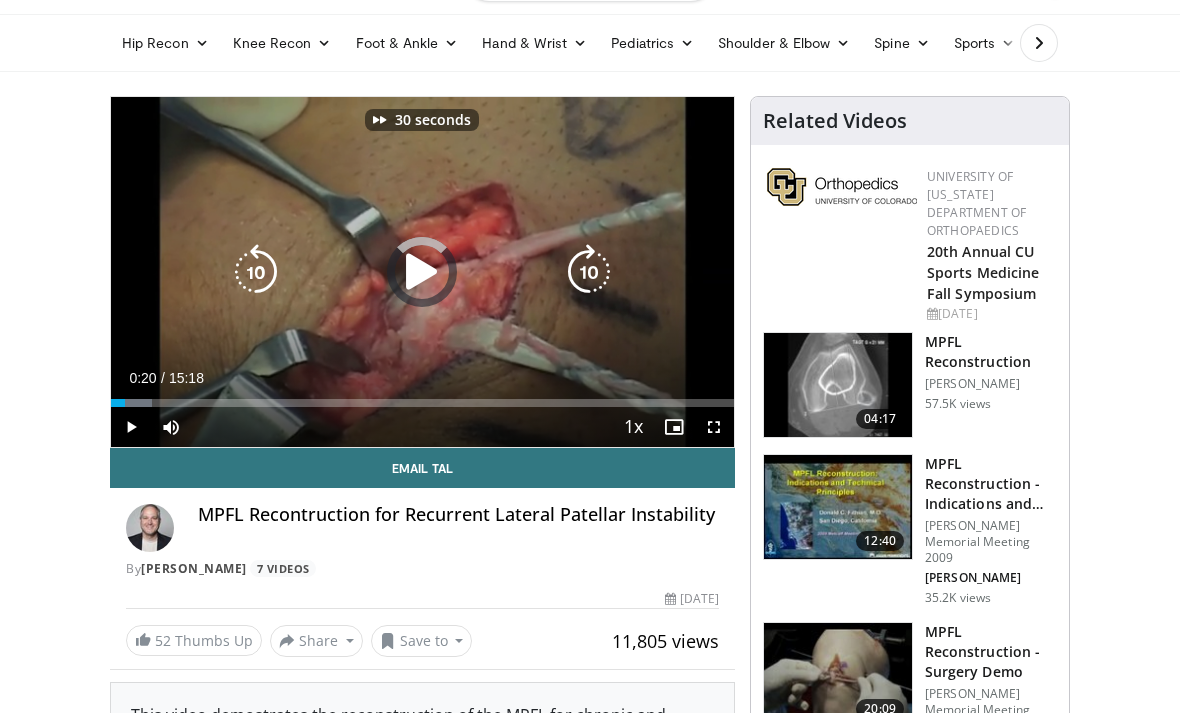 click at bounding box center [589, 272] 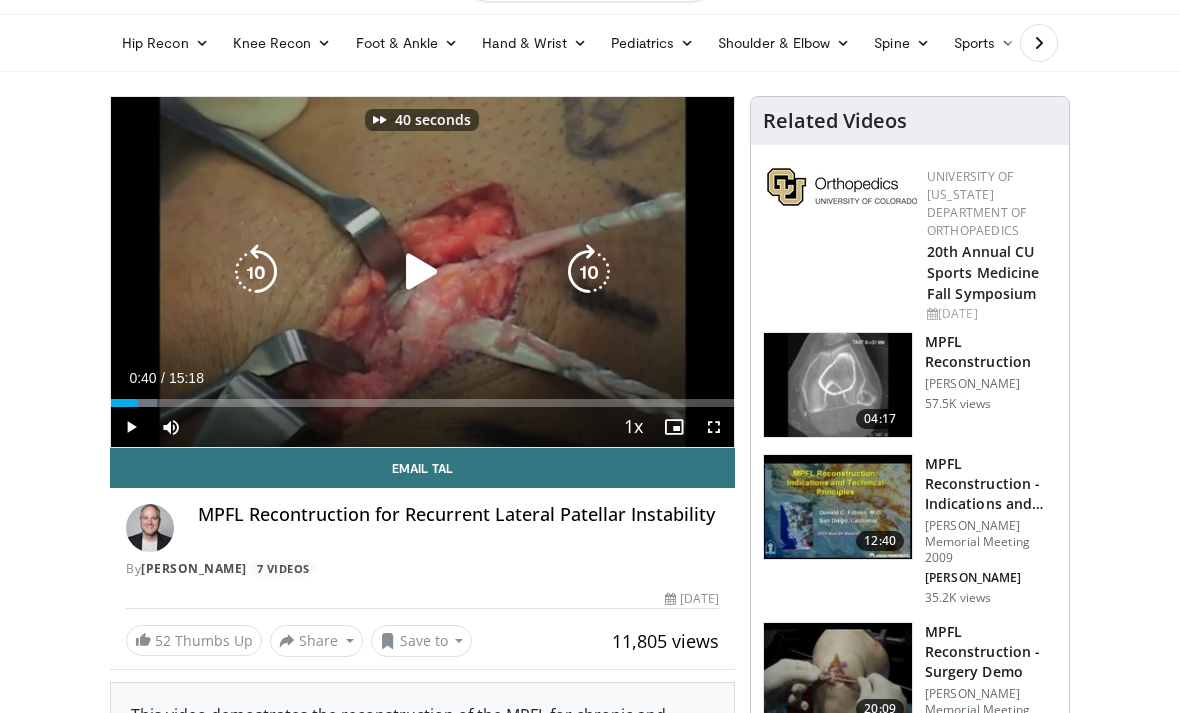 click at bounding box center [589, 272] 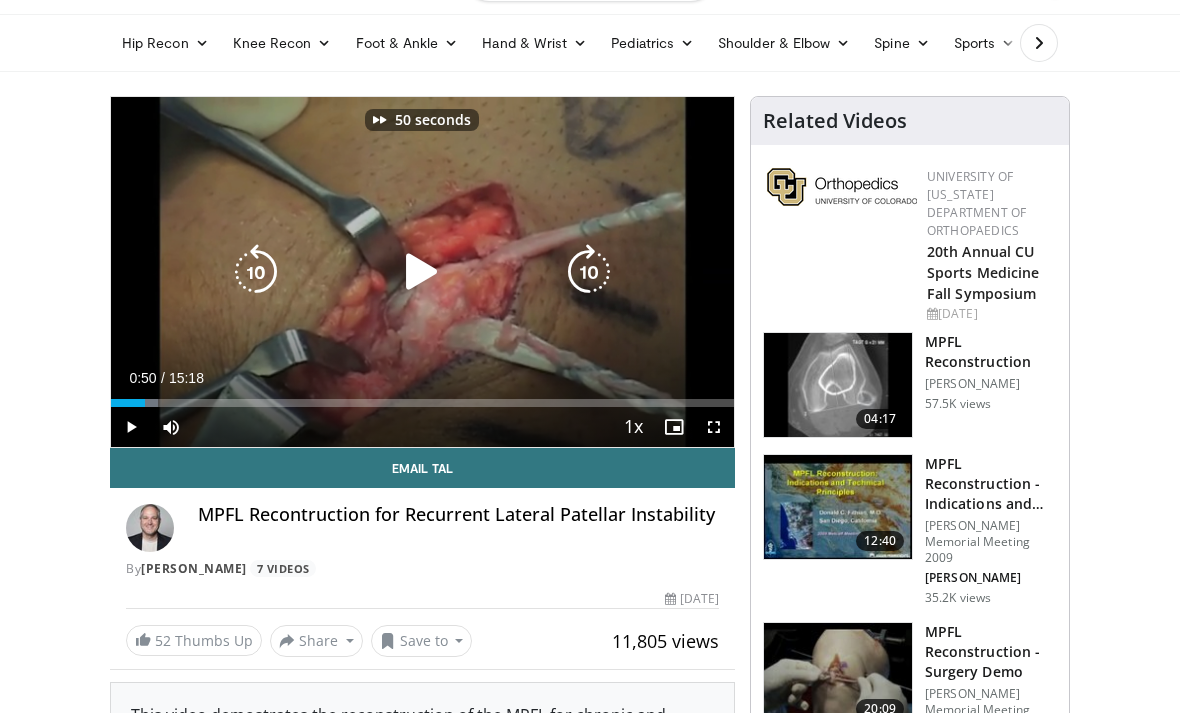 click at bounding box center [589, 272] 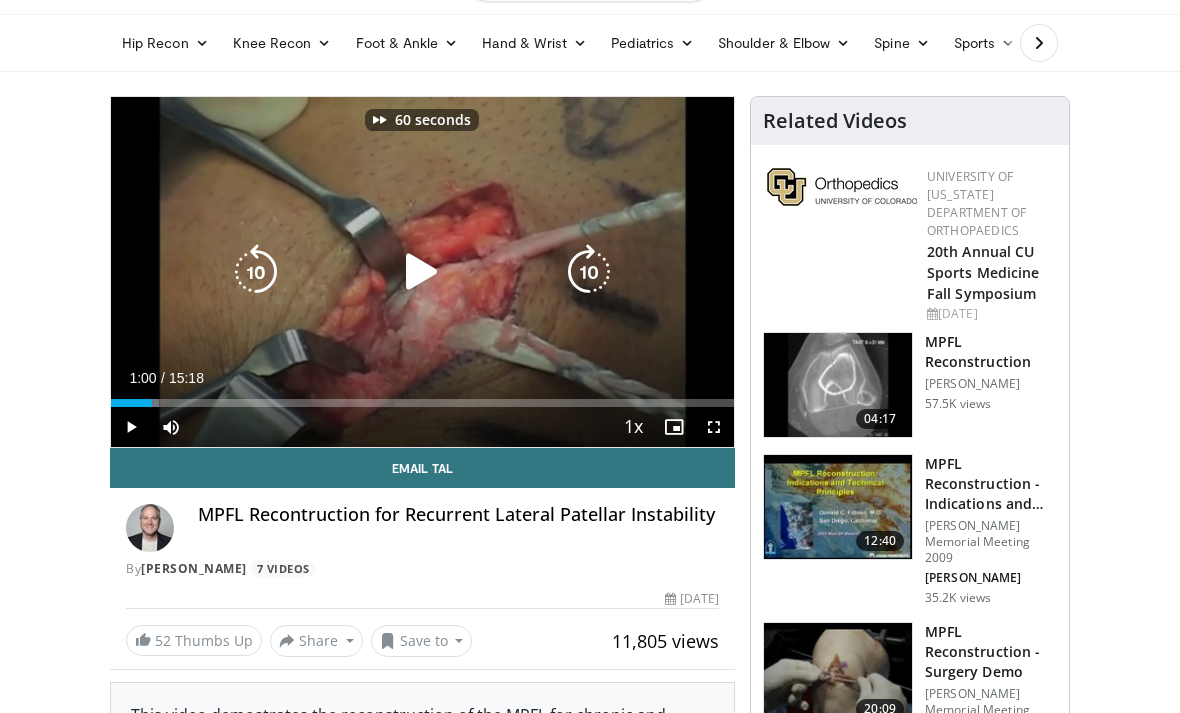 click at bounding box center (589, 272) 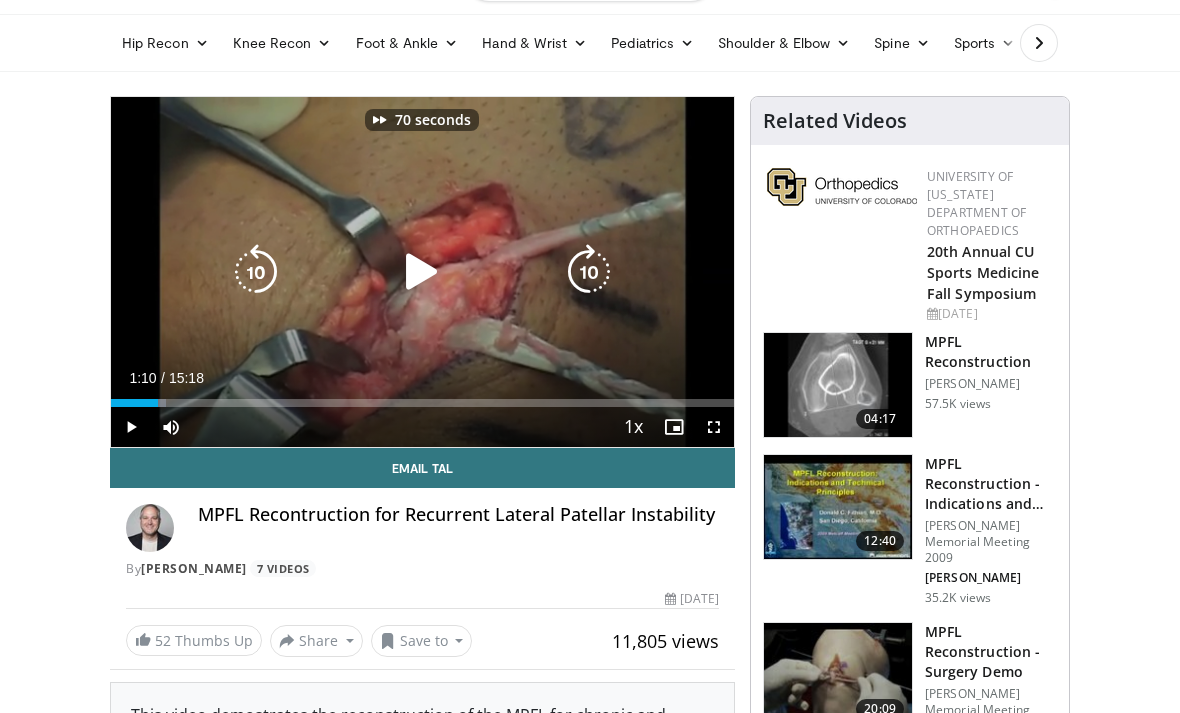 click at bounding box center [589, 272] 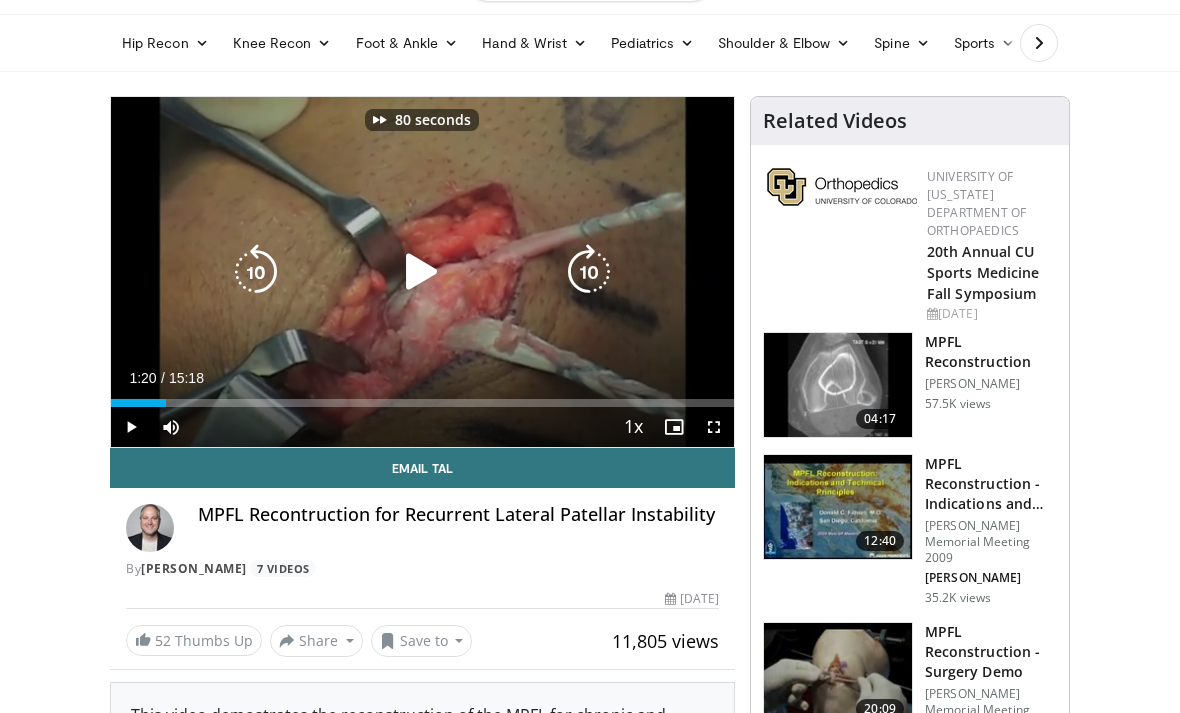 click at bounding box center (589, 272) 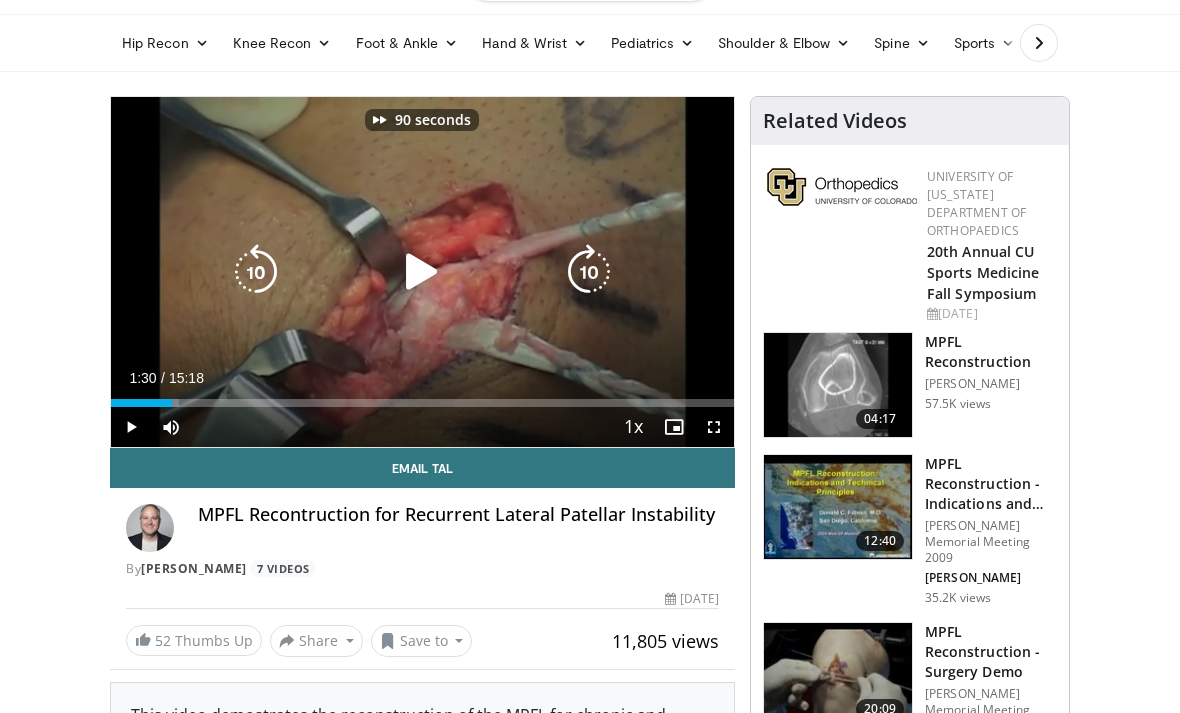 click at bounding box center [589, 272] 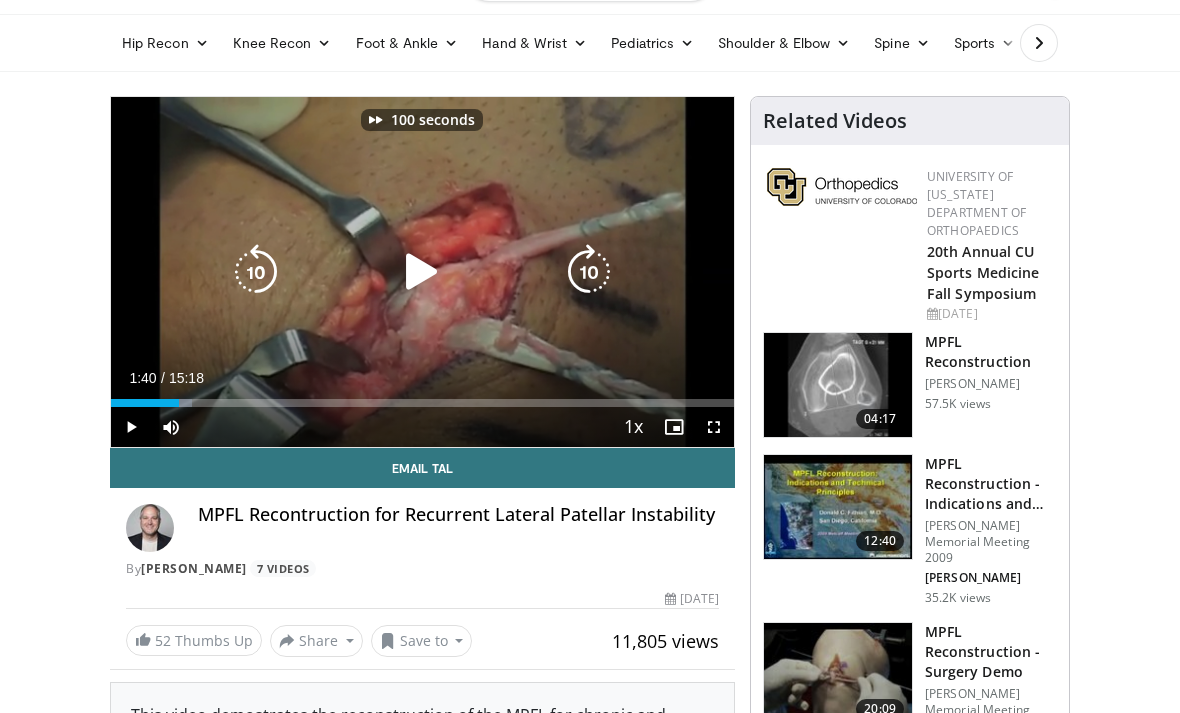 click at bounding box center [589, 272] 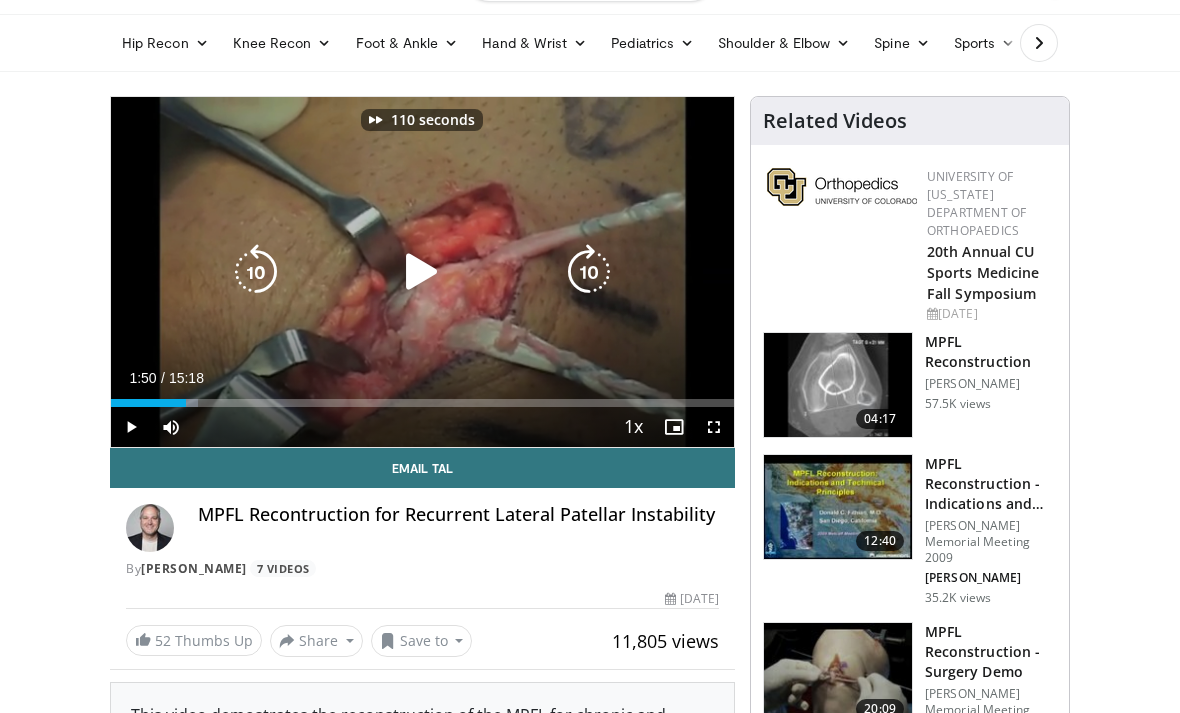 click at bounding box center (589, 272) 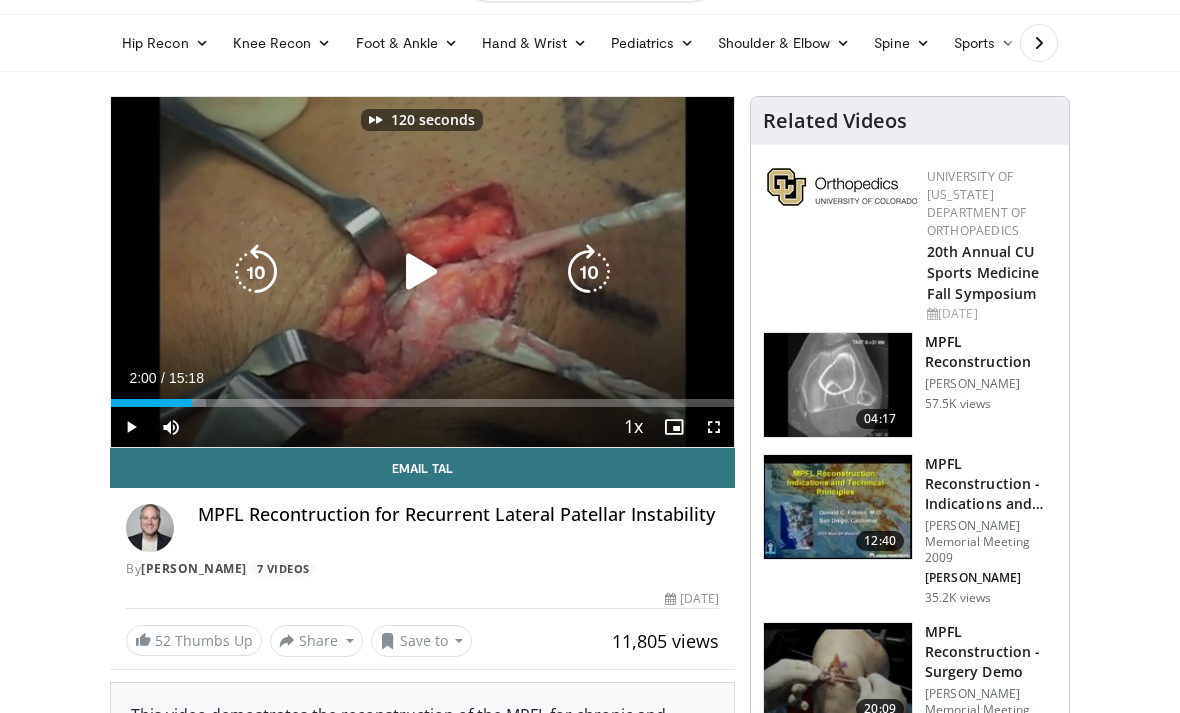 click at bounding box center (589, 272) 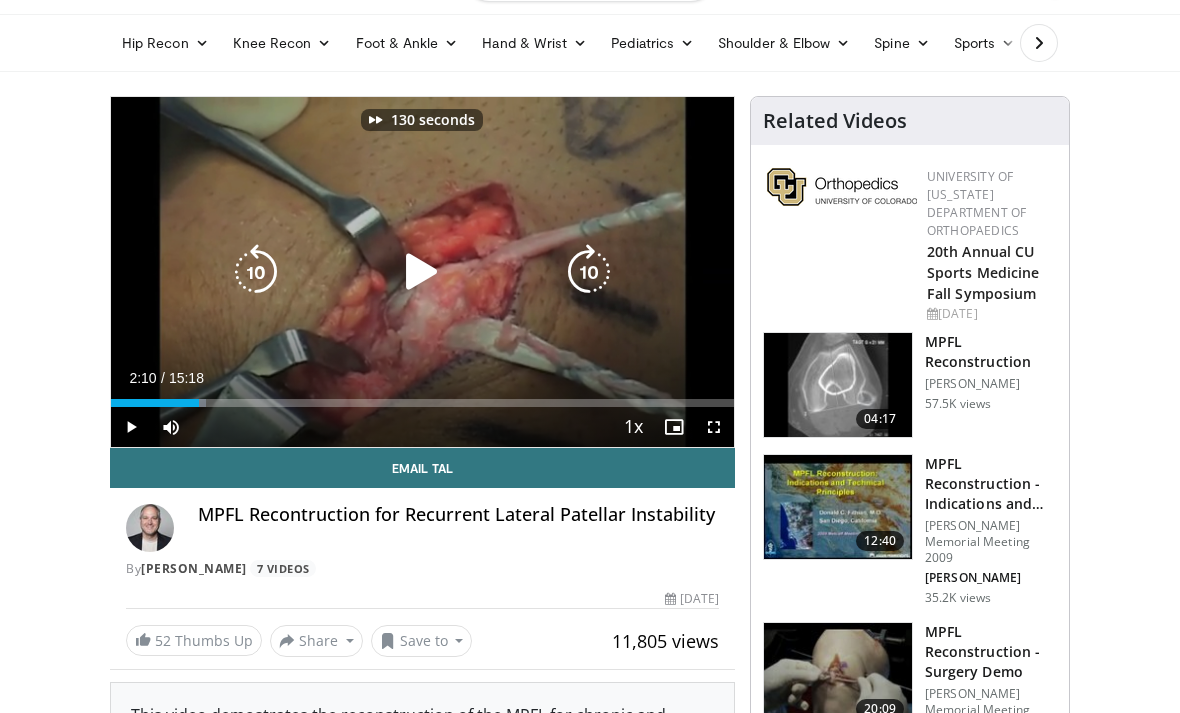 click at bounding box center [589, 272] 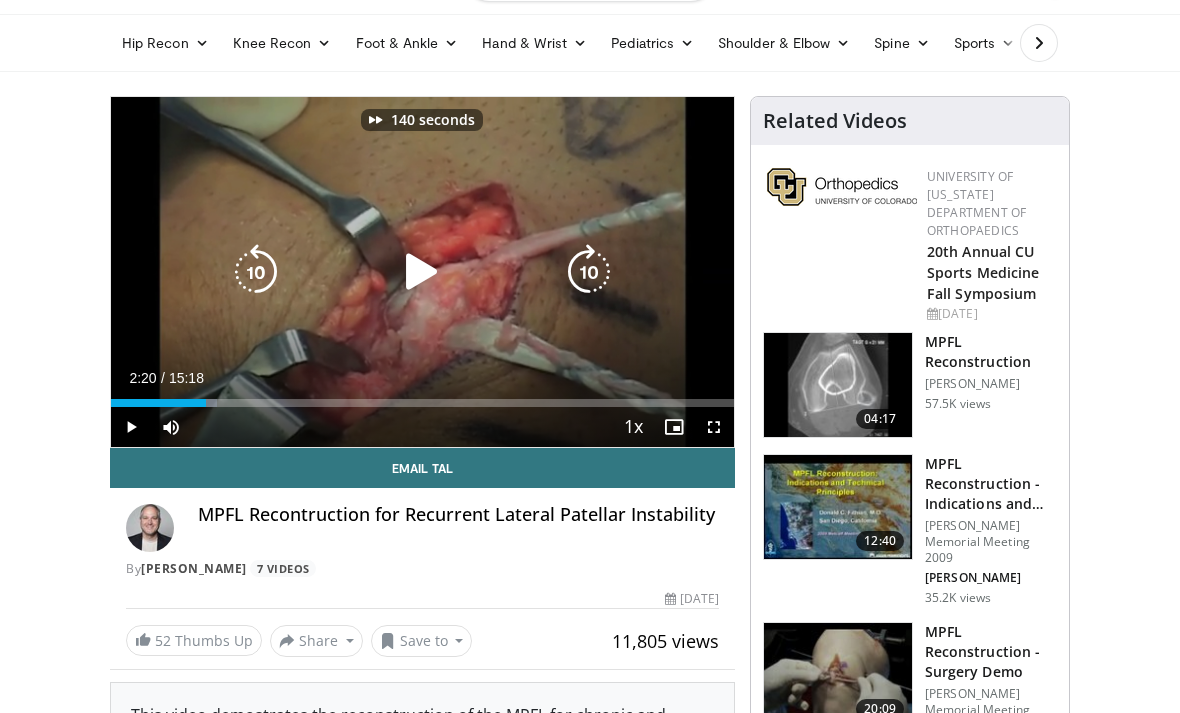 click at bounding box center [589, 272] 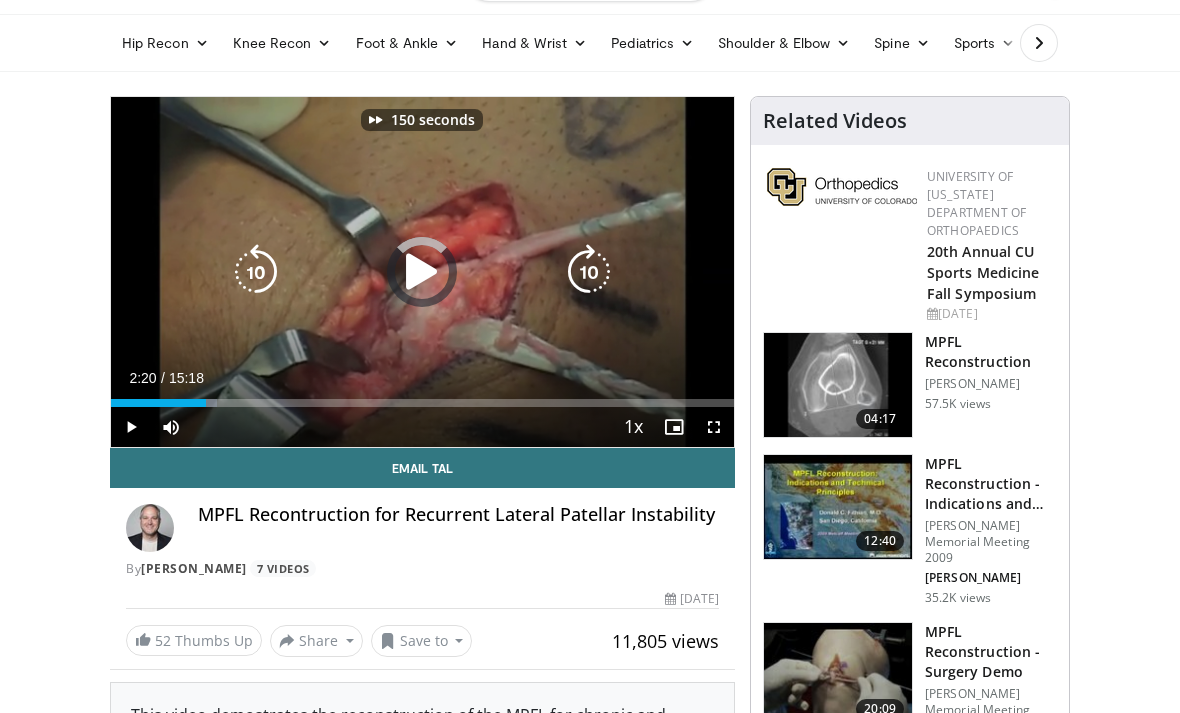click at bounding box center [589, 272] 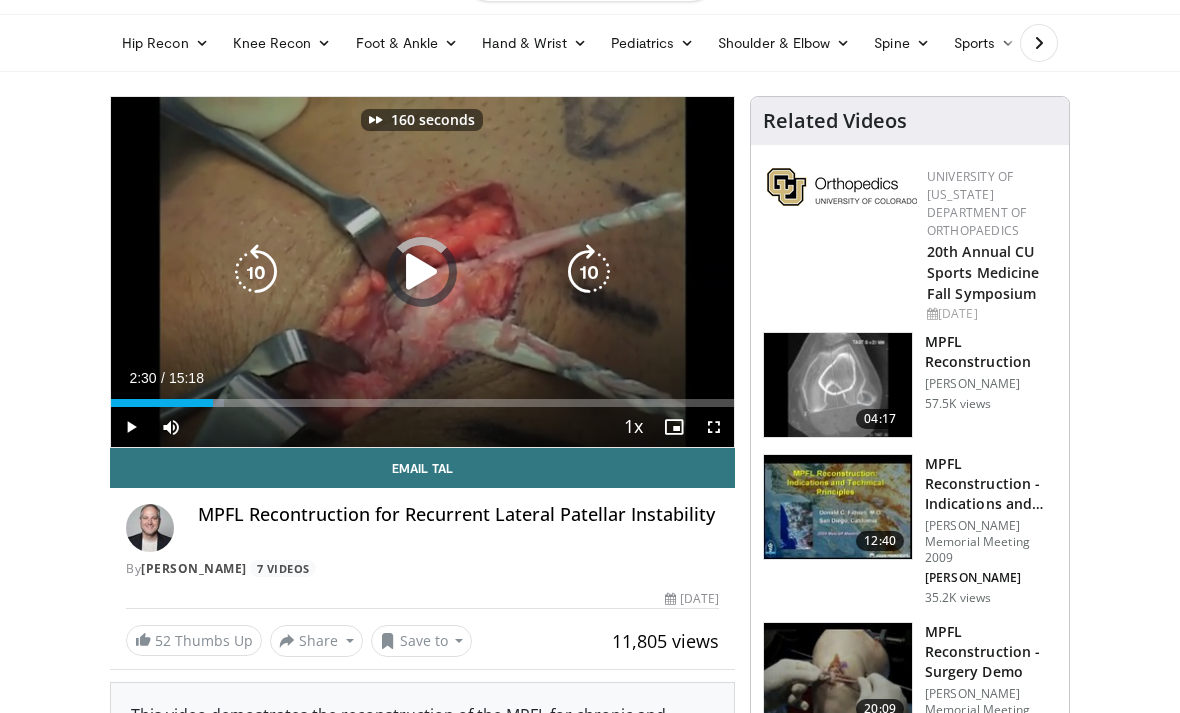 click at bounding box center (589, 272) 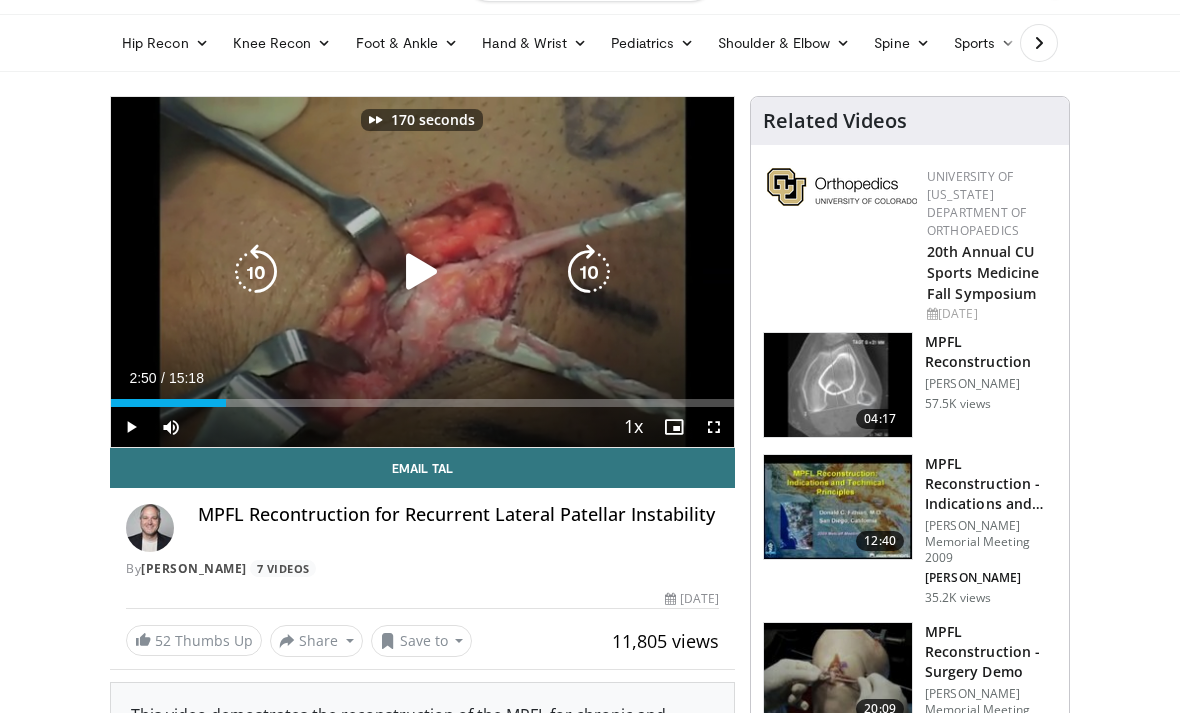 click at bounding box center (589, 272) 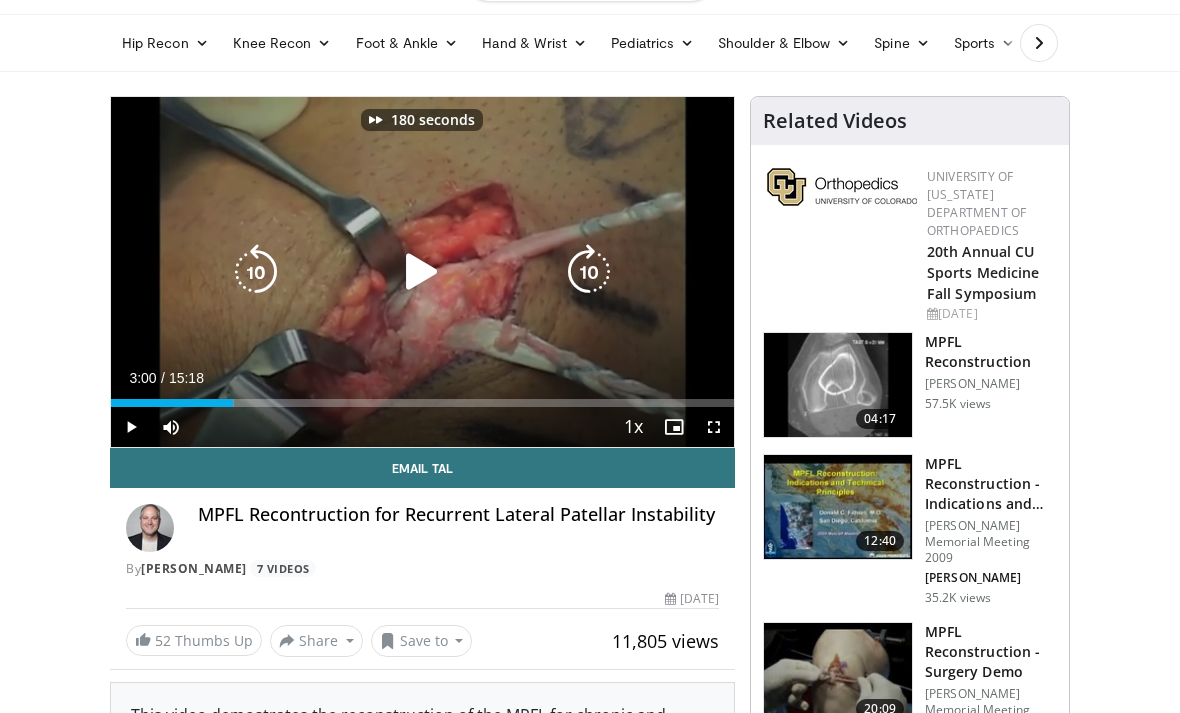 click at bounding box center (589, 272) 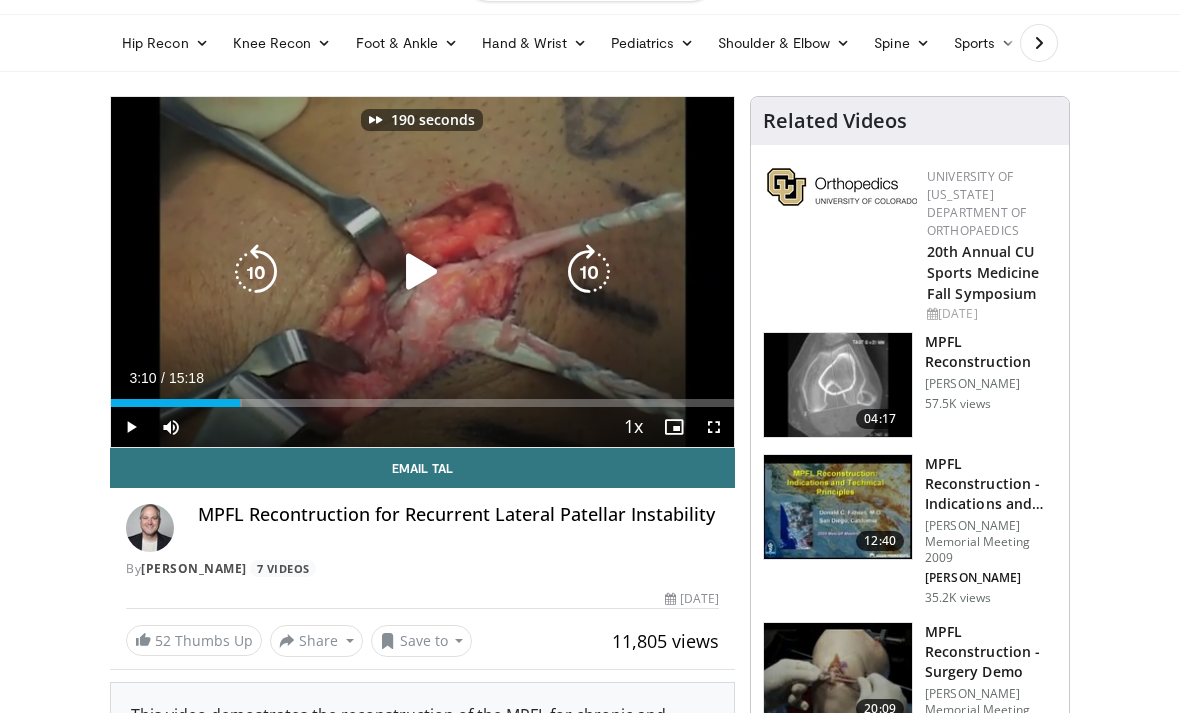 click at bounding box center (589, 272) 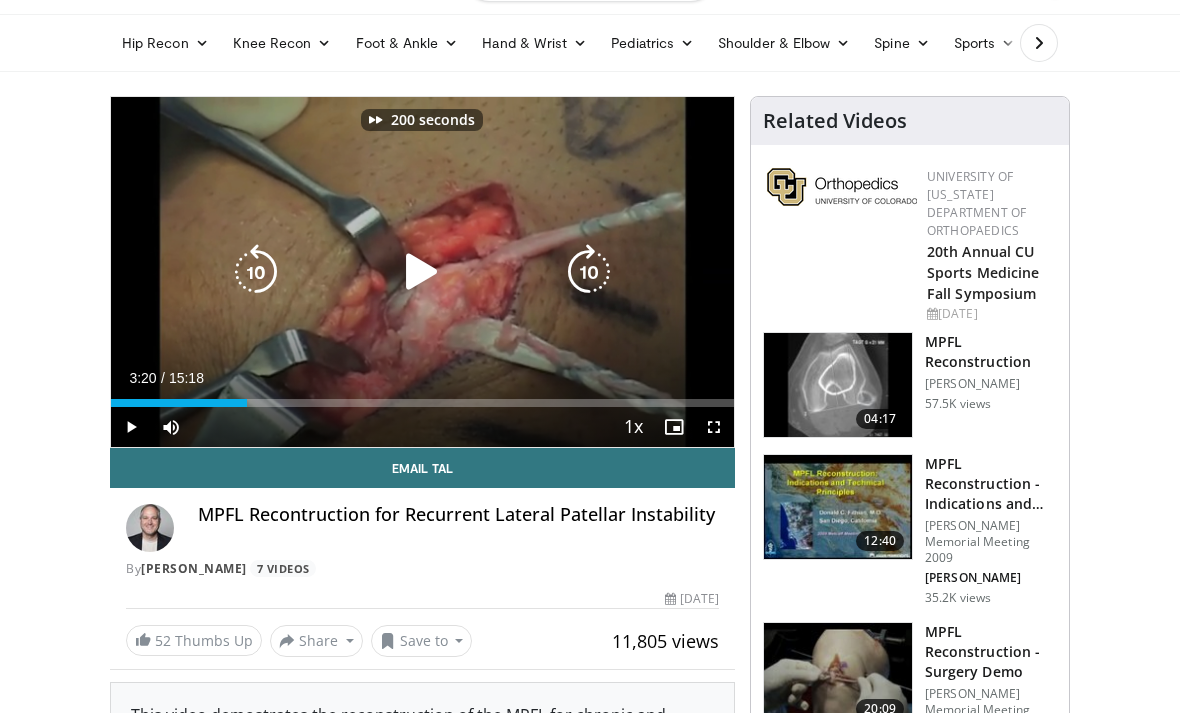 click at bounding box center [589, 272] 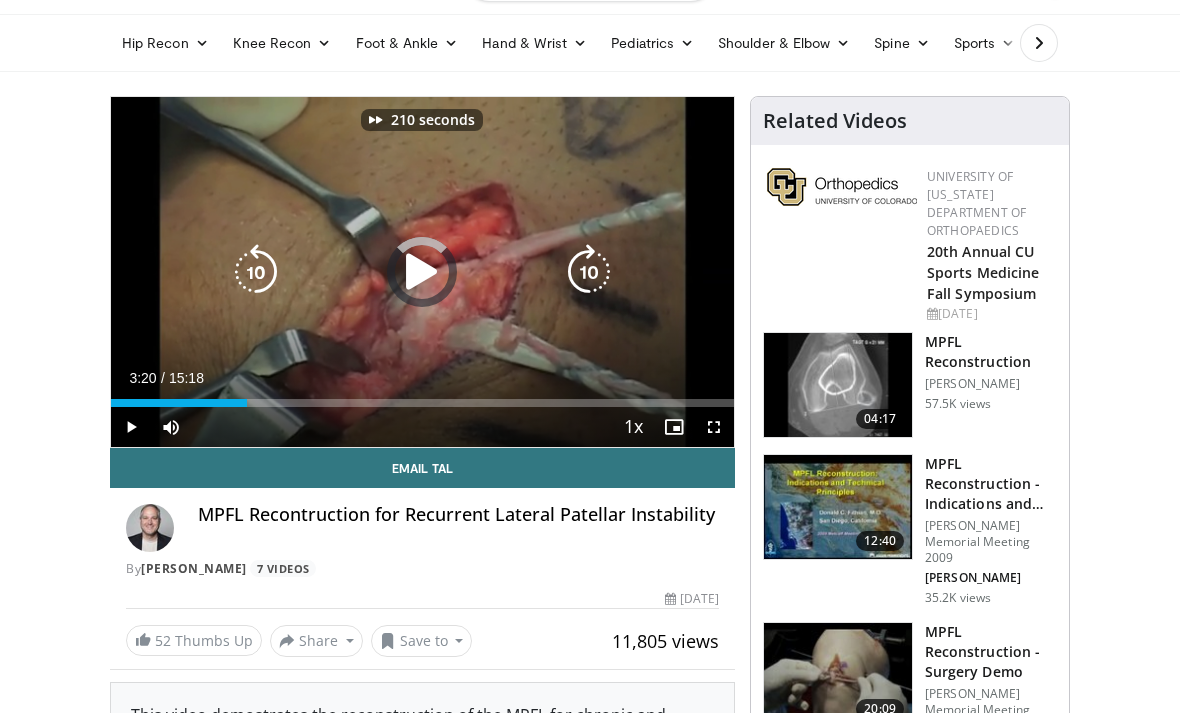 click at bounding box center [589, 272] 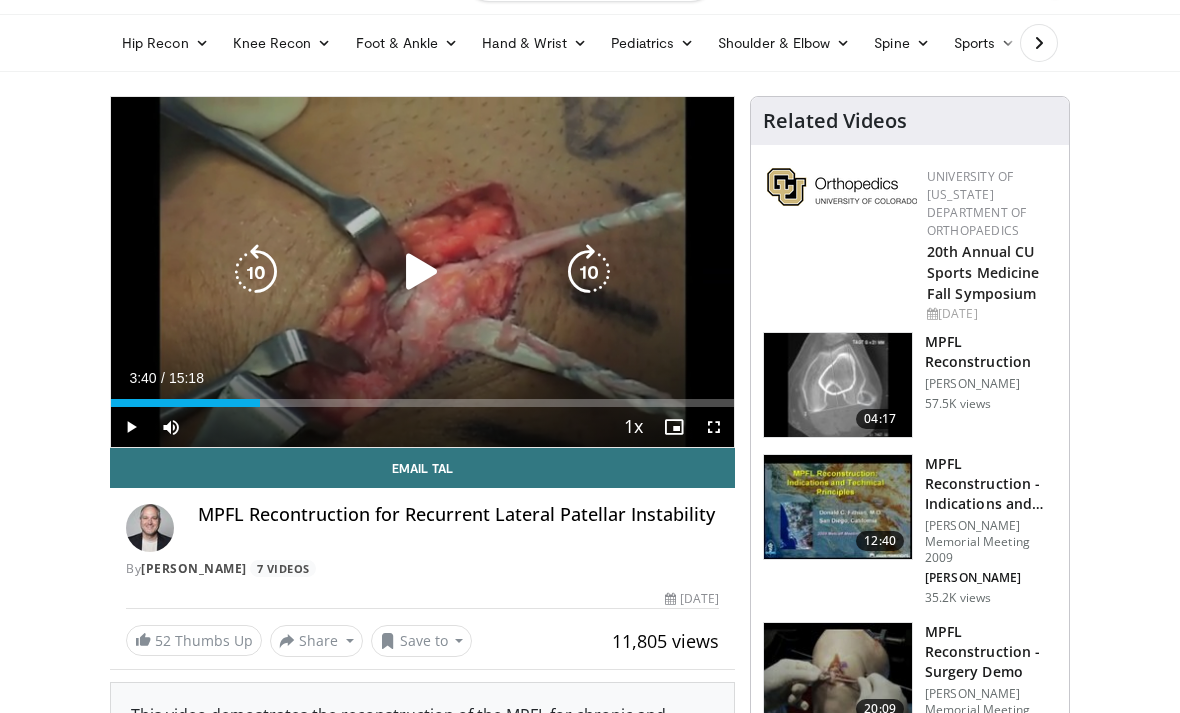 click at bounding box center (589, 272) 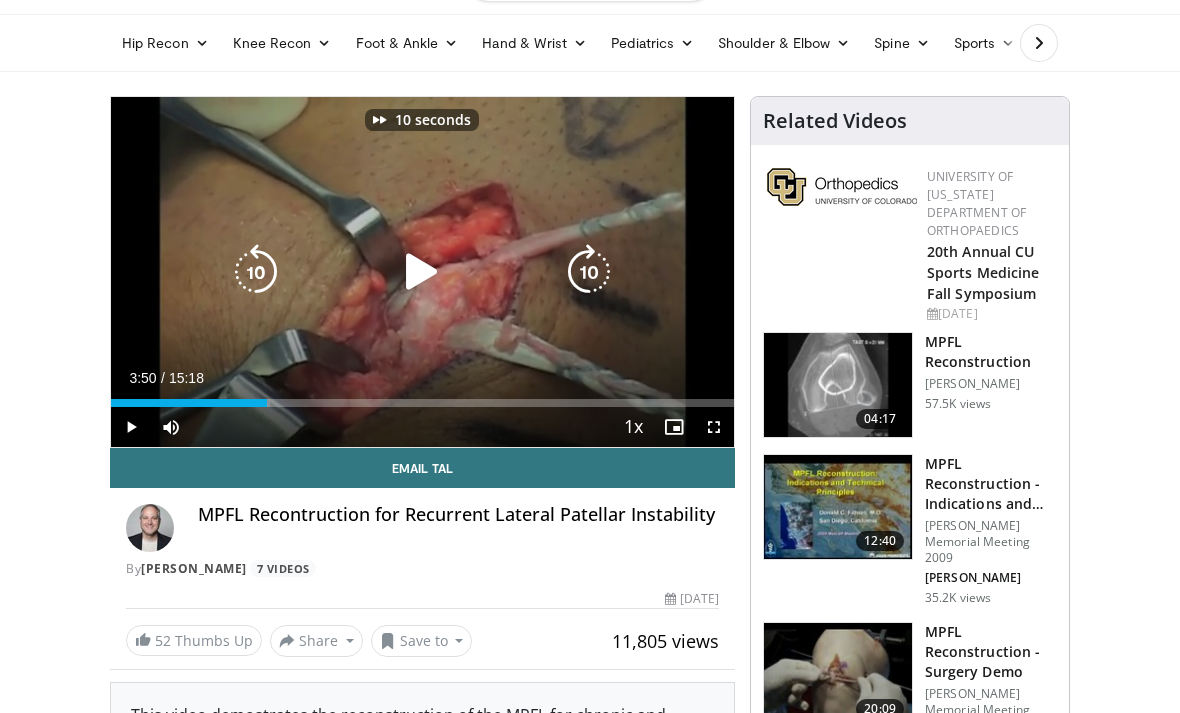 click at bounding box center [589, 272] 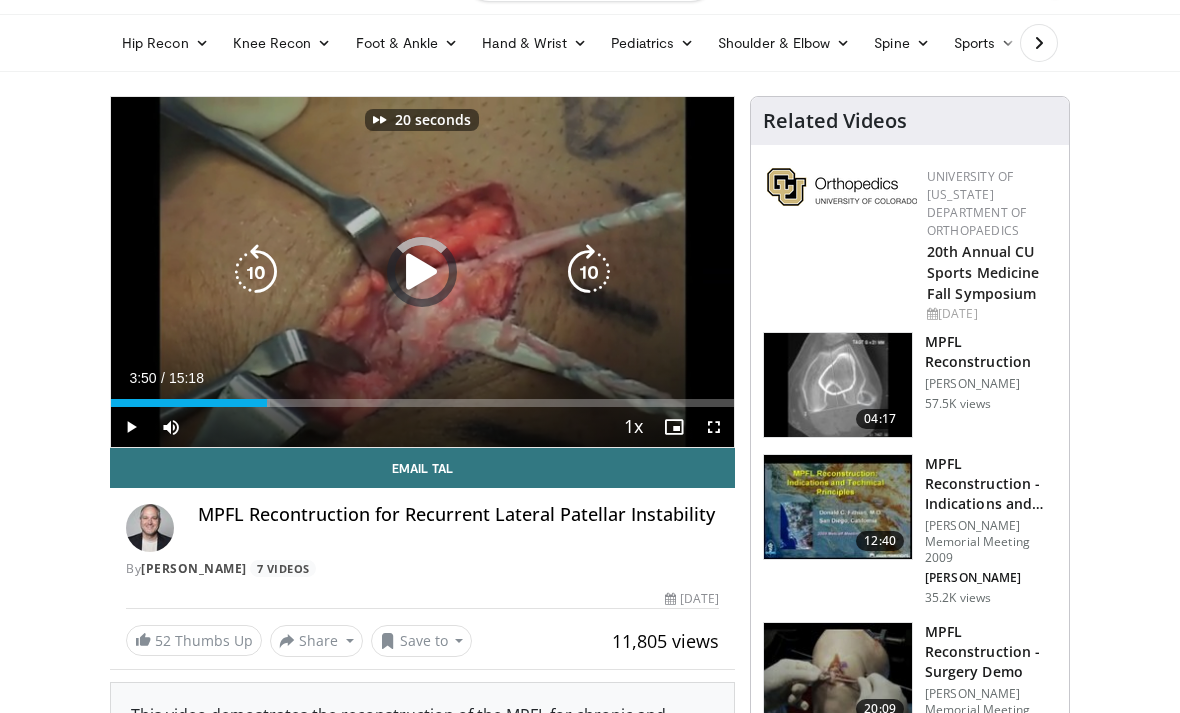 click at bounding box center [589, 272] 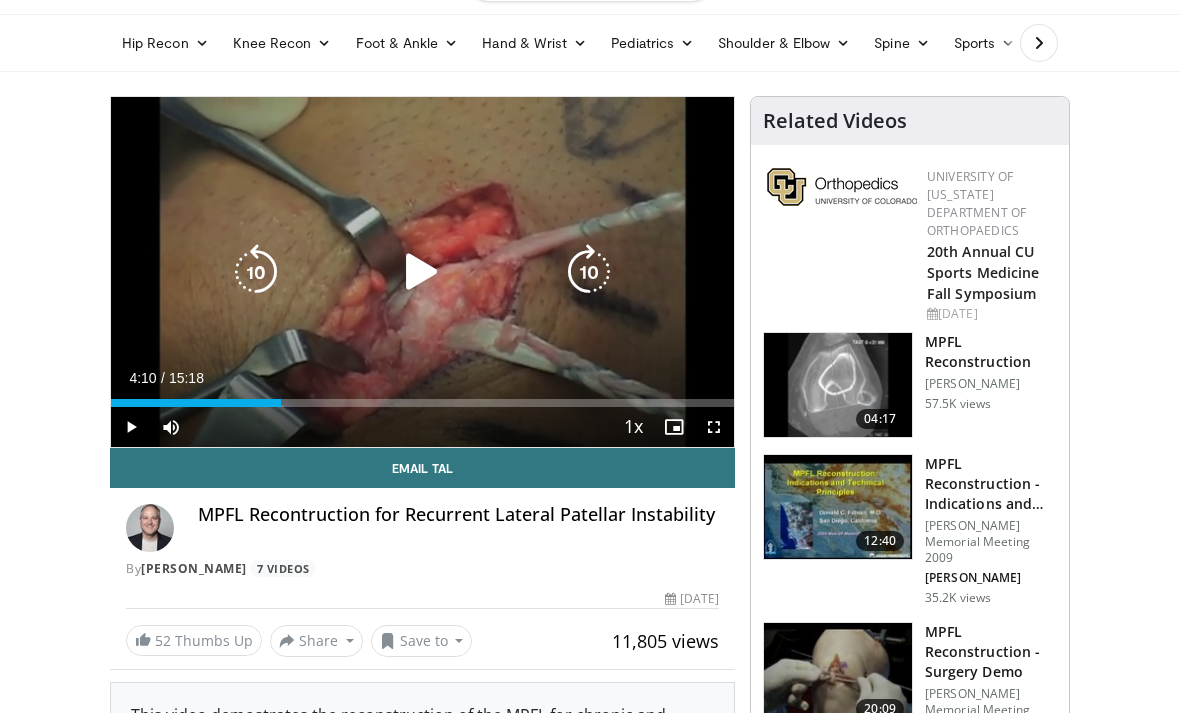 click at bounding box center (589, 272) 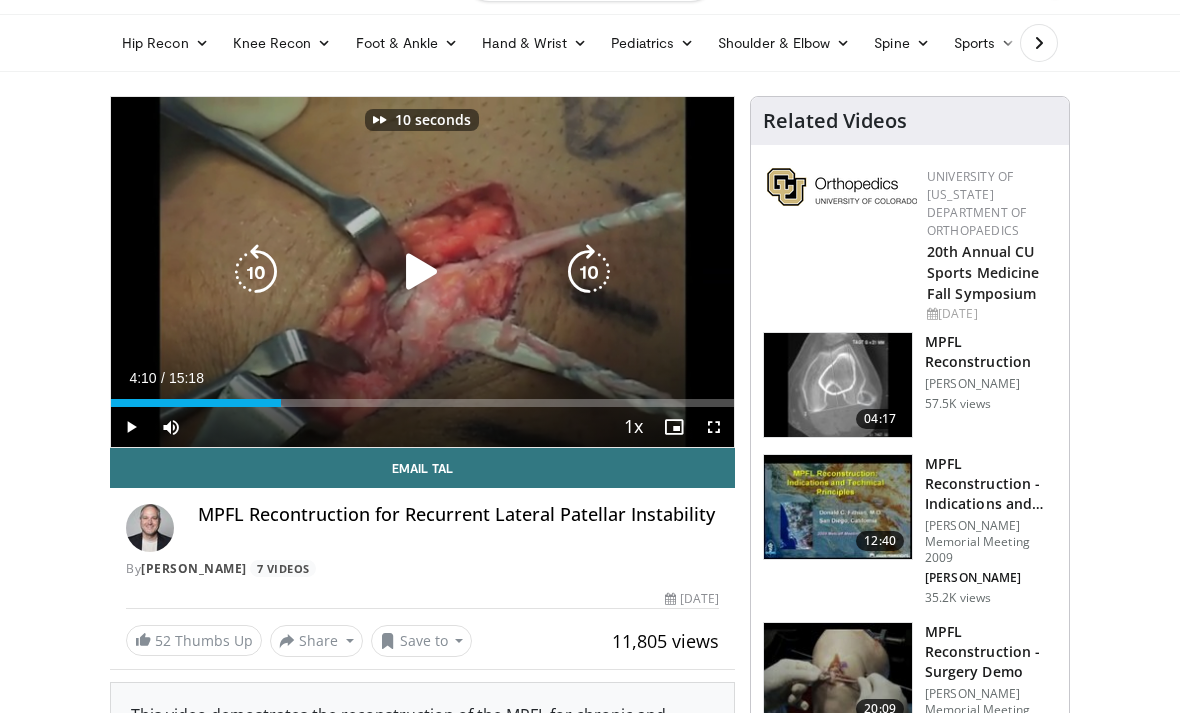 click at bounding box center (589, 272) 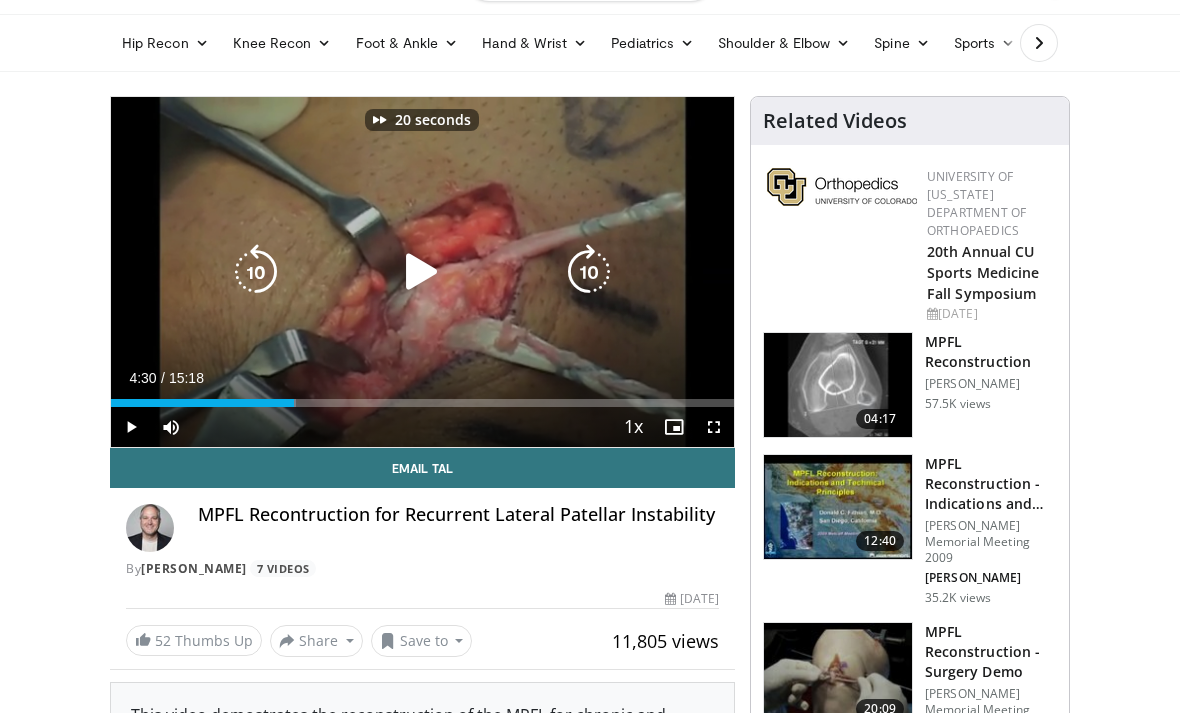 click at bounding box center (589, 272) 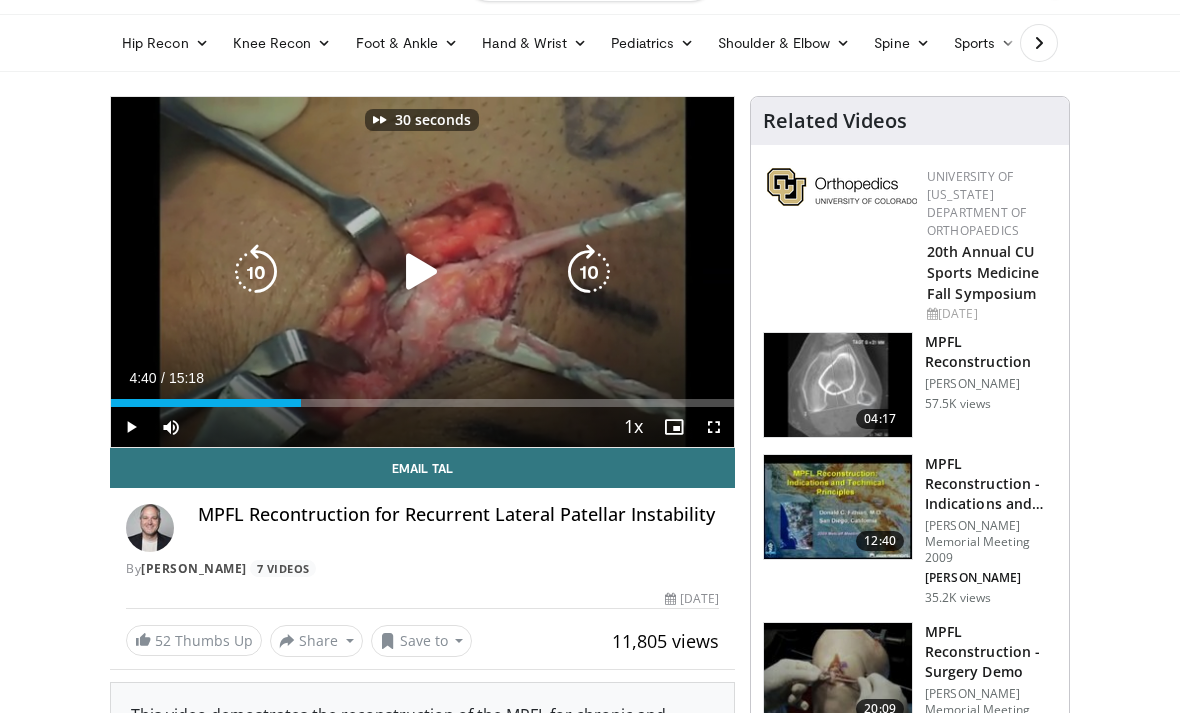 click at bounding box center [589, 272] 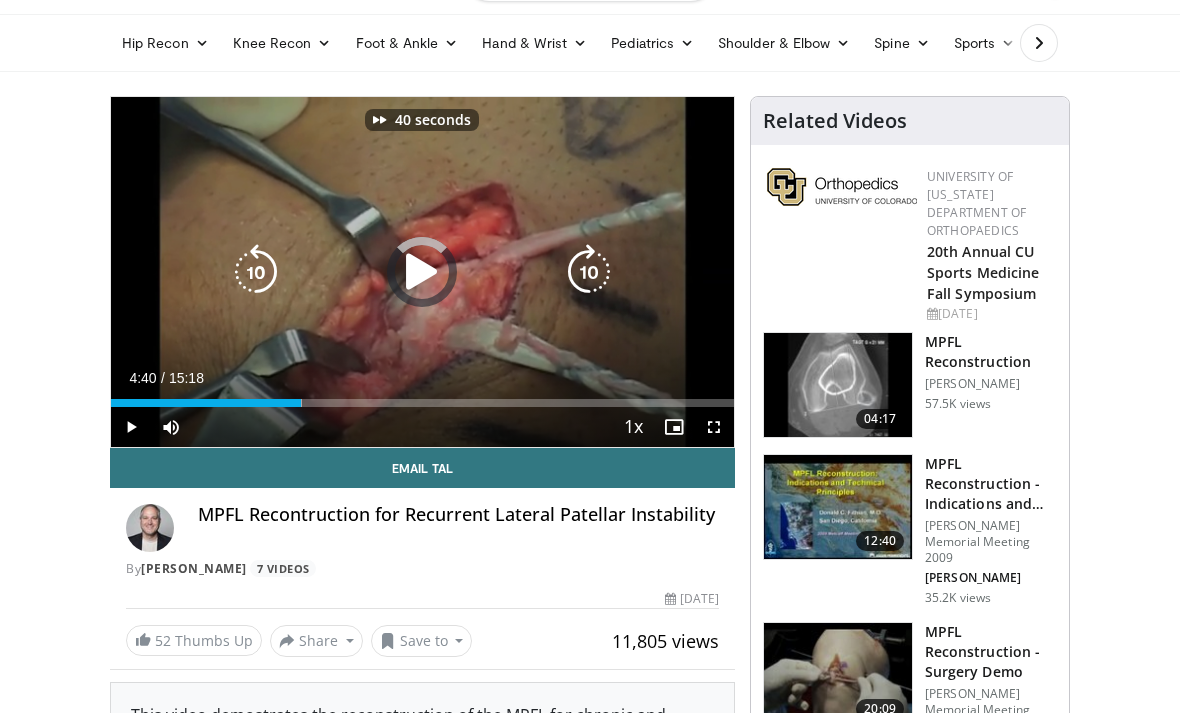 click at bounding box center (589, 272) 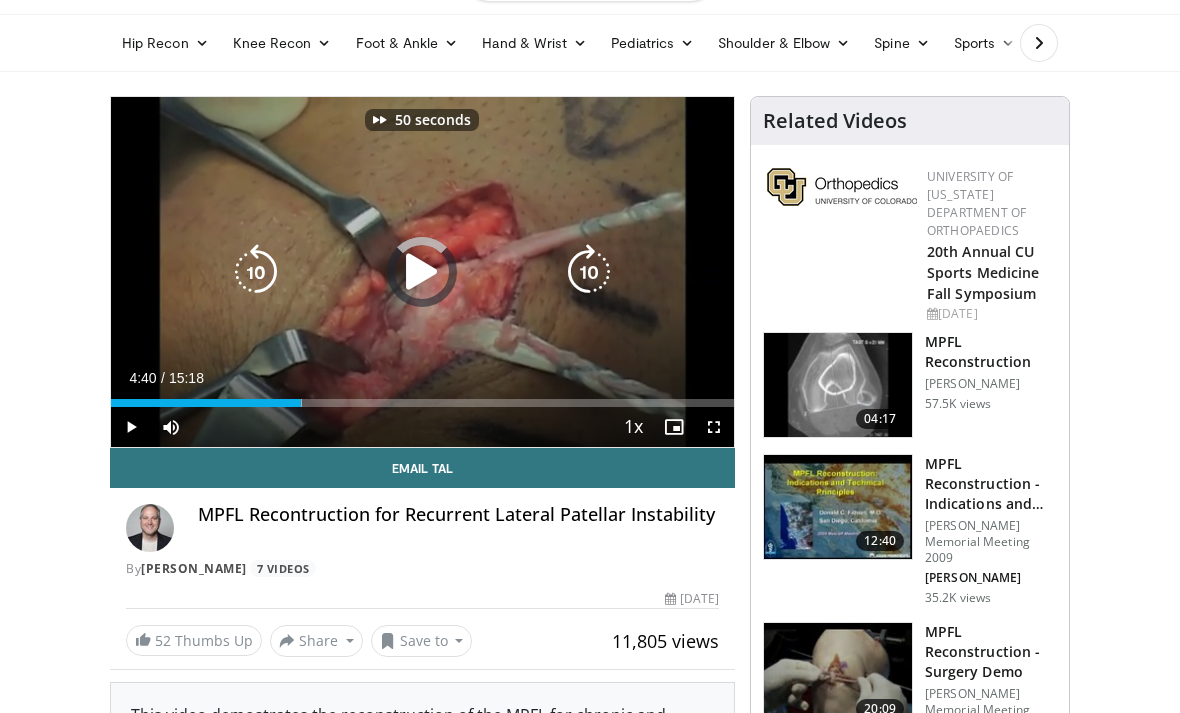 click at bounding box center (589, 272) 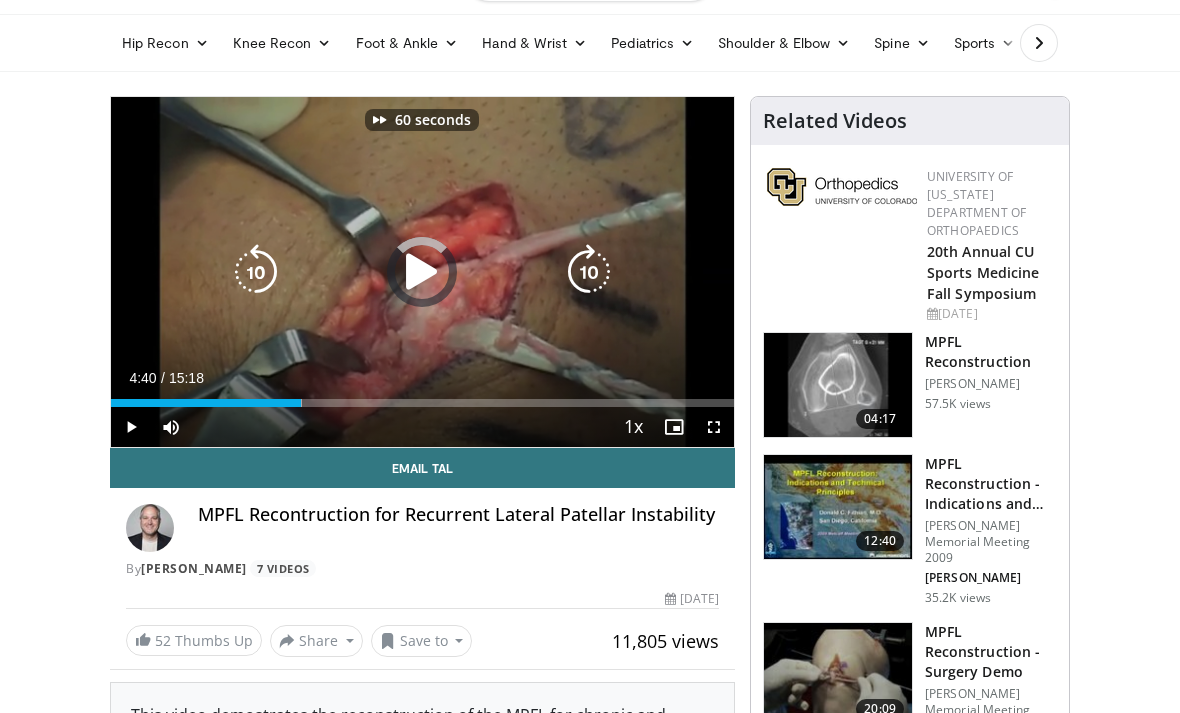 click at bounding box center [589, 272] 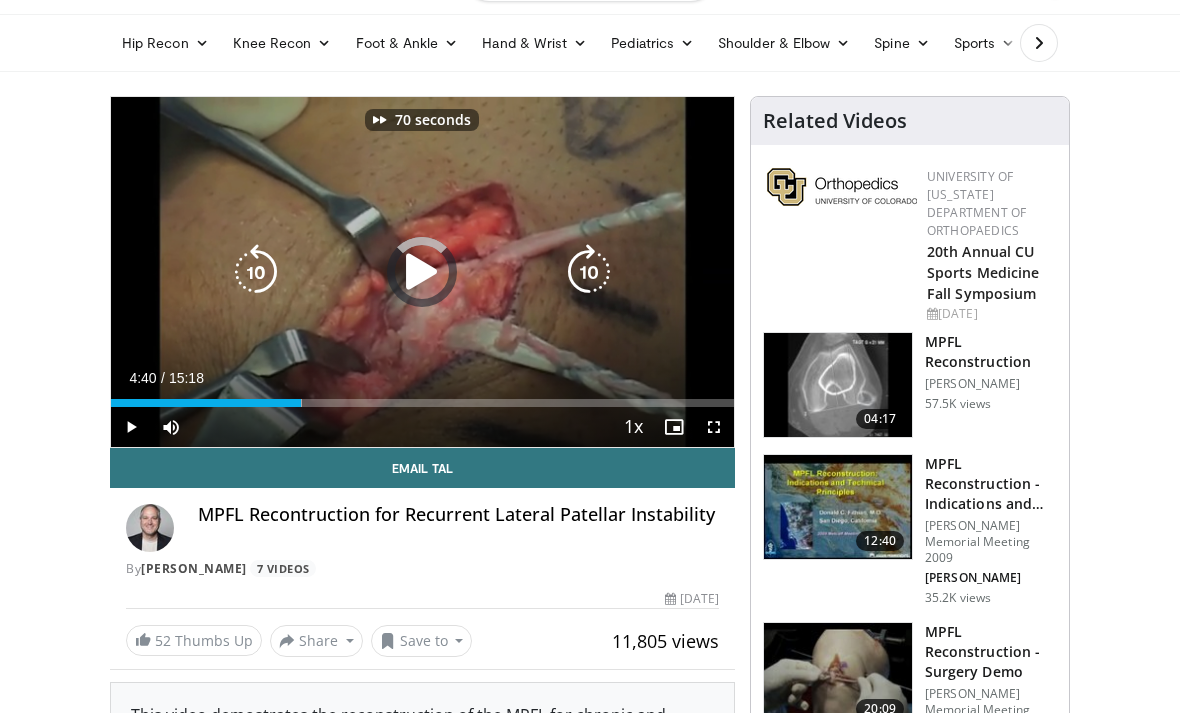 click at bounding box center [589, 272] 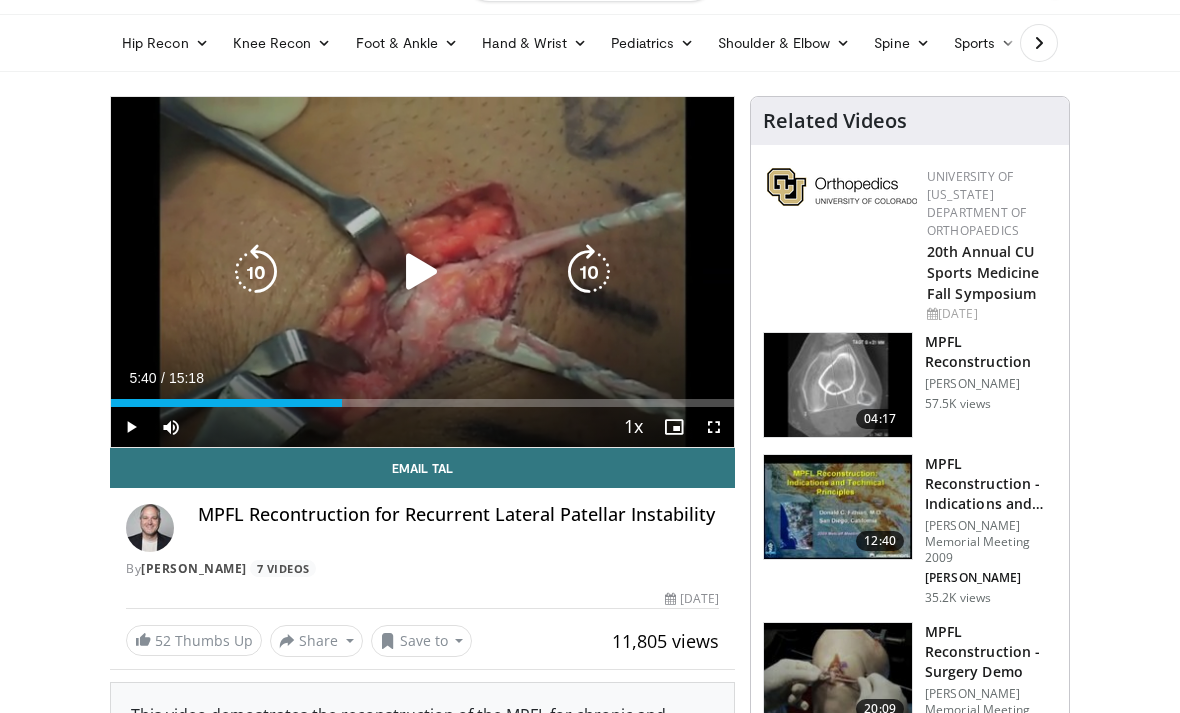 click at bounding box center [589, 272] 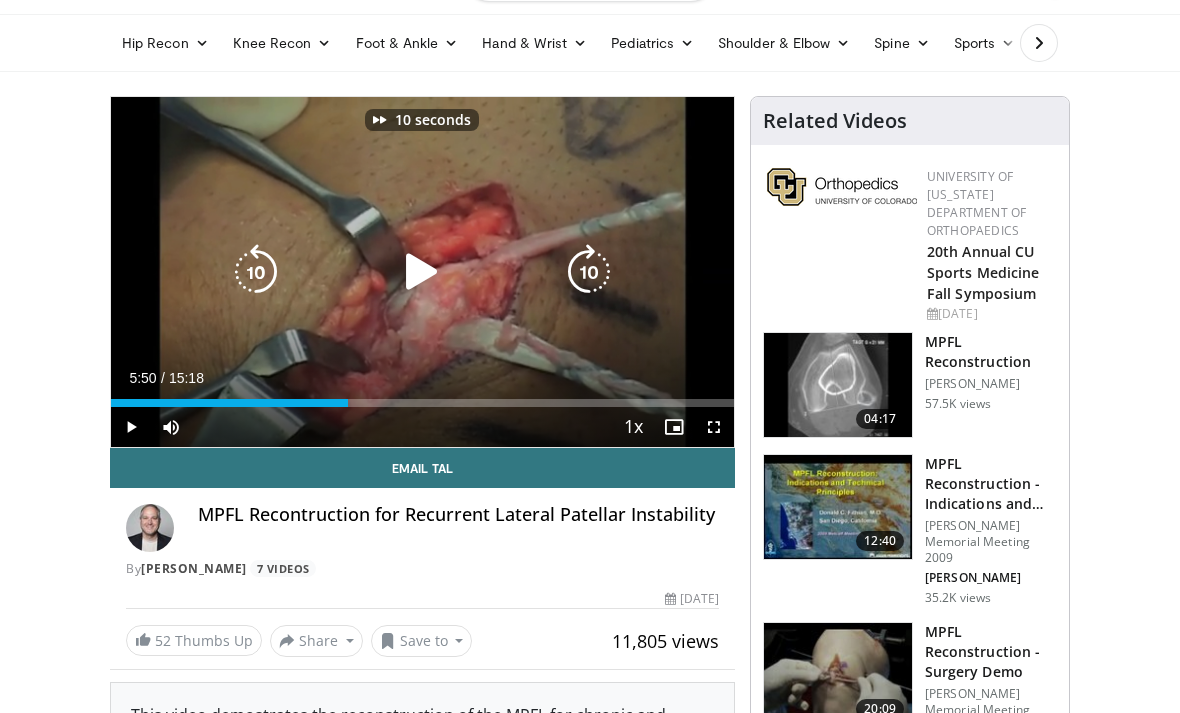 click at bounding box center [589, 272] 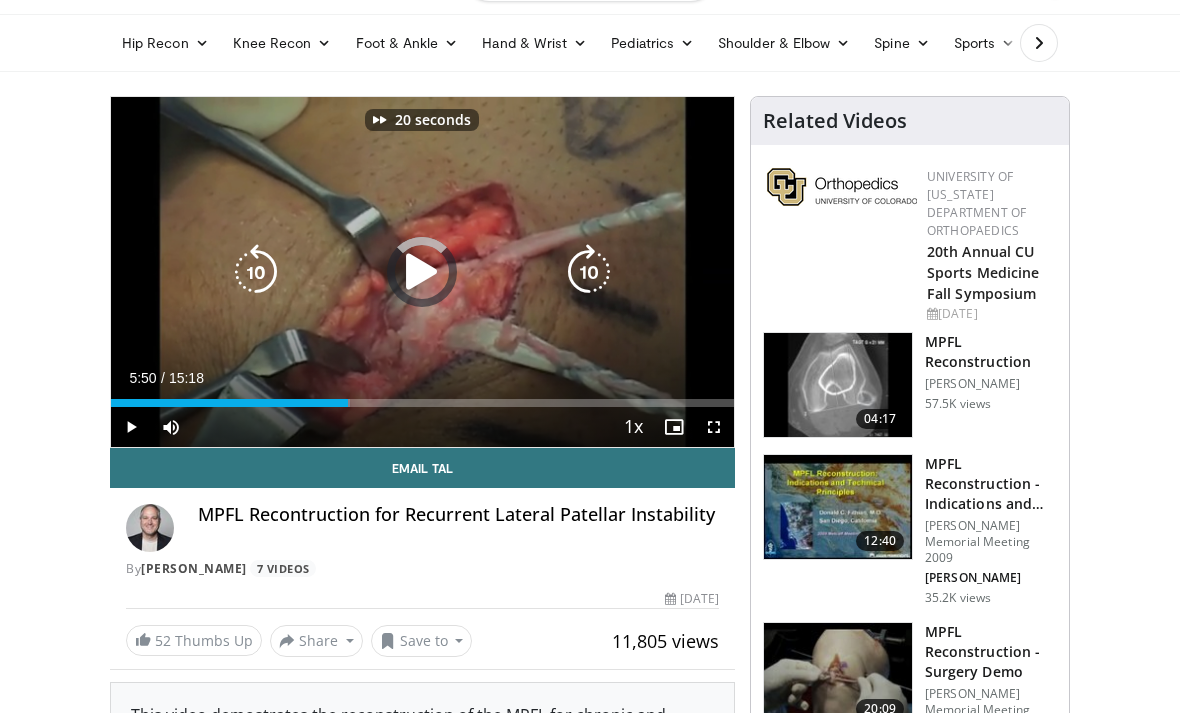 click at bounding box center (589, 272) 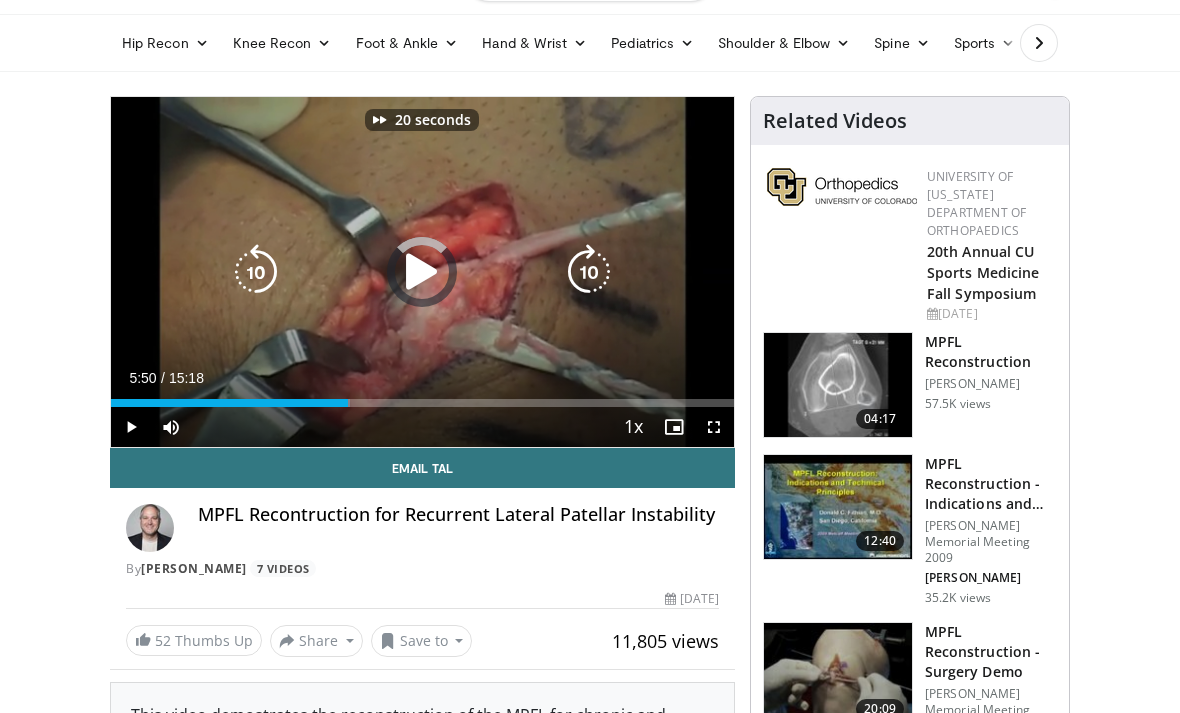 click at bounding box center [589, 272] 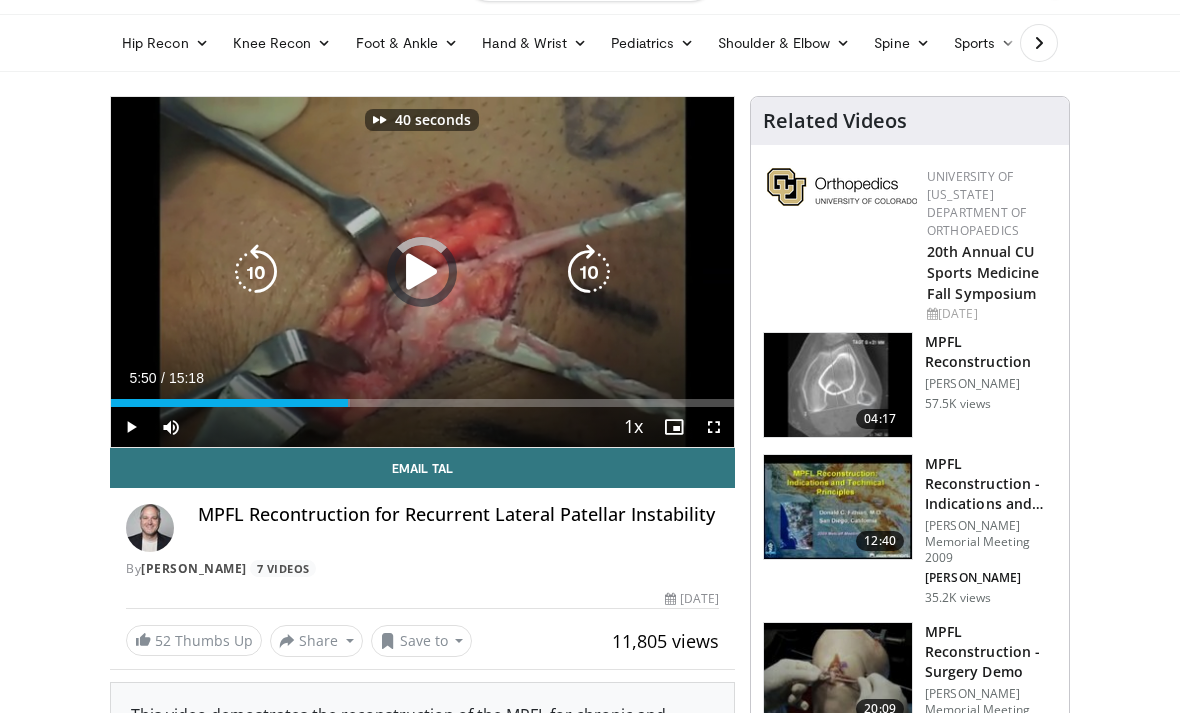 click at bounding box center [589, 272] 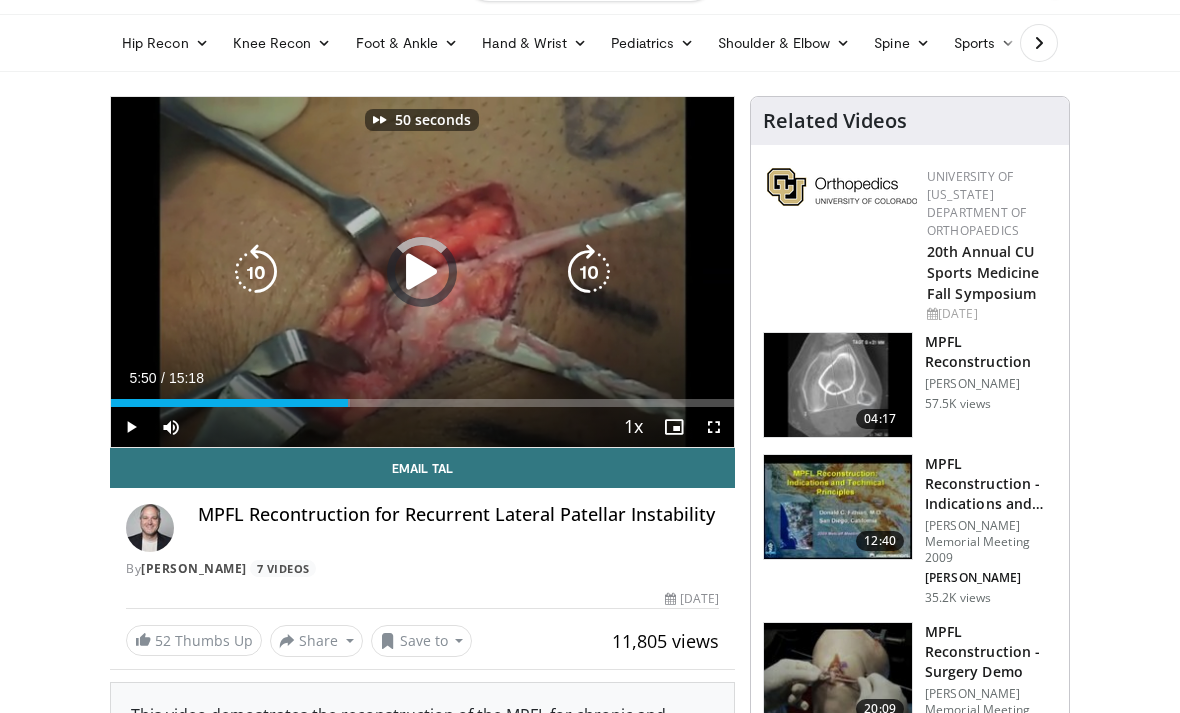 click at bounding box center [589, 272] 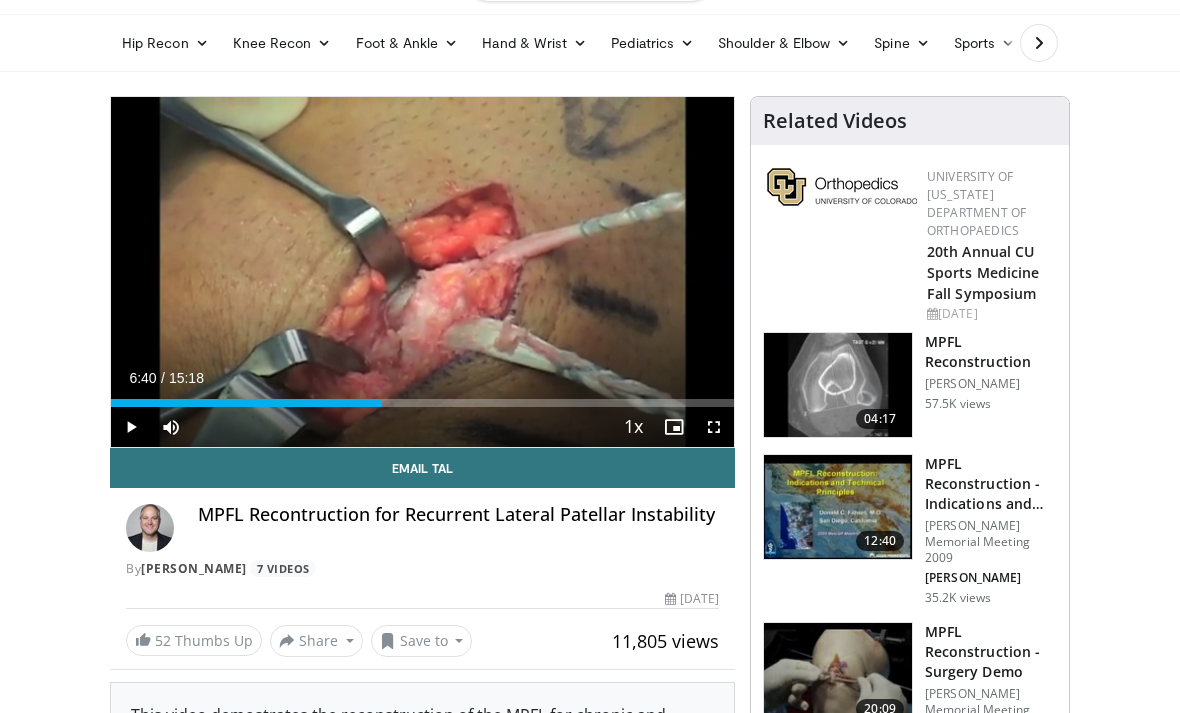 click at bounding box center [589, 272] 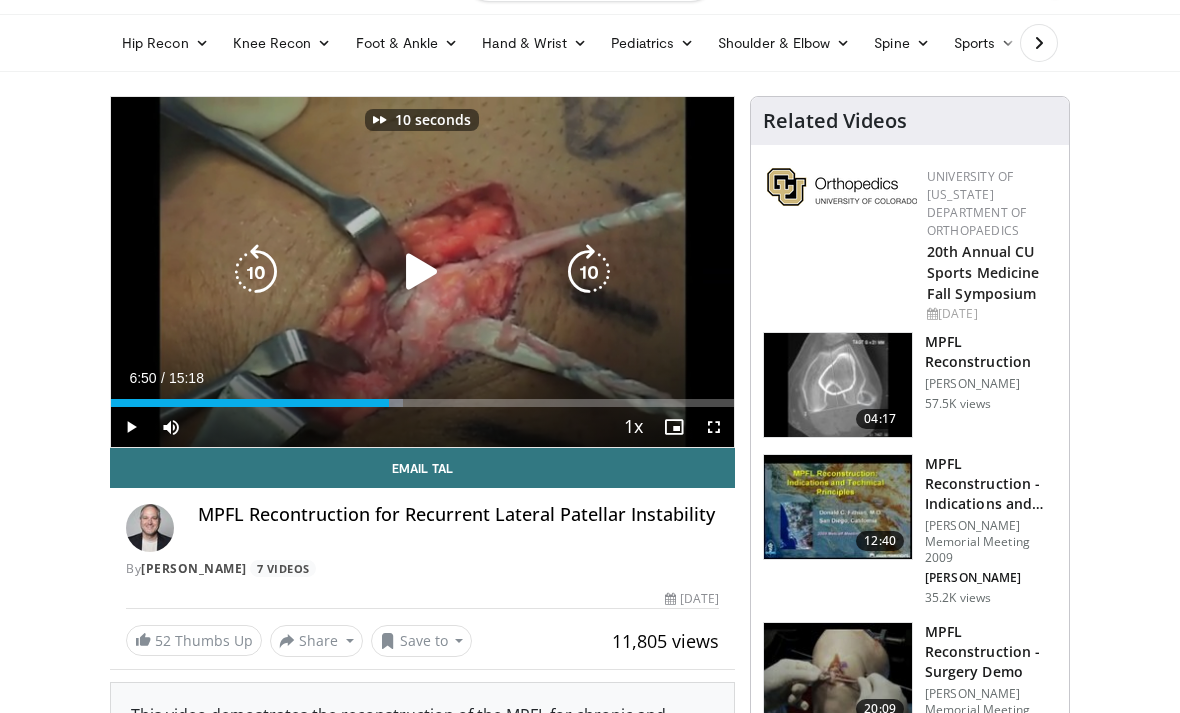 click at bounding box center [422, 272] 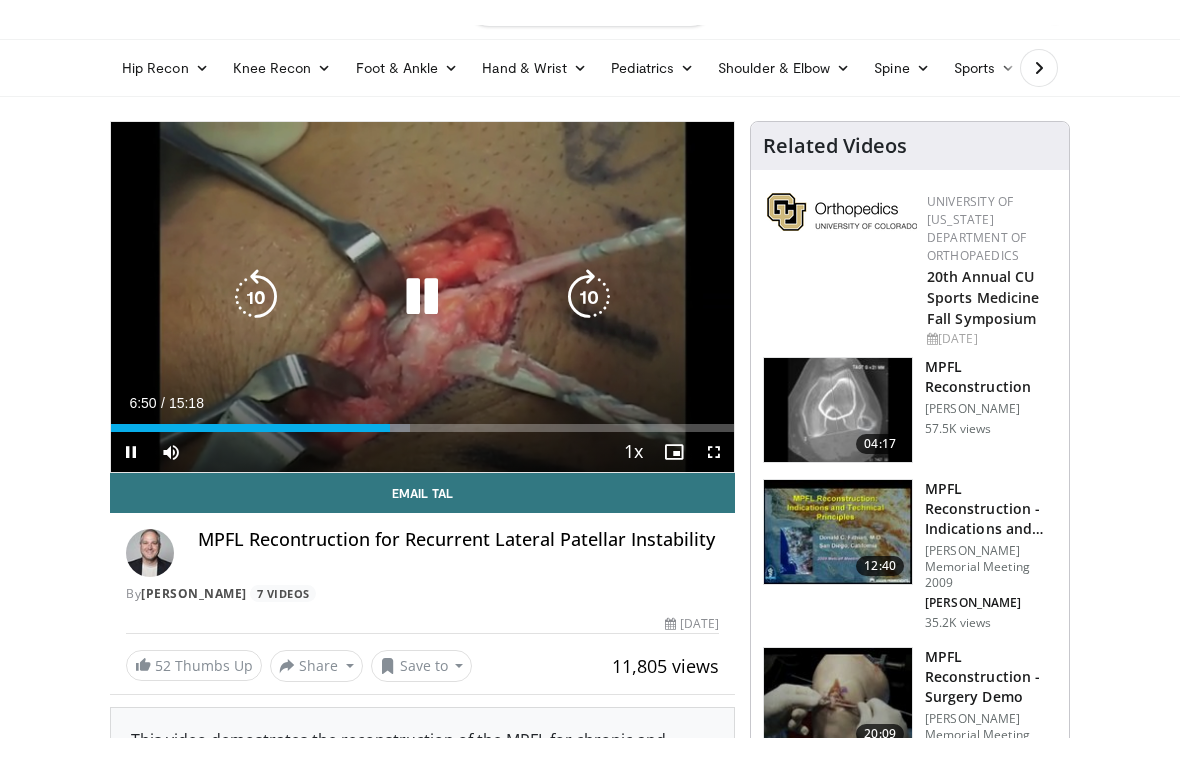 scroll, scrollTop: 24, scrollLeft: 0, axis: vertical 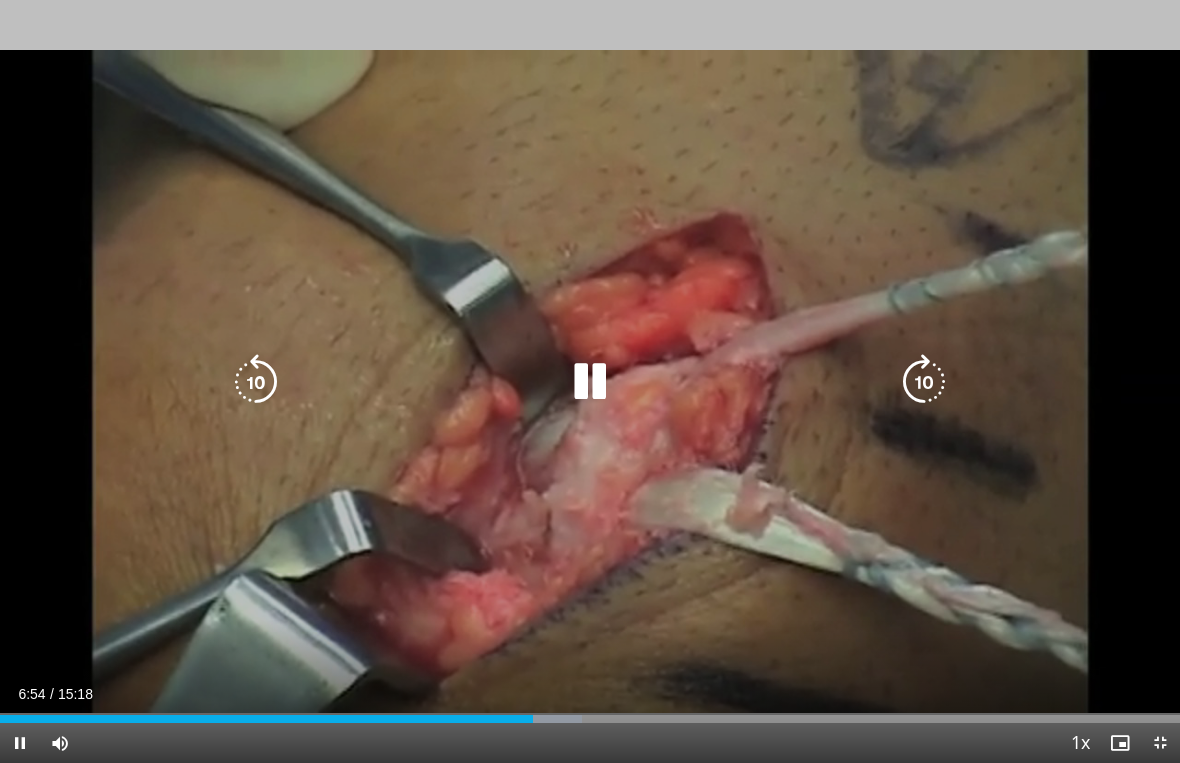click at bounding box center [924, 382] 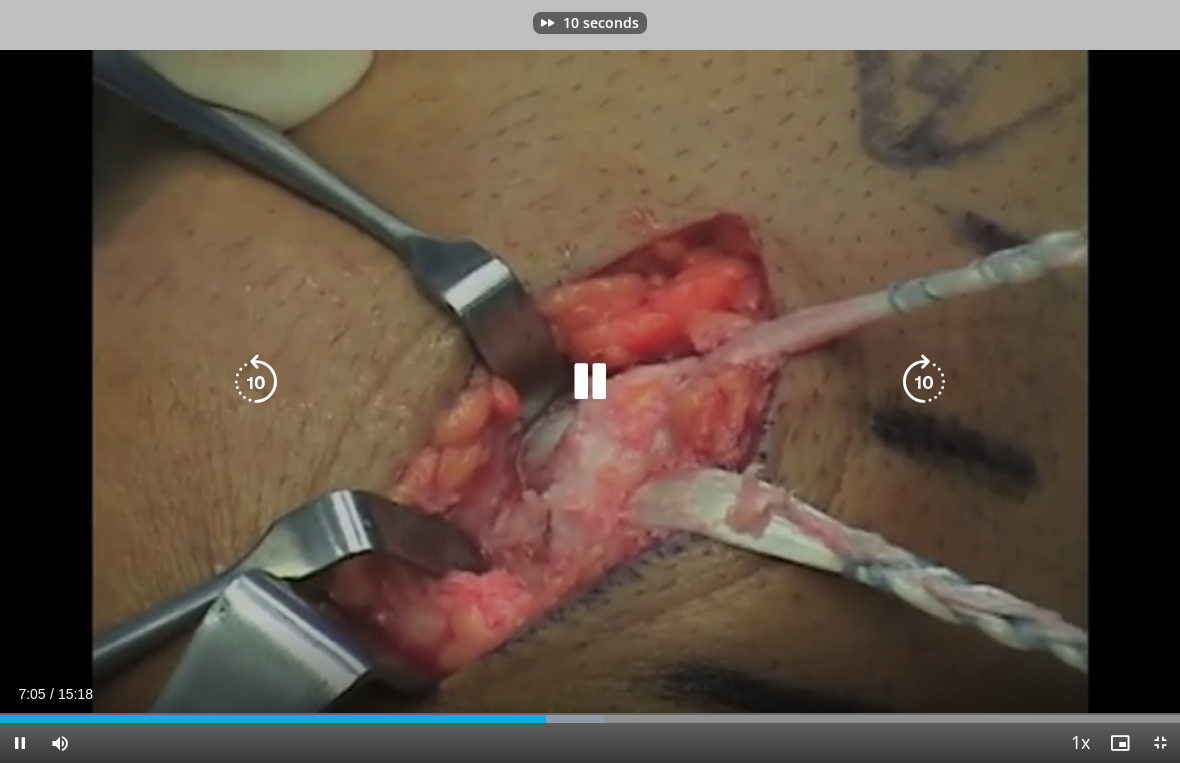 click at bounding box center [924, 382] 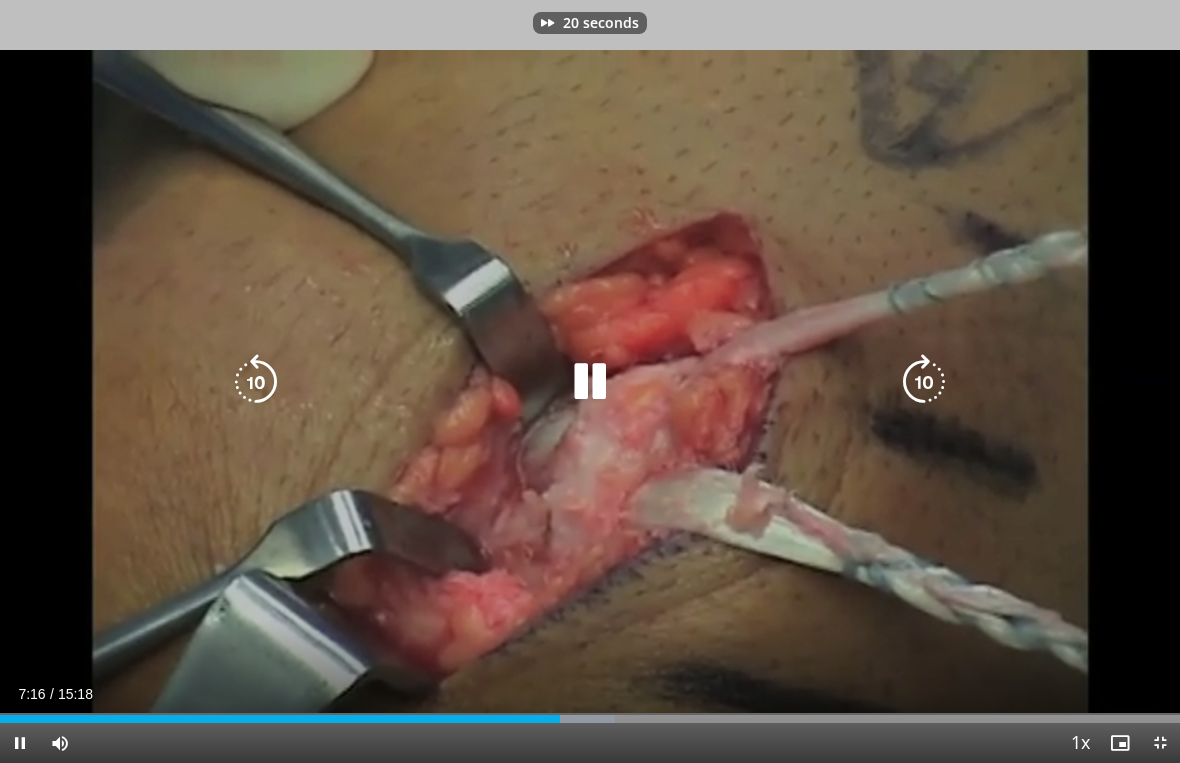 click at bounding box center [924, 382] 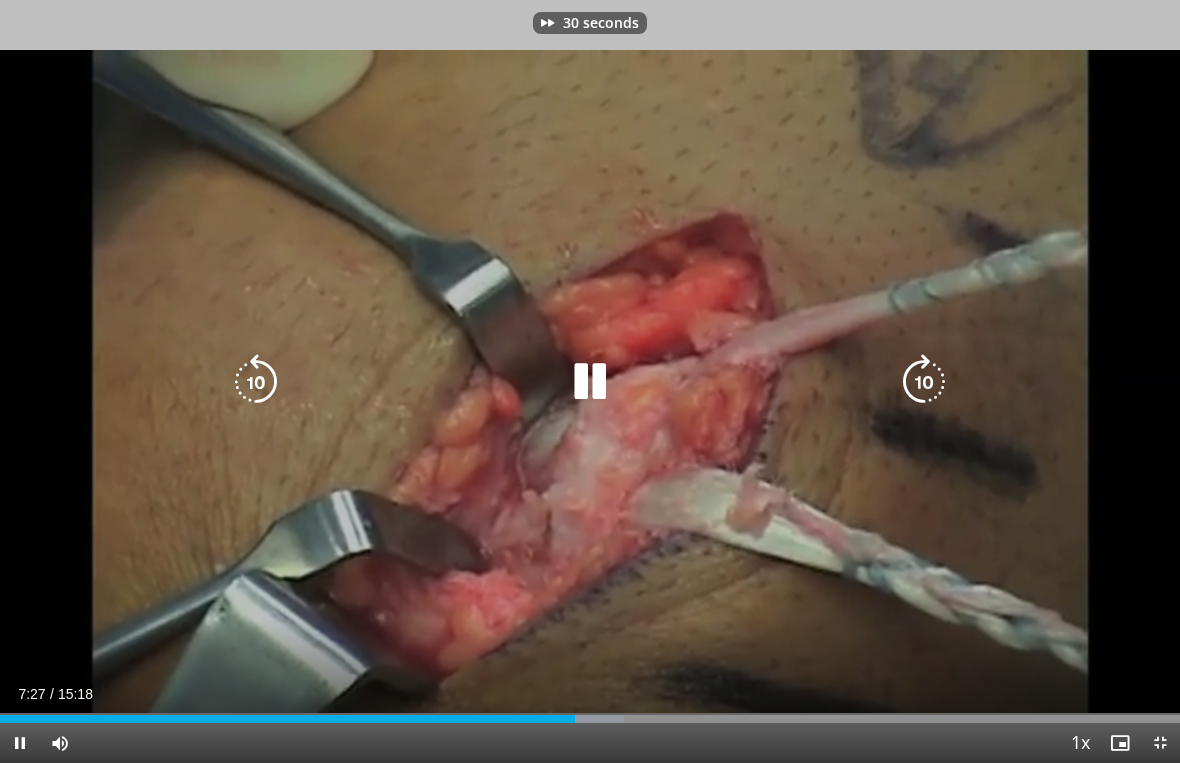 click at bounding box center (924, 382) 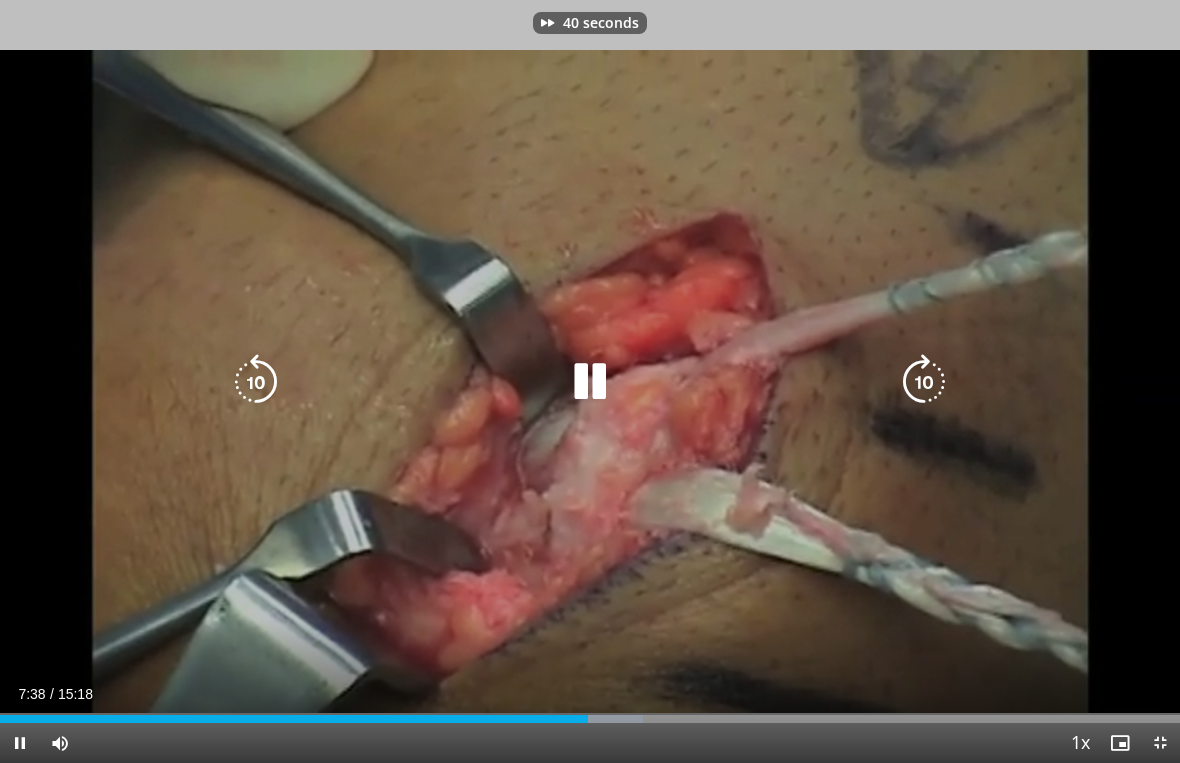 click at bounding box center [924, 382] 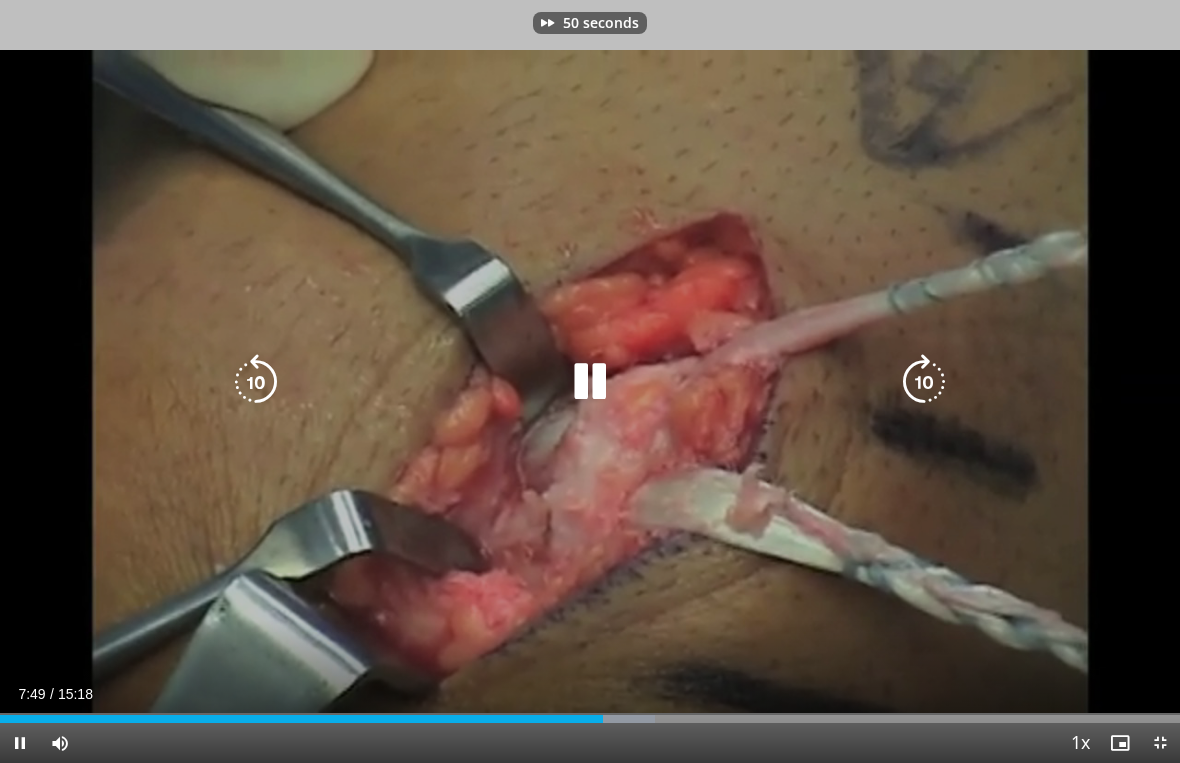 click at bounding box center (924, 382) 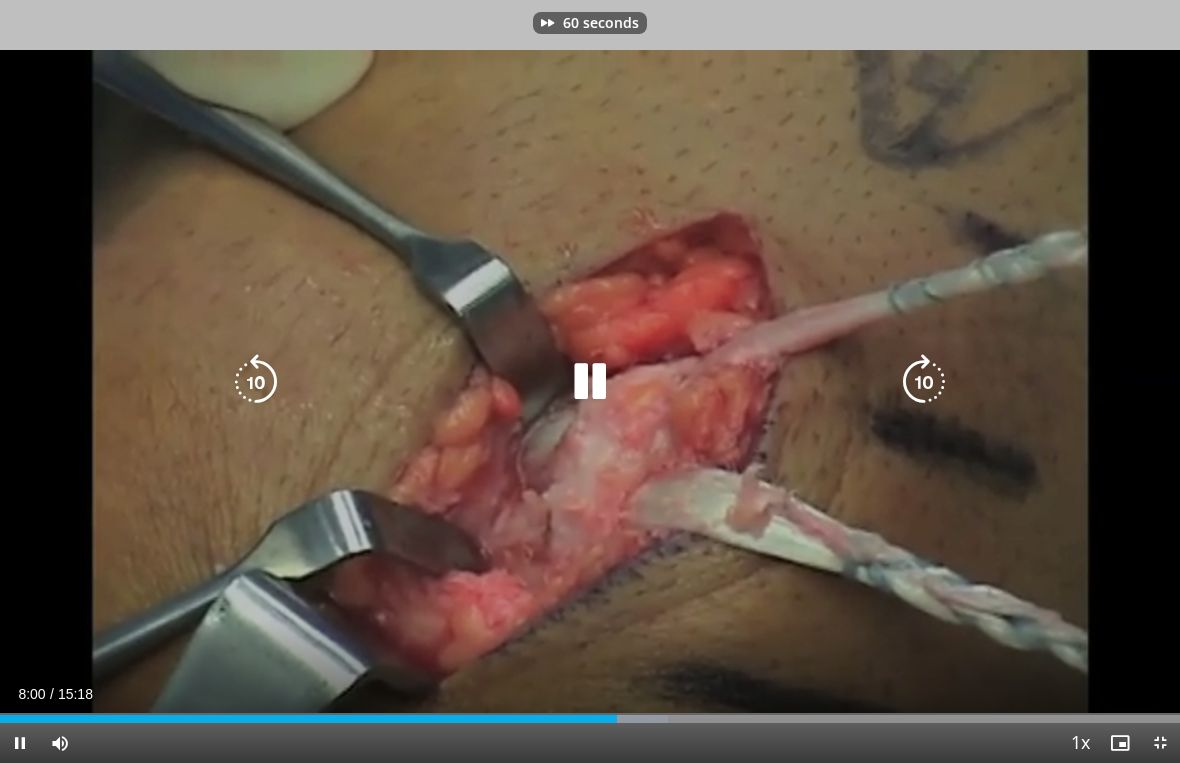 click at bounding box center (924, 382) 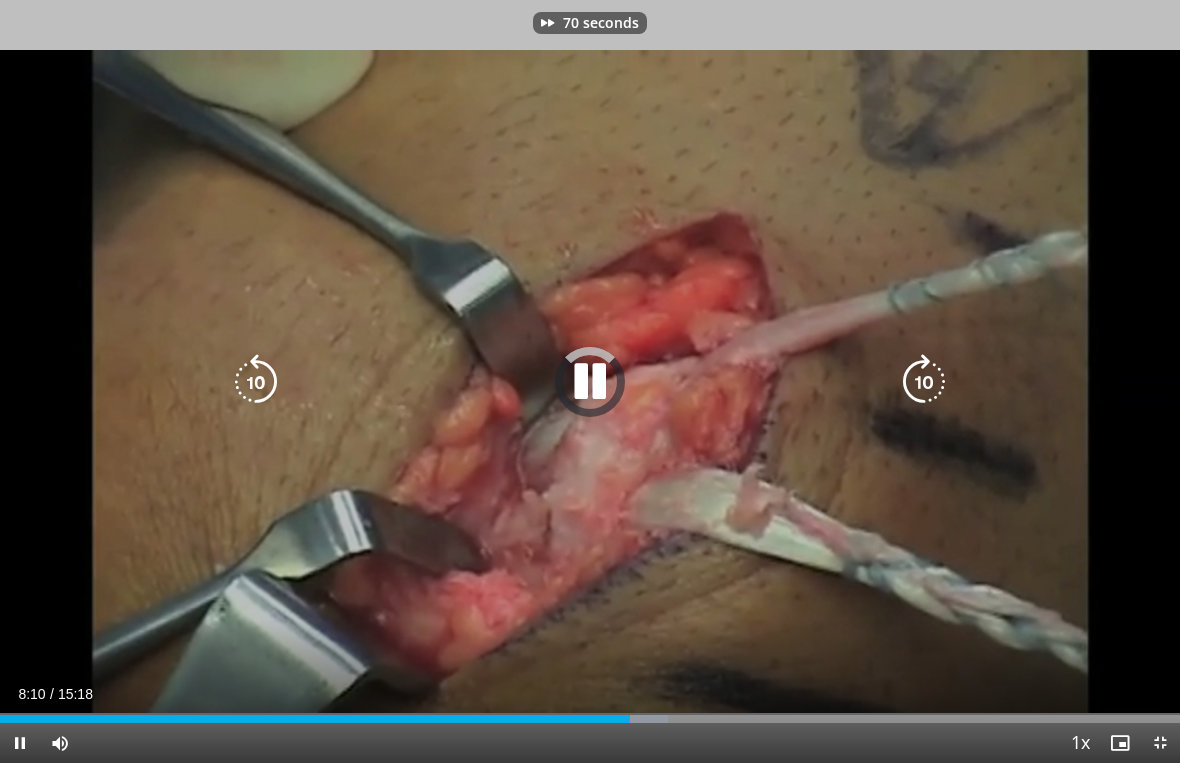 click at bounding box center (924, 382) 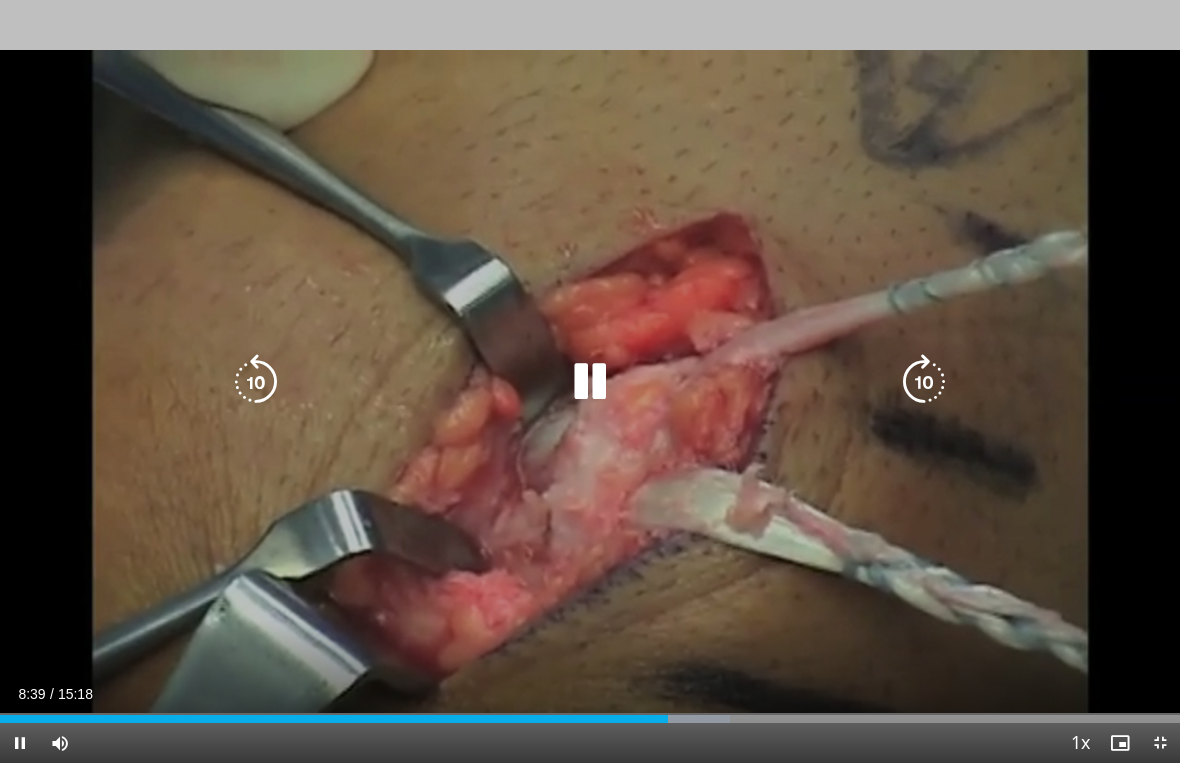 click at bounding box center [924, 382] 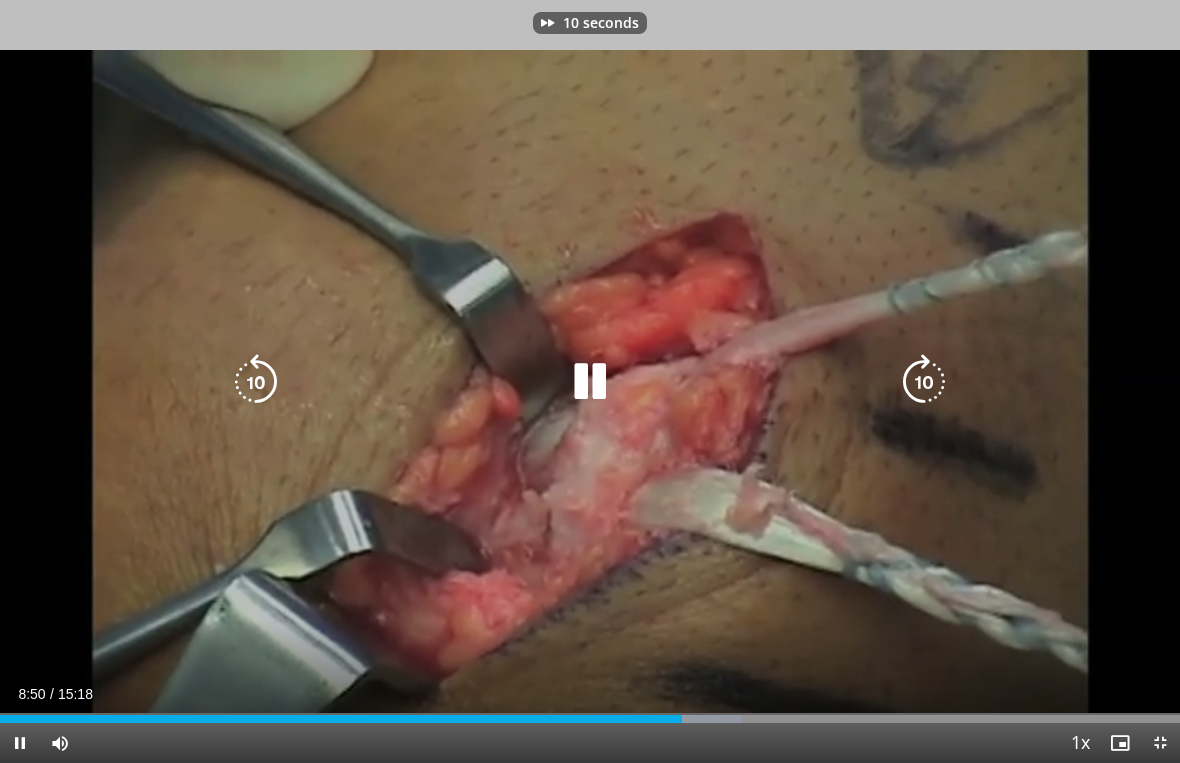 click at bounding box center (924, 382) 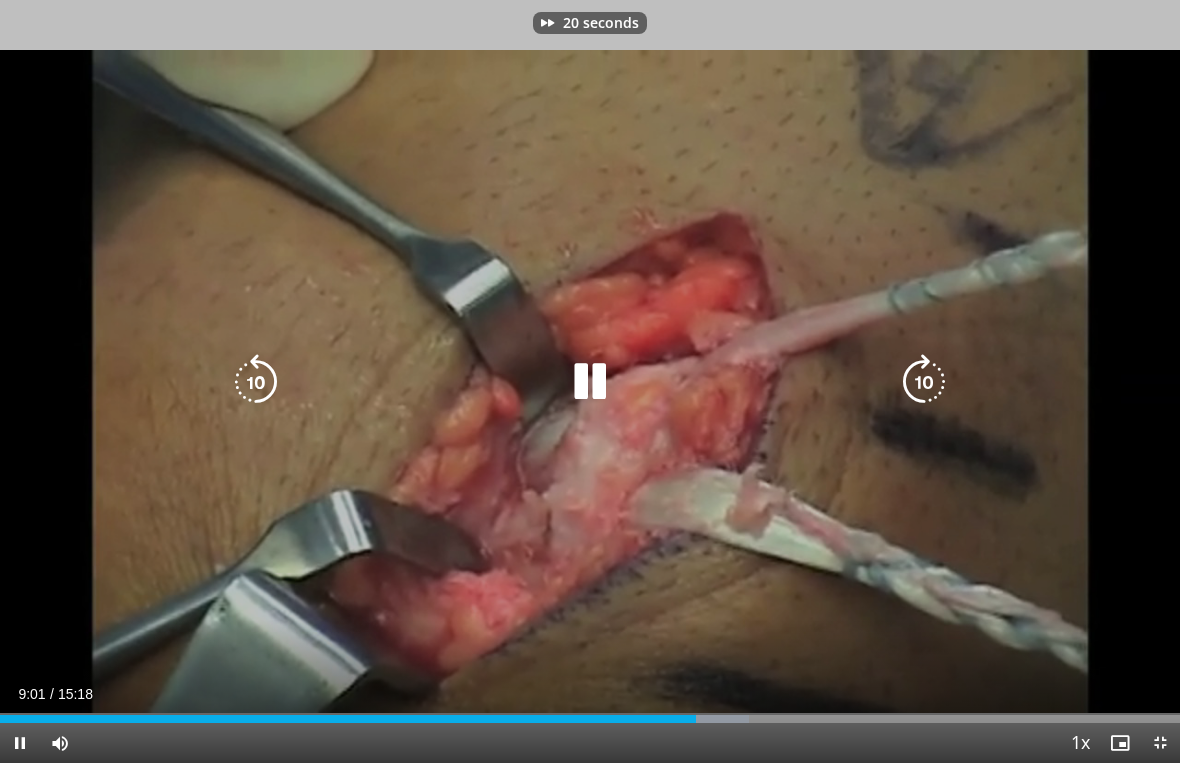 click at bounding box center [924, 382] 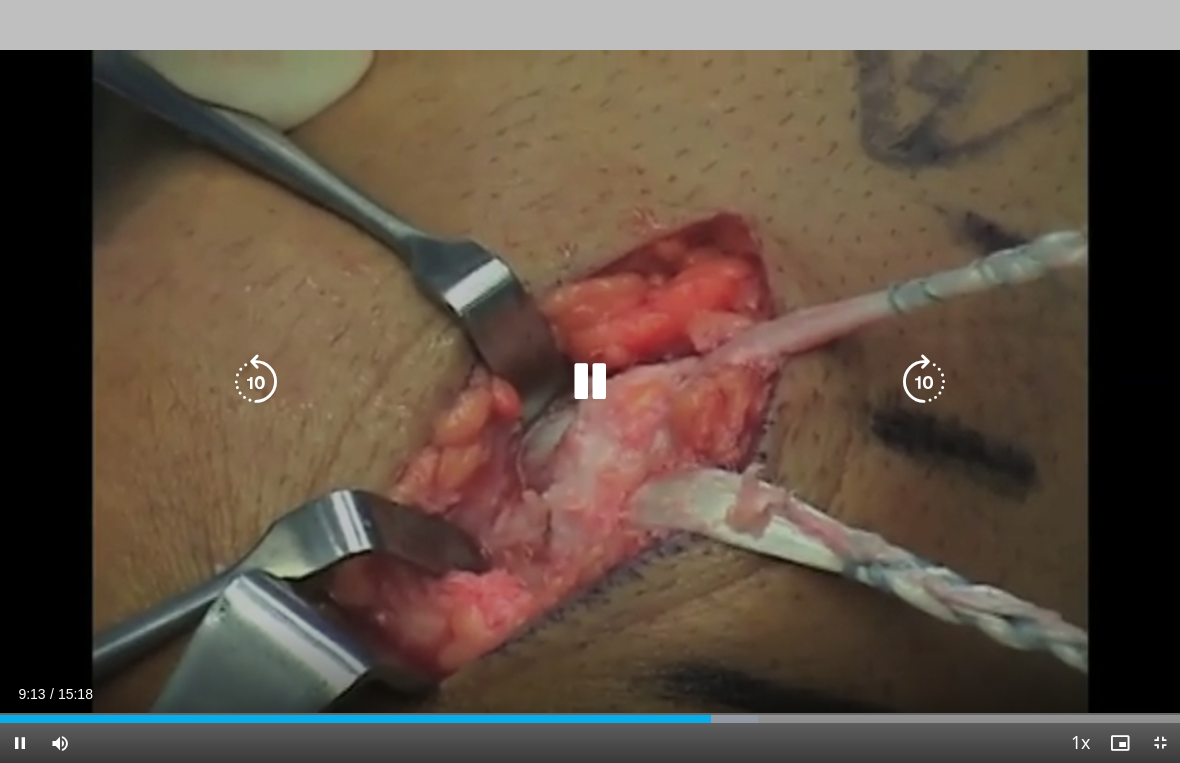 click at bounding box center [924, 382] 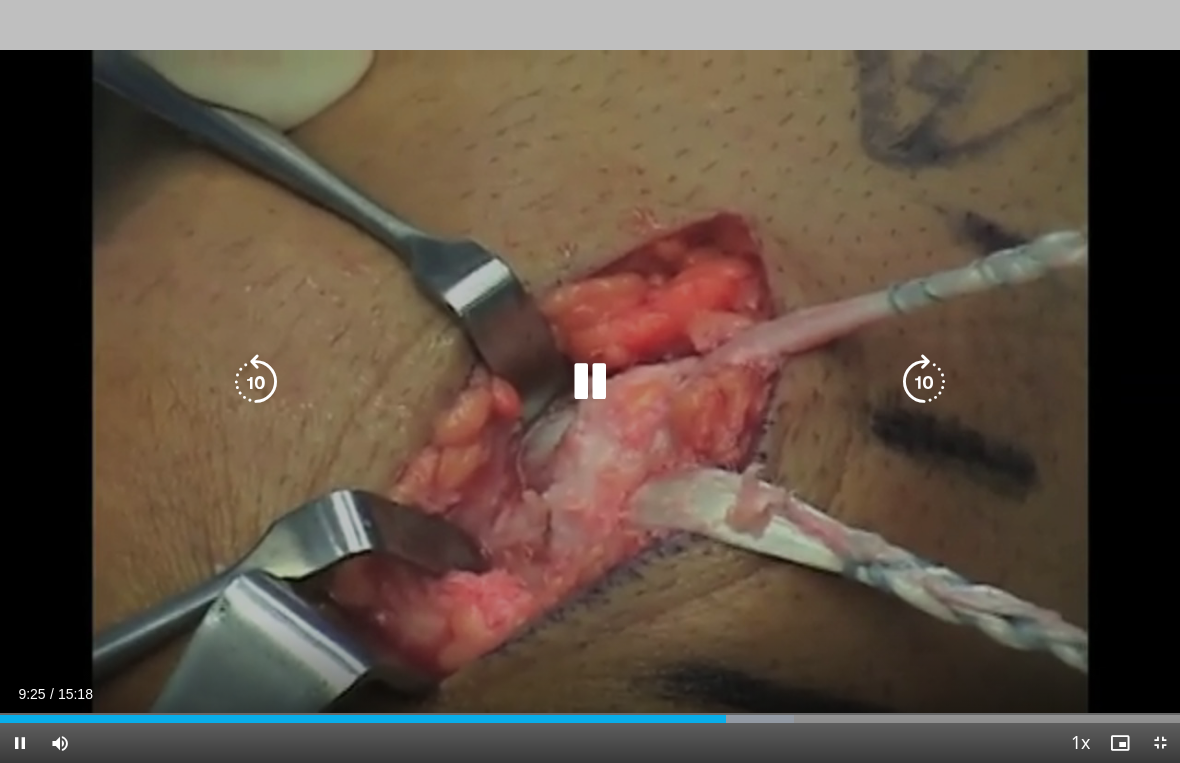 click at bounding box center [924, 382] 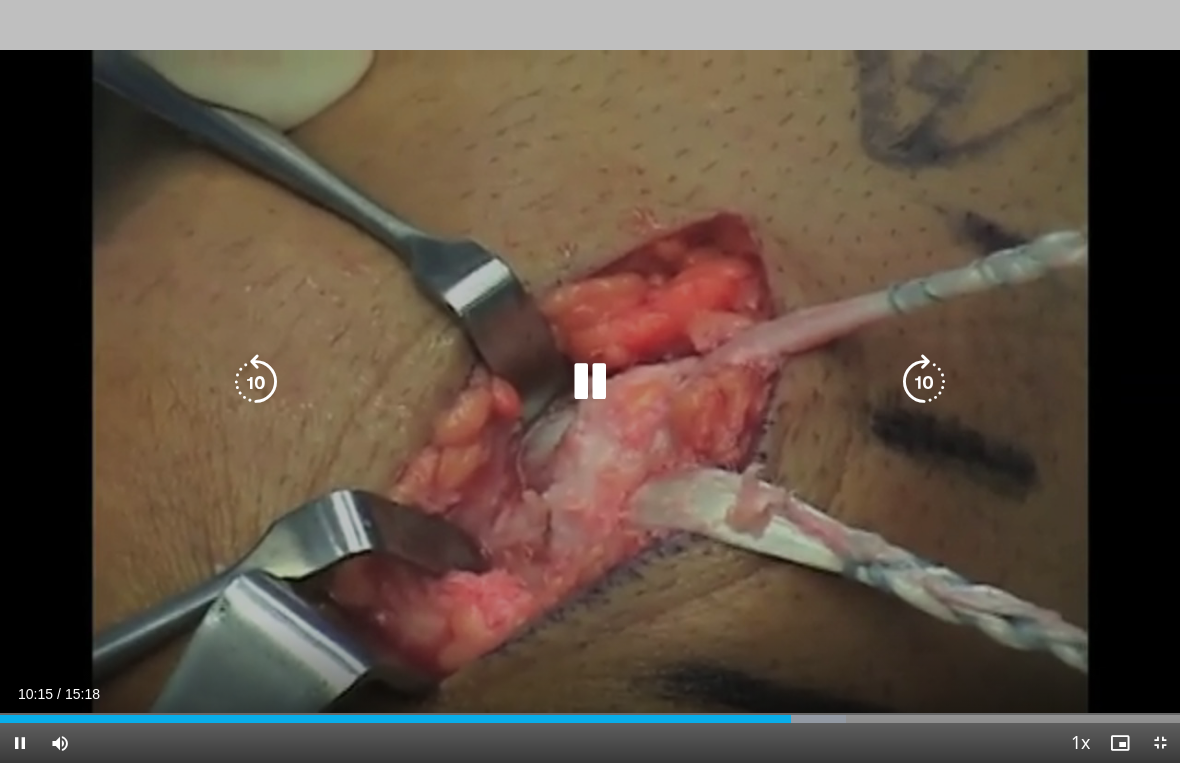 click at bounding box center [924, 382] 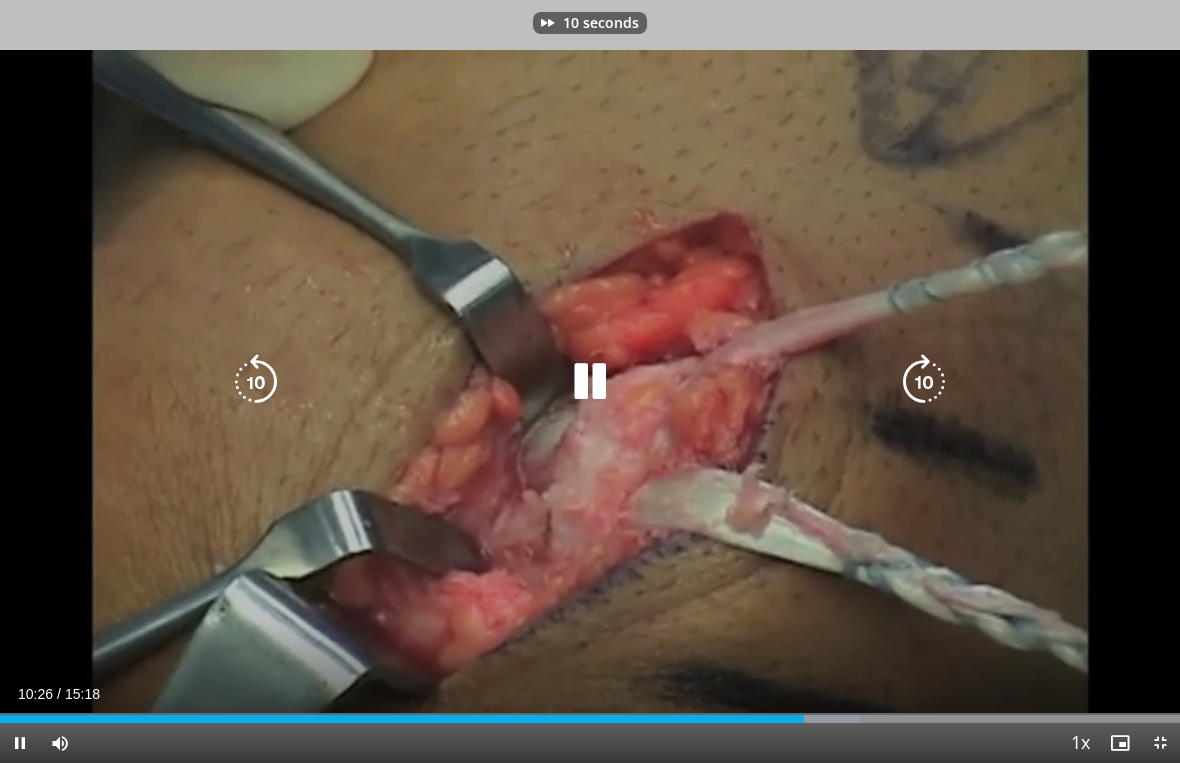 click at bounding box center [924, 382] 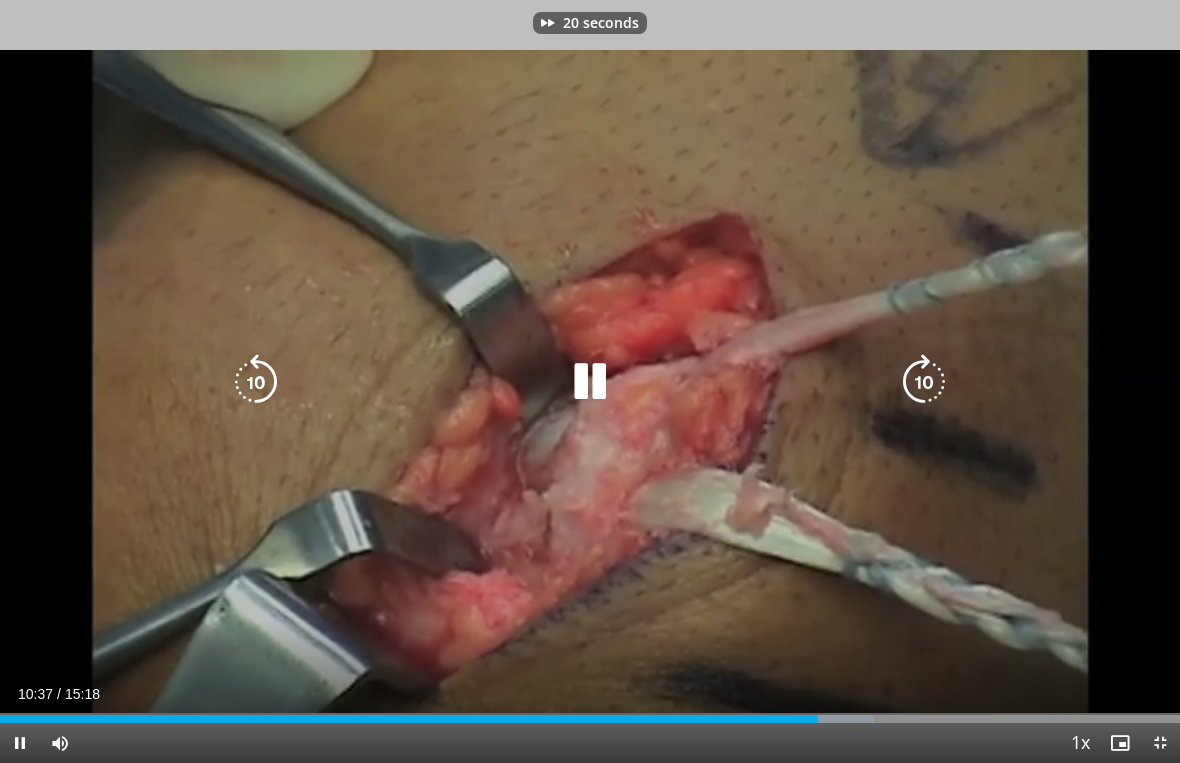 click at bounding box center [924, 382] 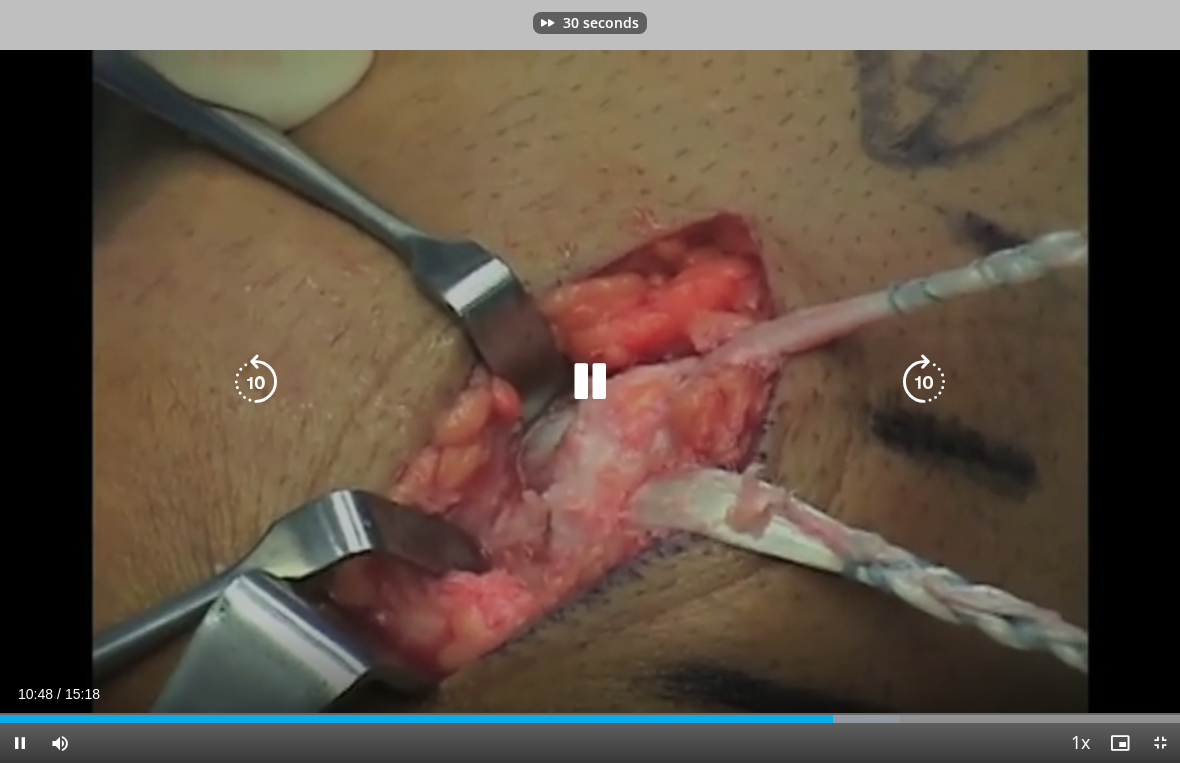 click at bounding box center [924, 382] 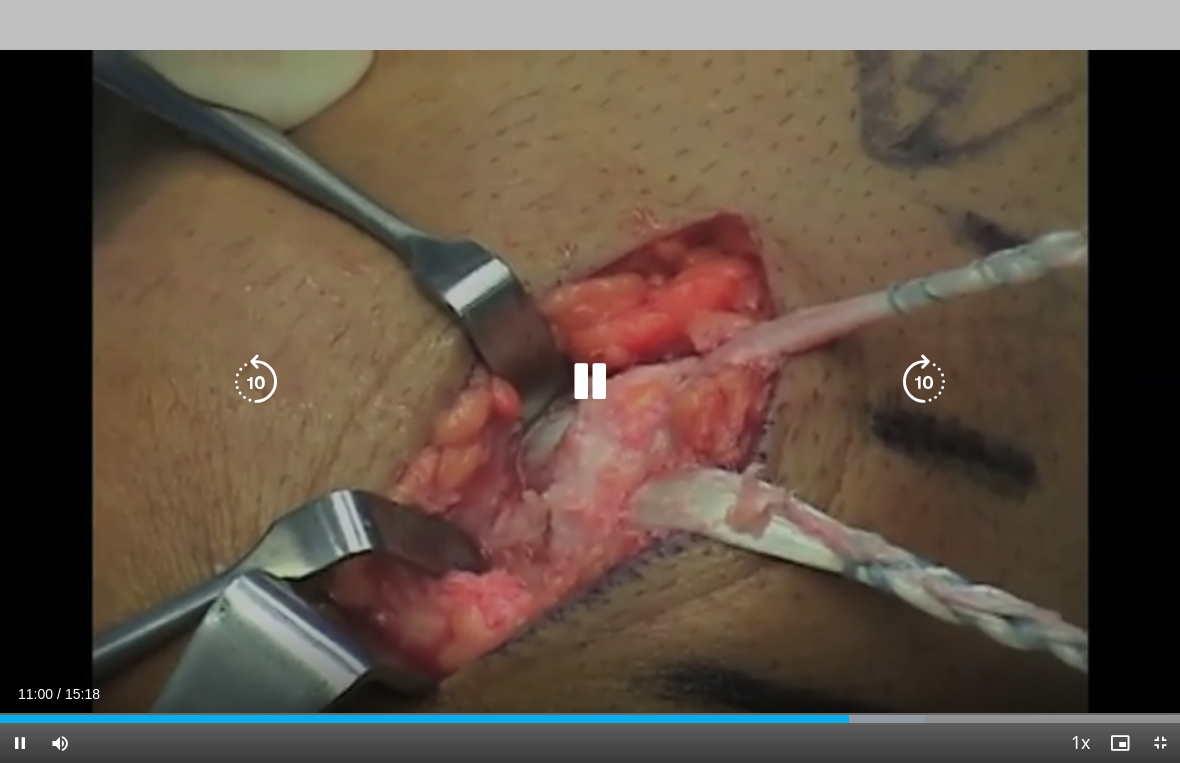click at bounding box center (924, 382) 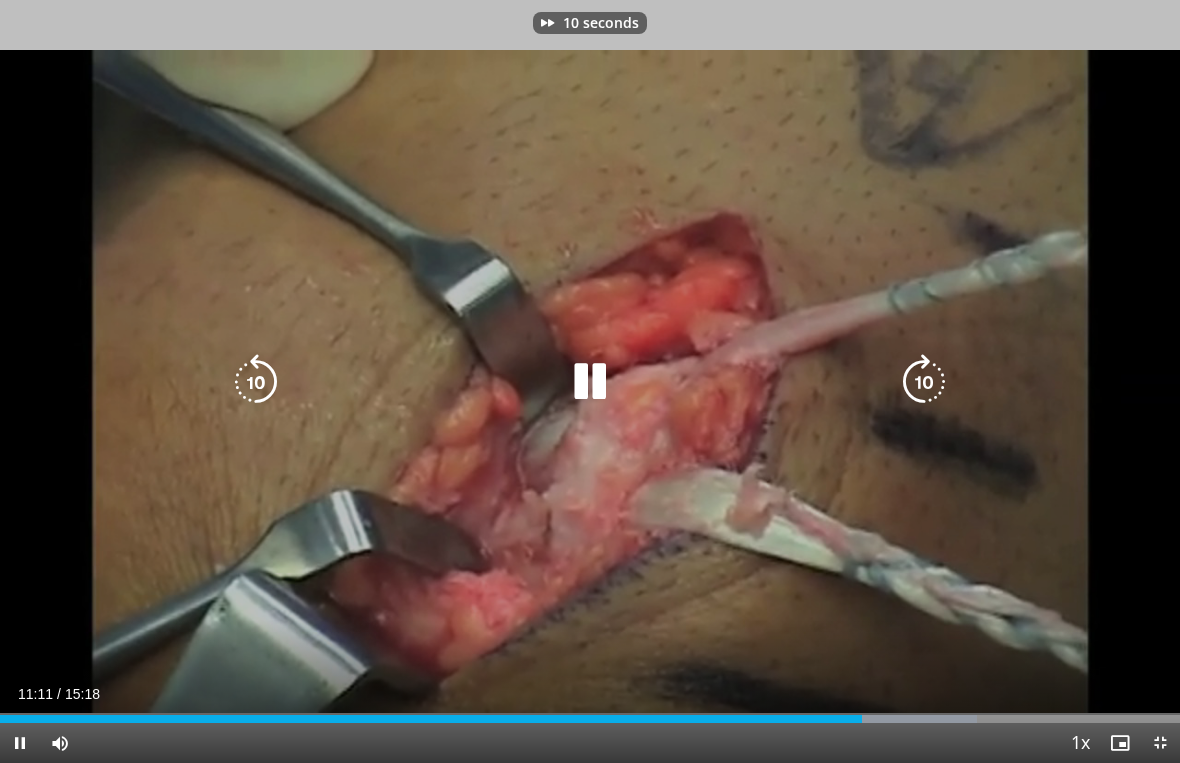 click at bounding box center (924, 382) 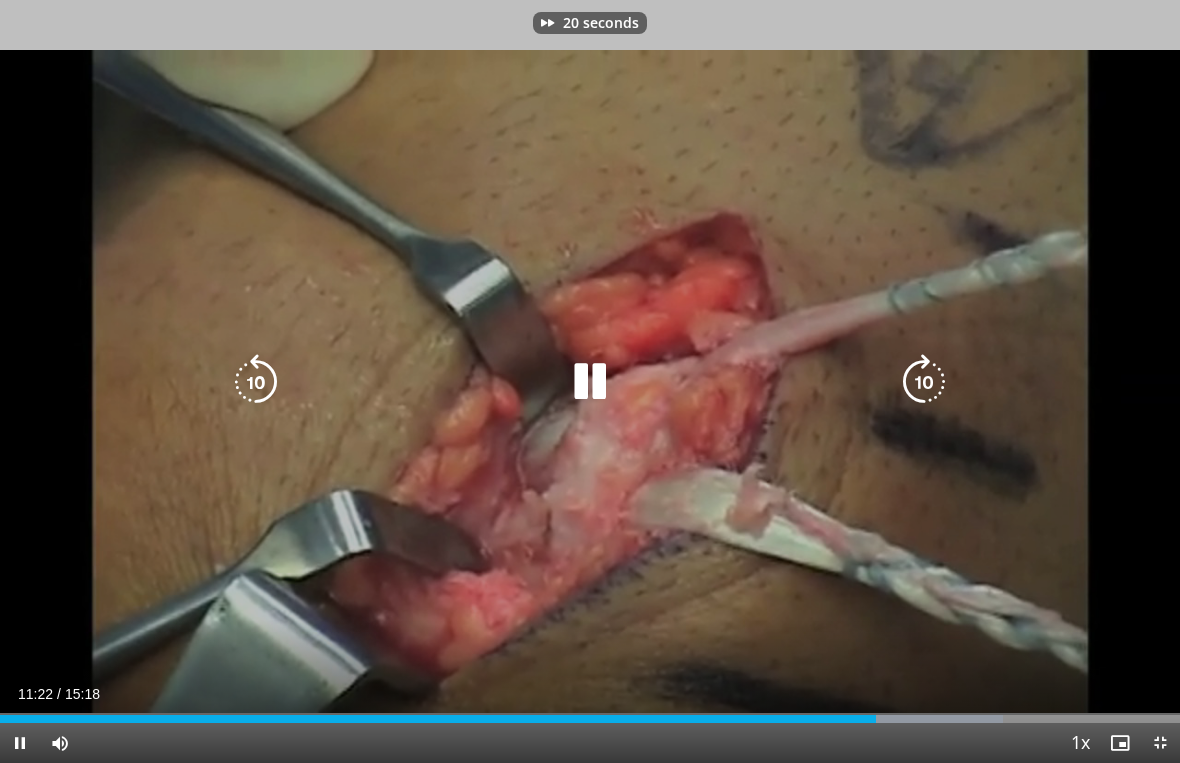 click at bounding box center [924, 382] 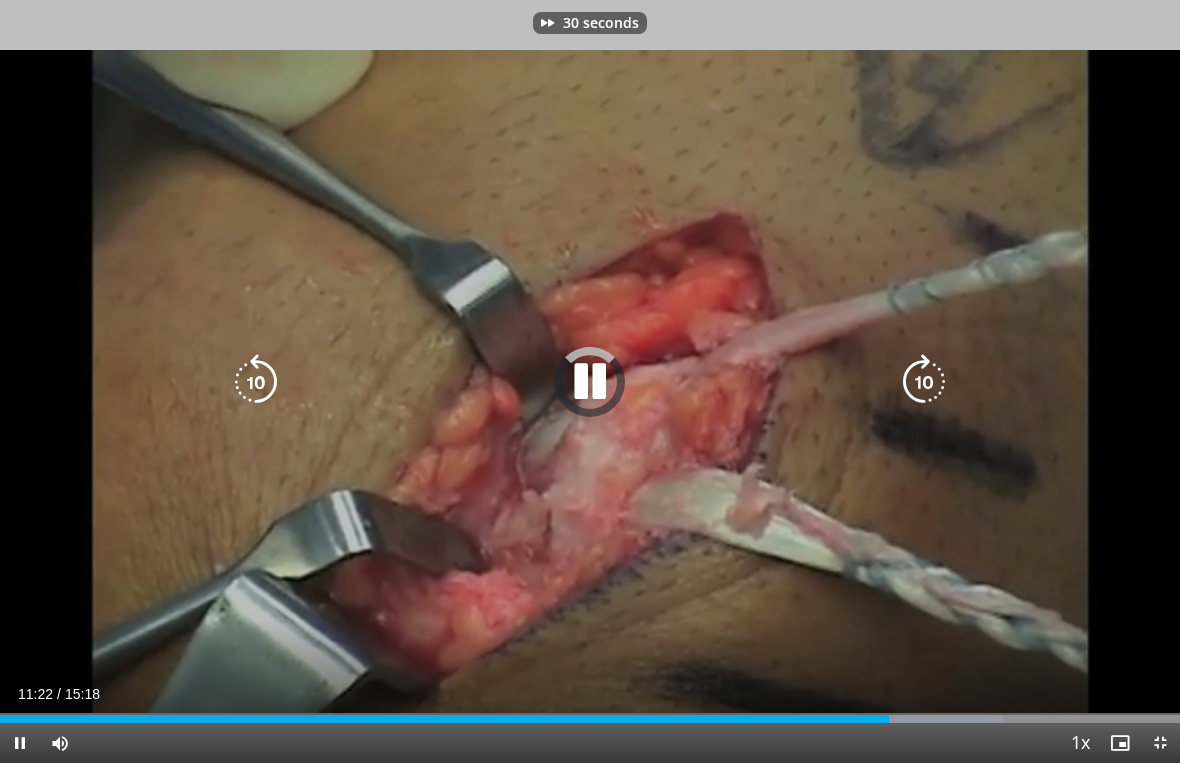 click at bounding box center [924, 382] 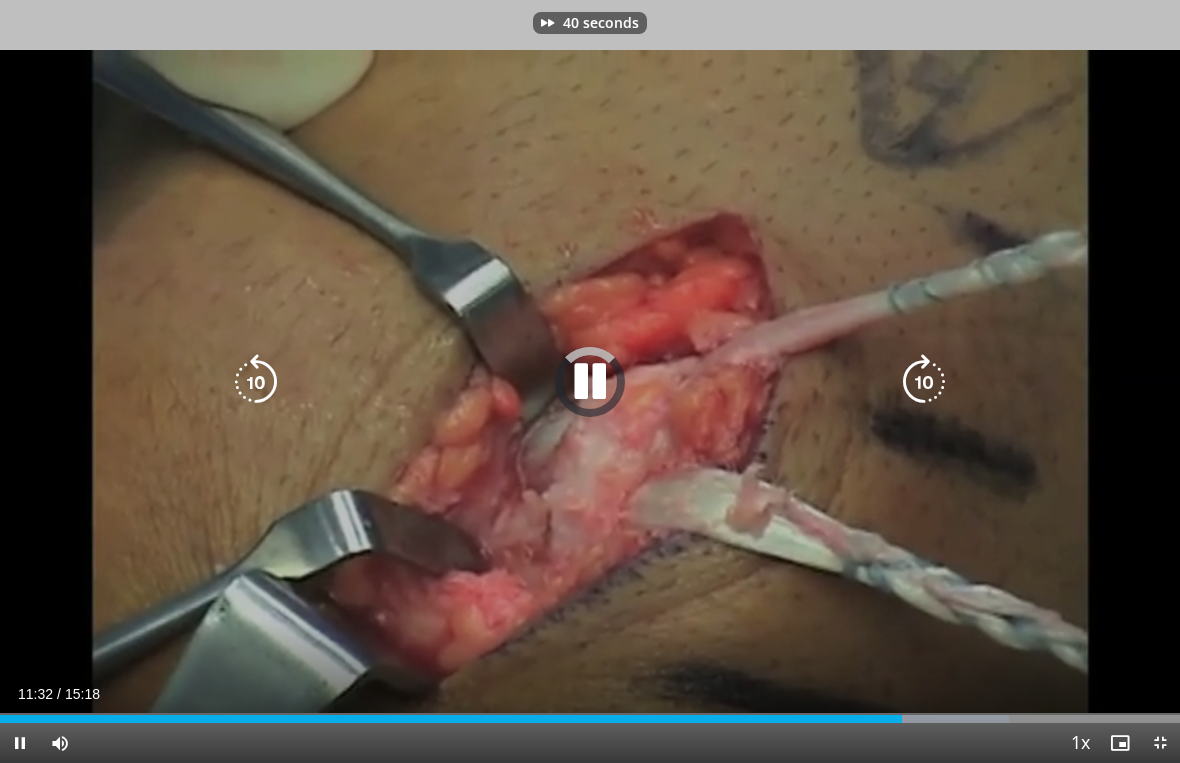 click at bounding box center [924, 382] 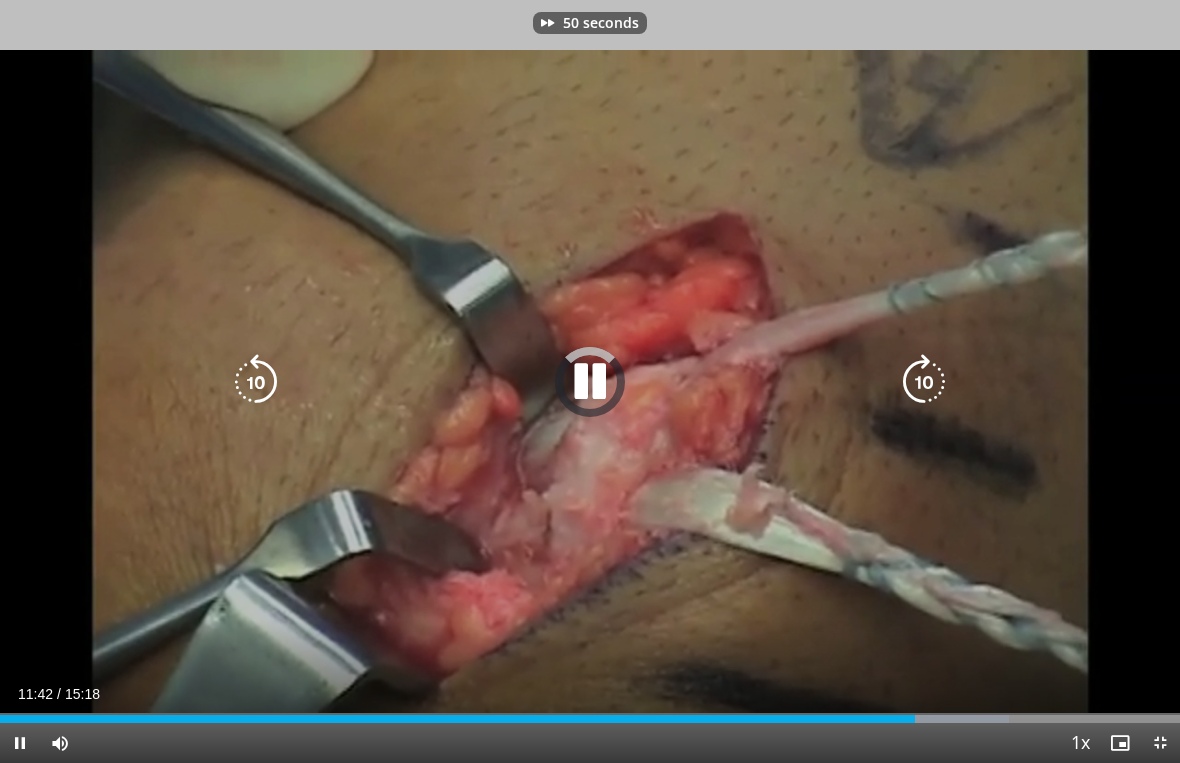 click at bounding box center [924, 382] 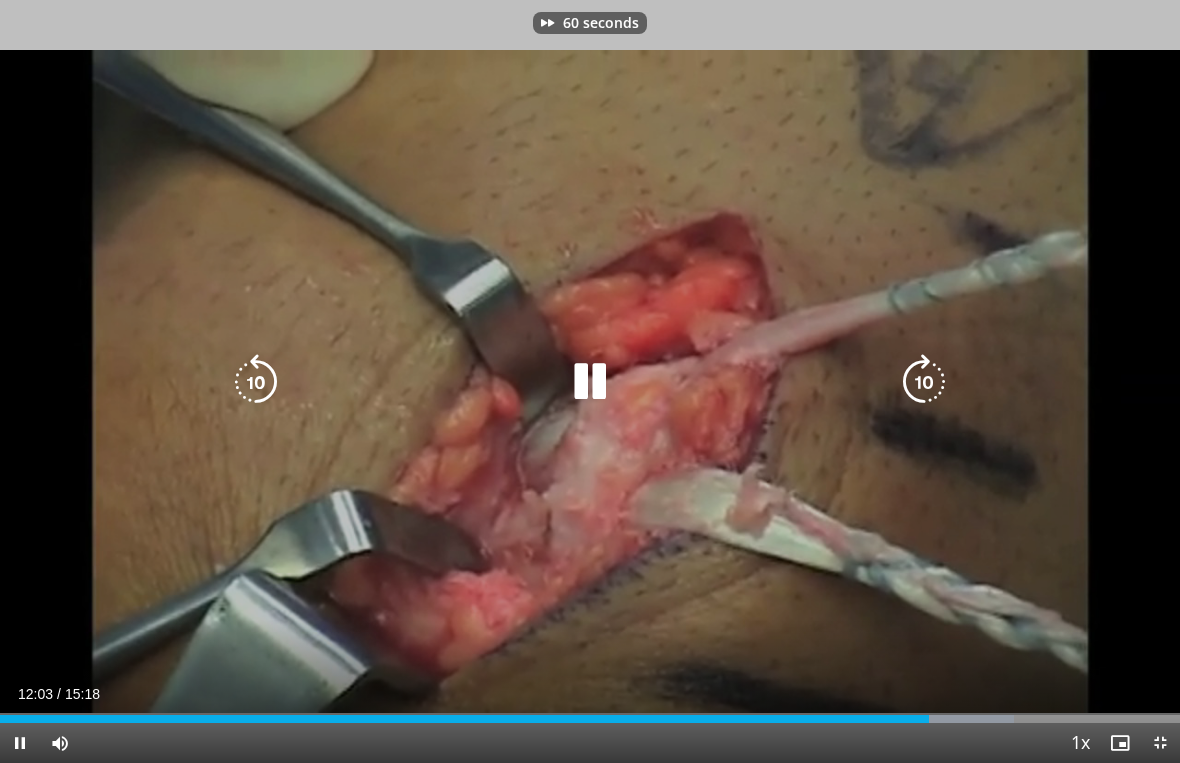 click at bounding box center [924, 382] 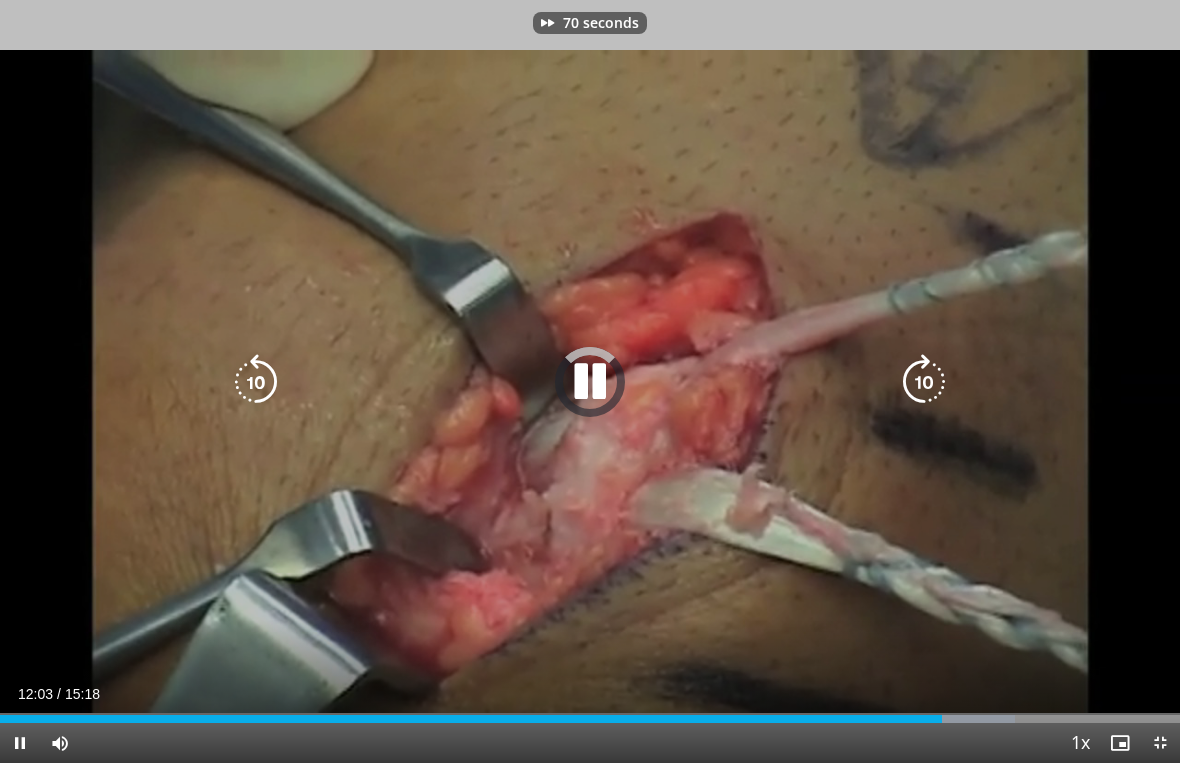 click at bounding box center [924, 382] 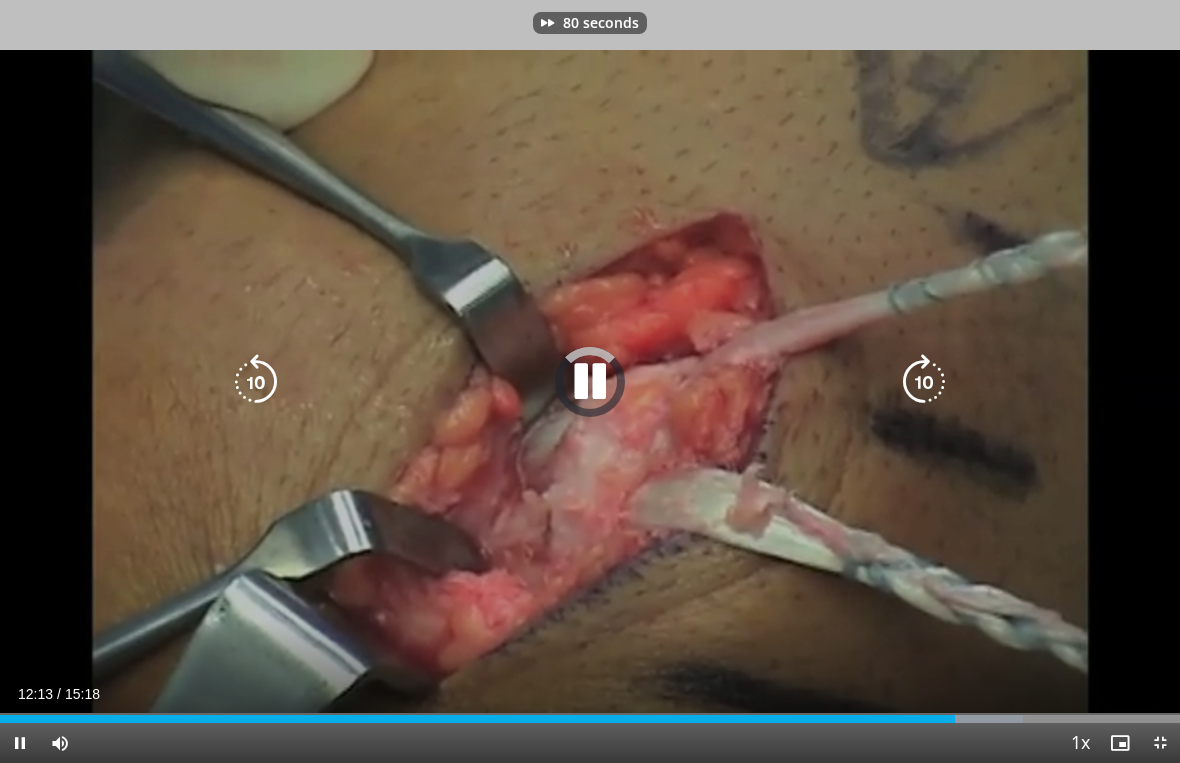click at bounding box center [924, 382] 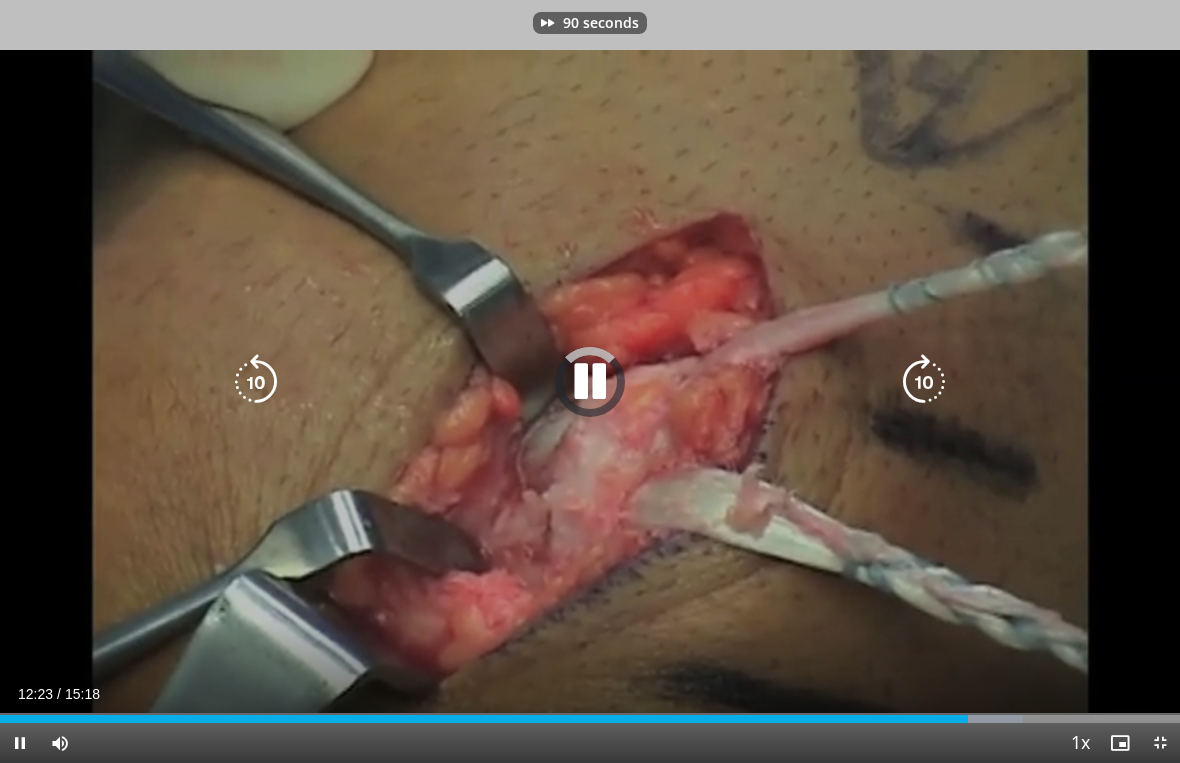 click at bounding box center [924, 382] 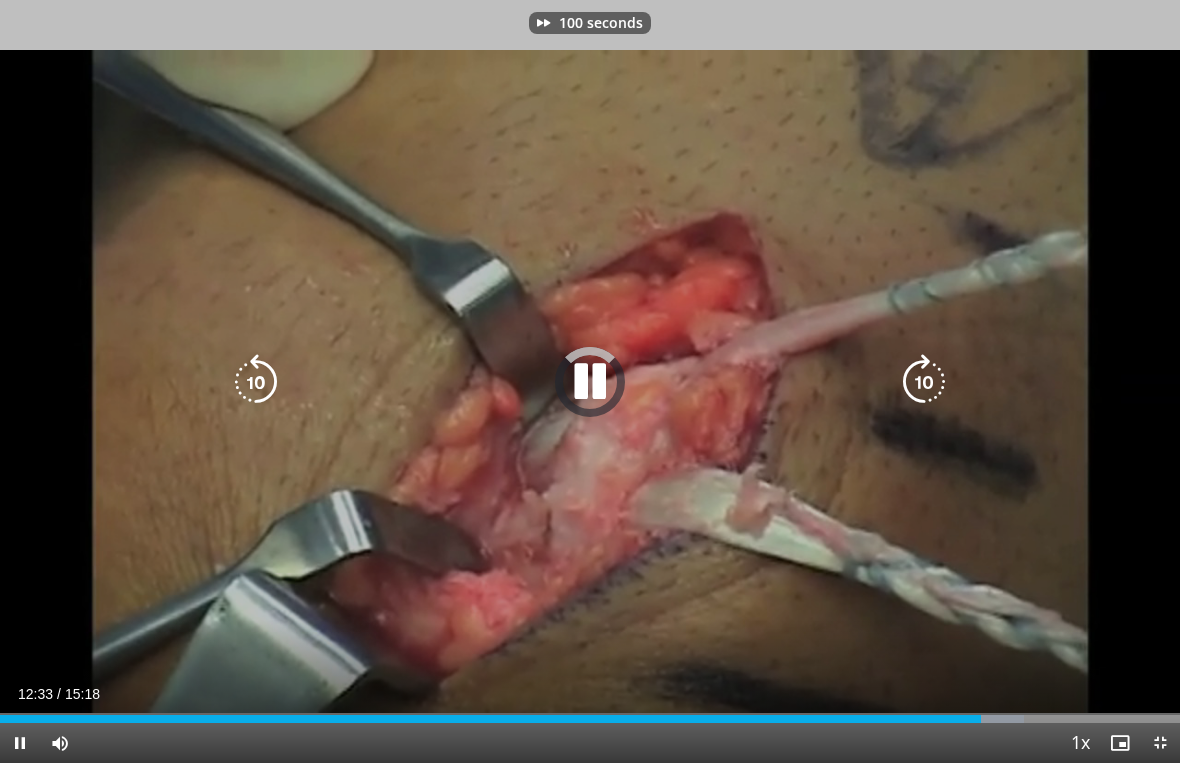 click at bounding box center (924, 382) 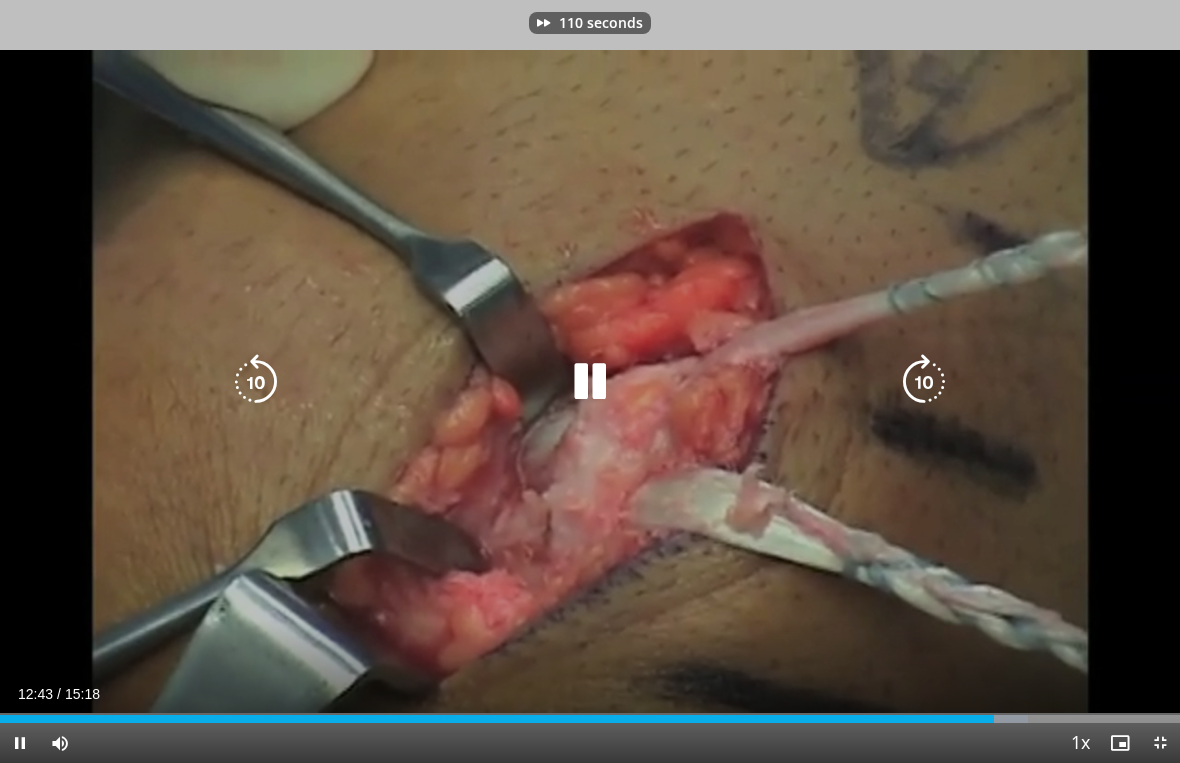click at bounding box center [924, 382] 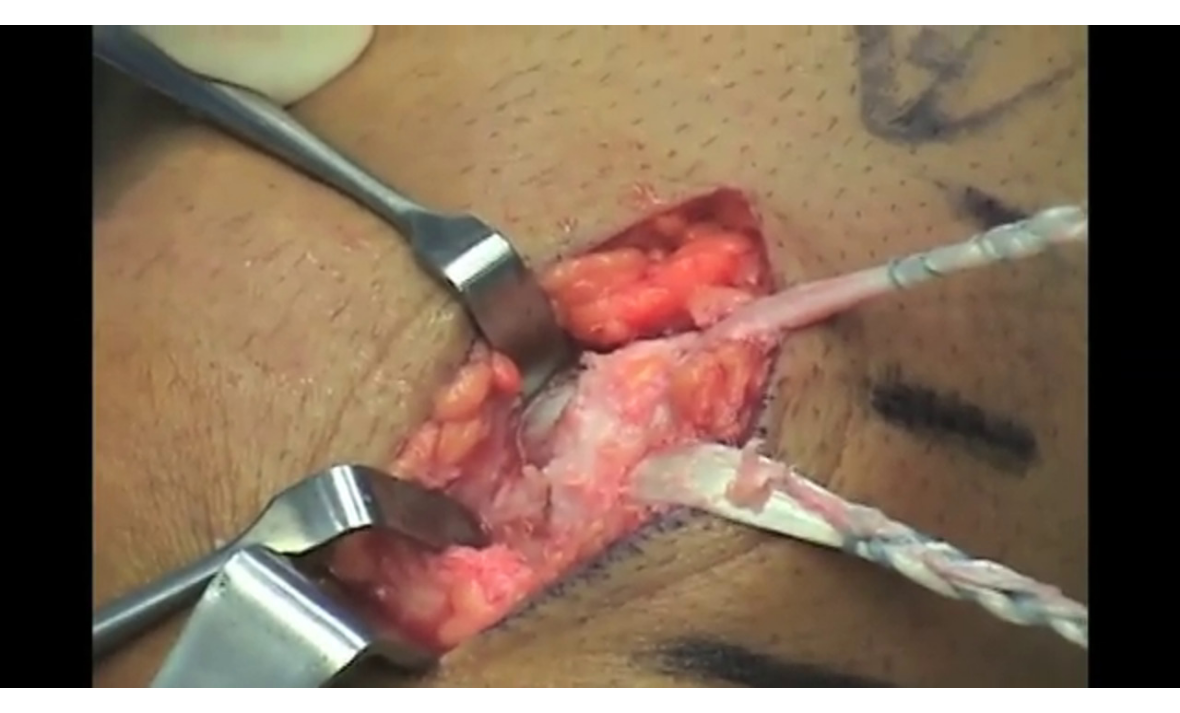 scroll, scrollTop: 232, scrollLeft: 0, axis: vertical 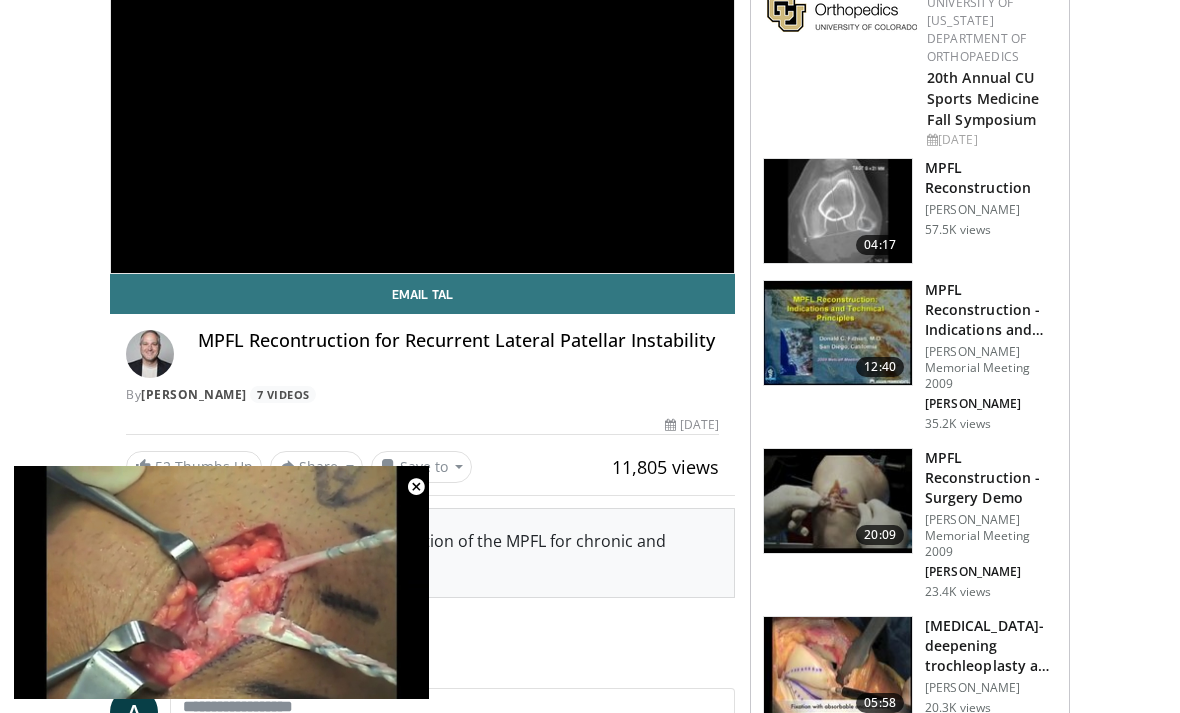 click on "Save to" at bounding box center [422, 467] 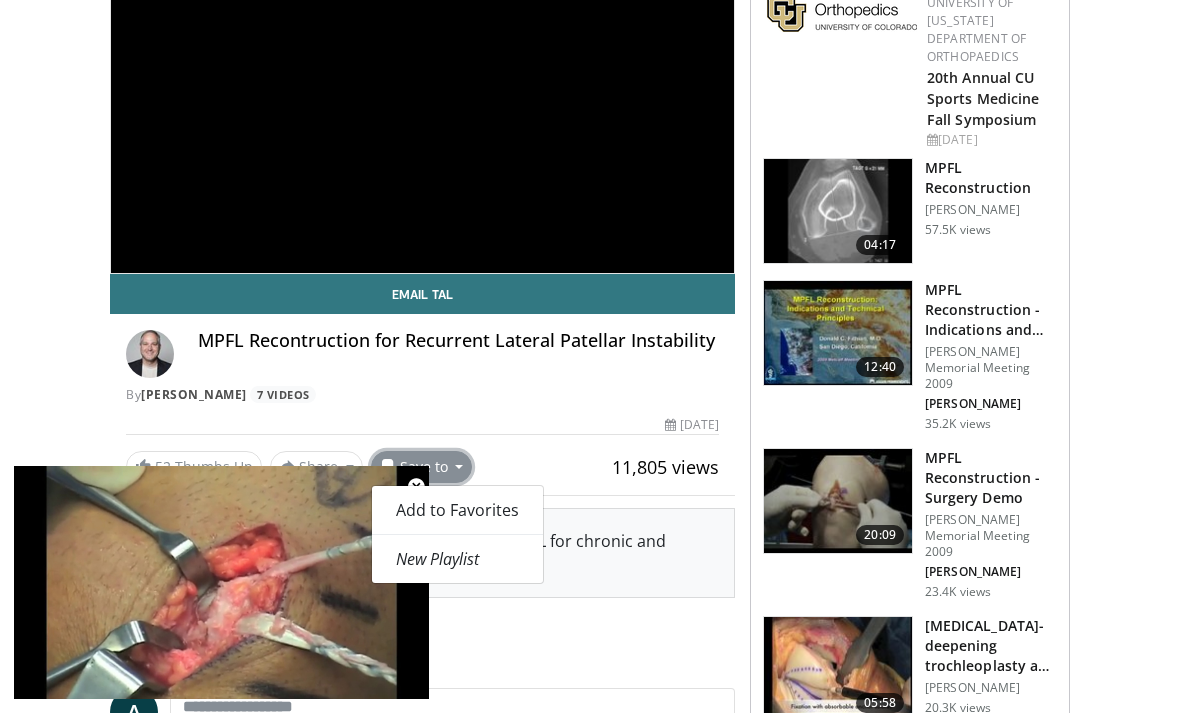 click on "Add to Favorites" at bounding box center [457, 510] 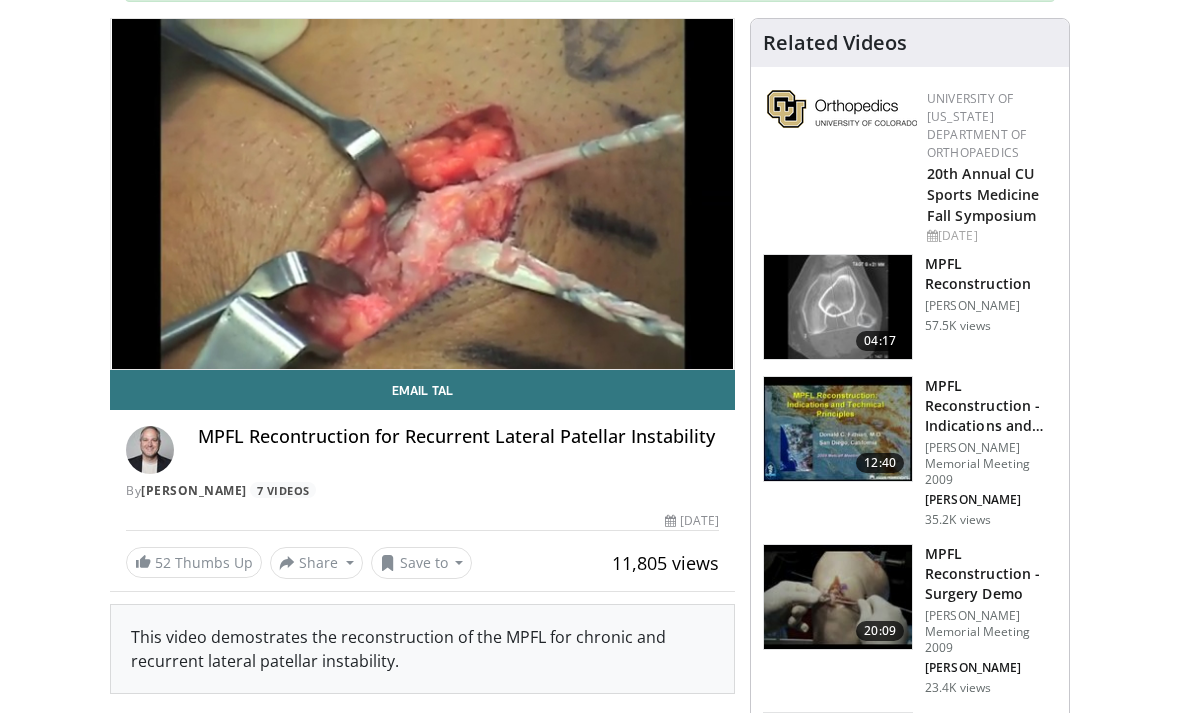 scroll, scrollTop: 0, scrollLeft: 0, axis: both 